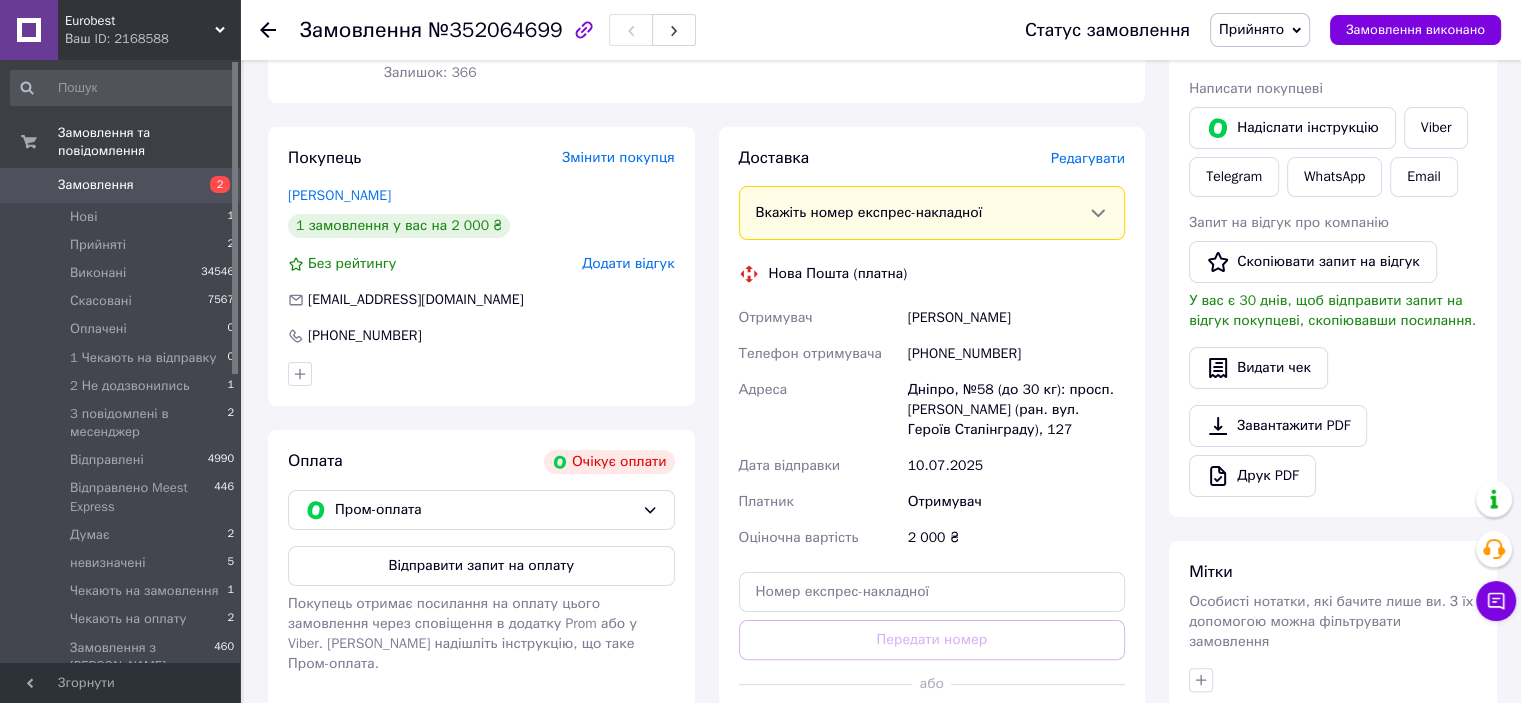 scroll, scrollTop: 211, scrollLeft: 0, axis: vertical 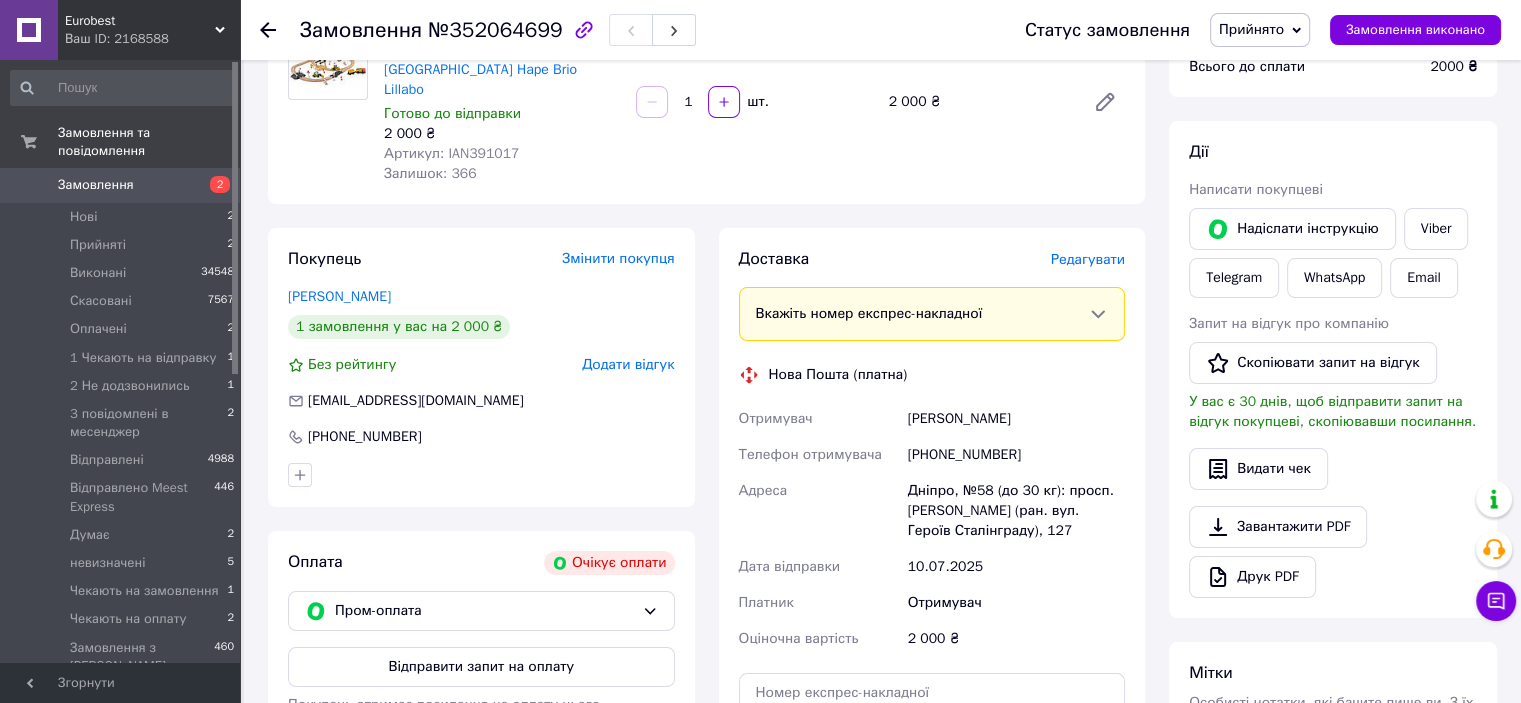 click on "Нові 2" at bounding box center (123, 217) 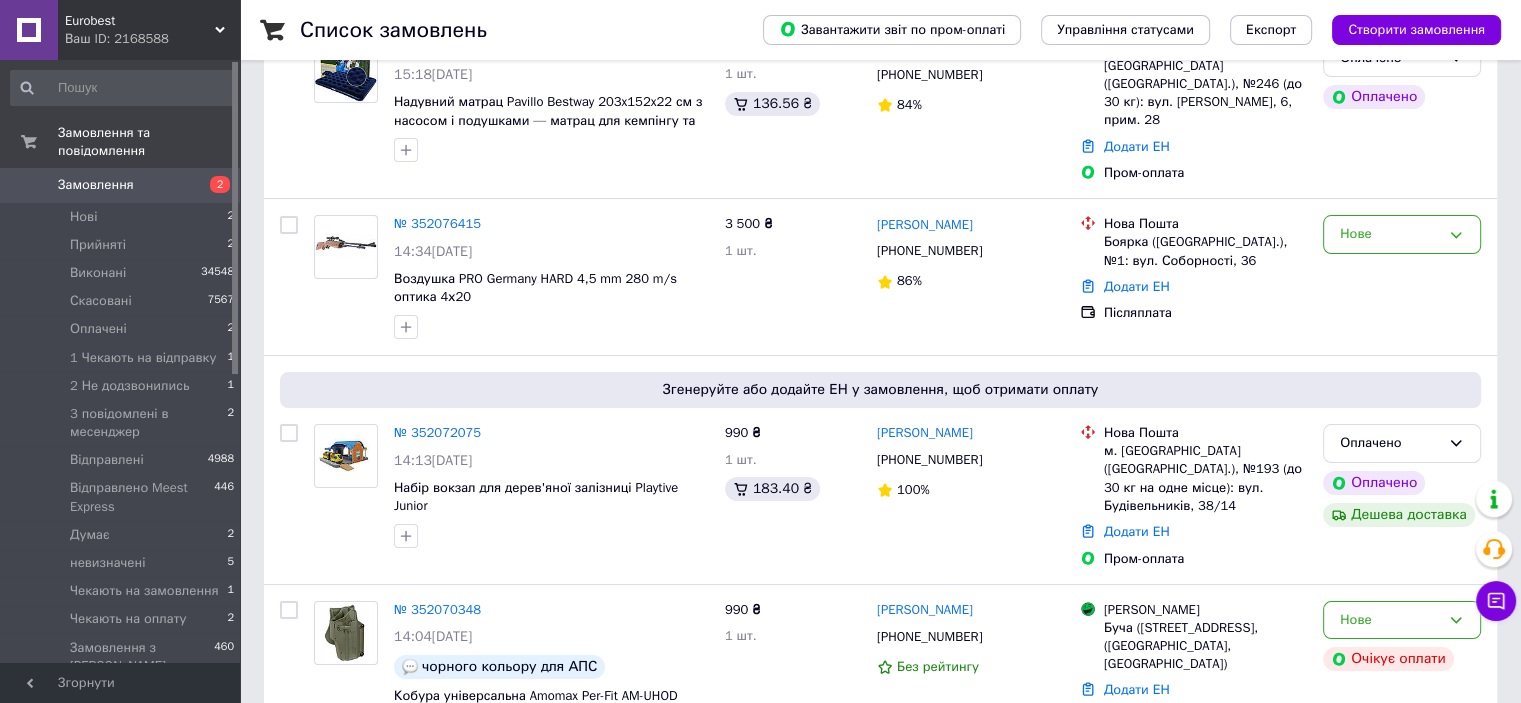 scroll, scrollTop: 200, scrollLeft: 0, axis: vertical 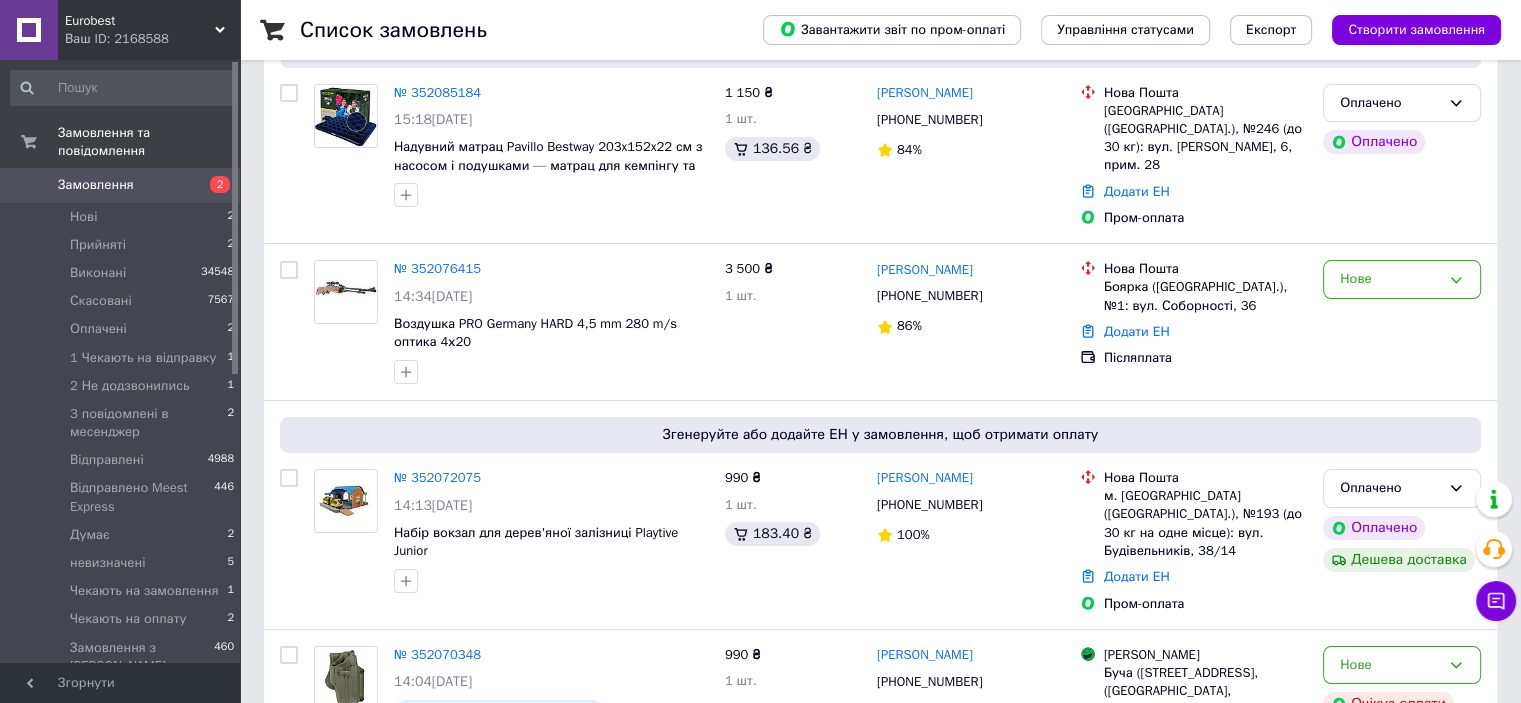 click on "Нове" at bounding box center [1390, 279] 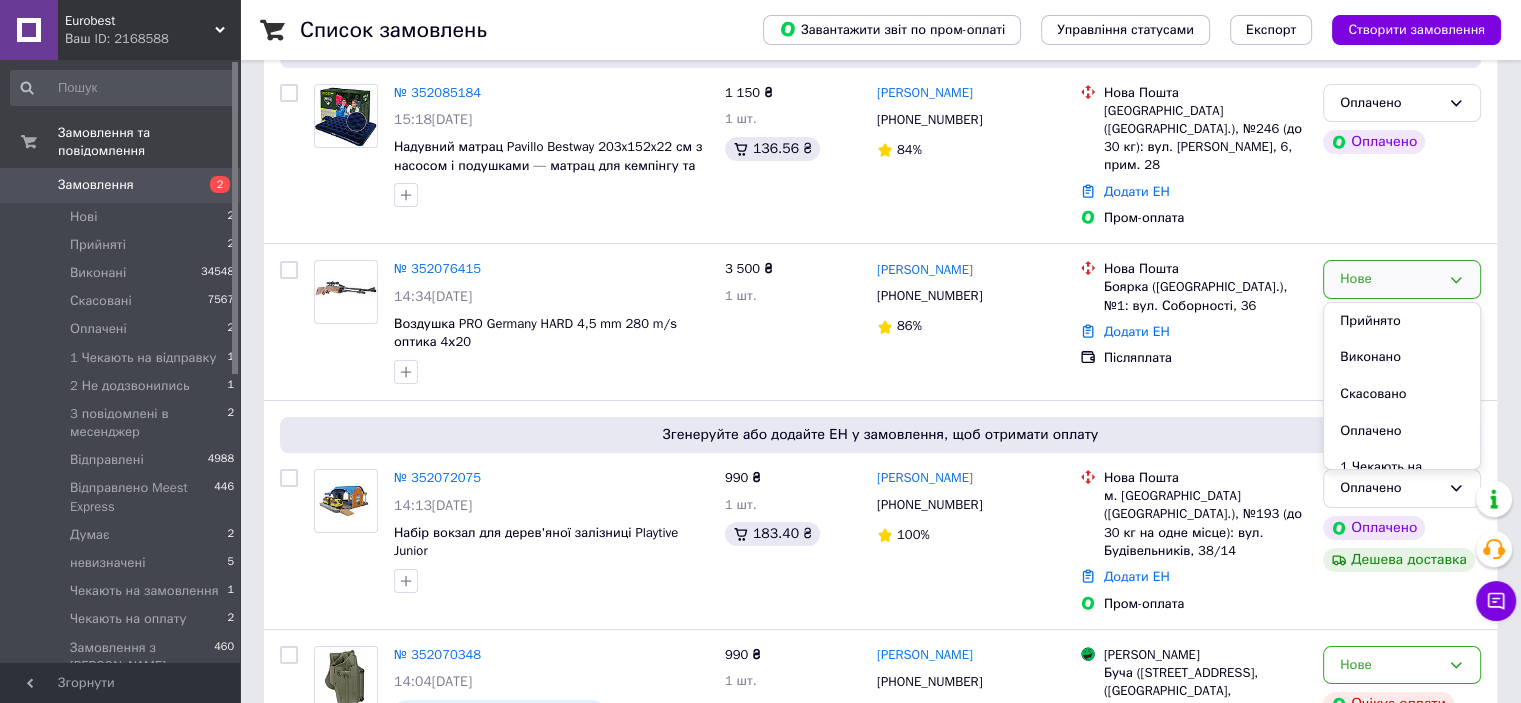 click on "Прийнято" at bounding box center (1402, 321) 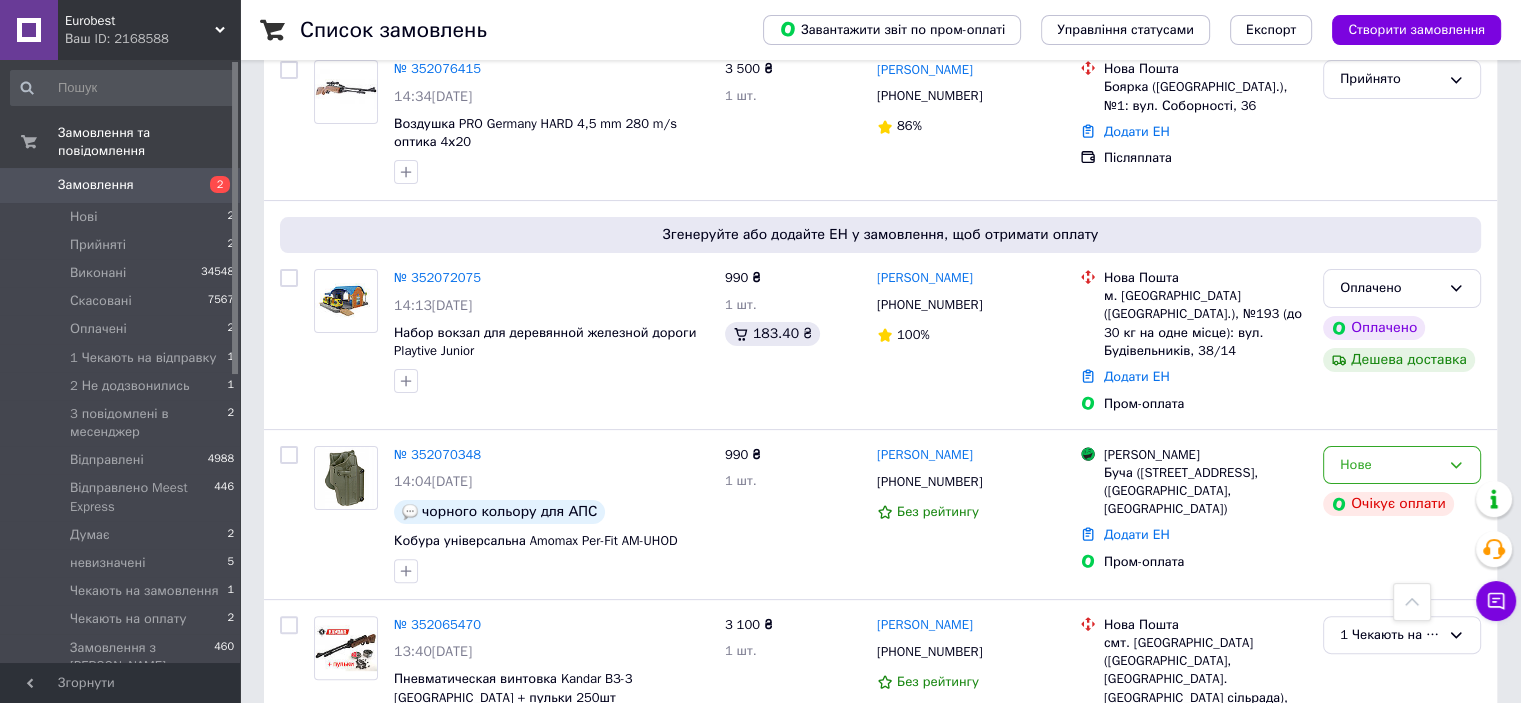 scroll, scrollTop: 600, scrollLeft: 0, axis: vertical 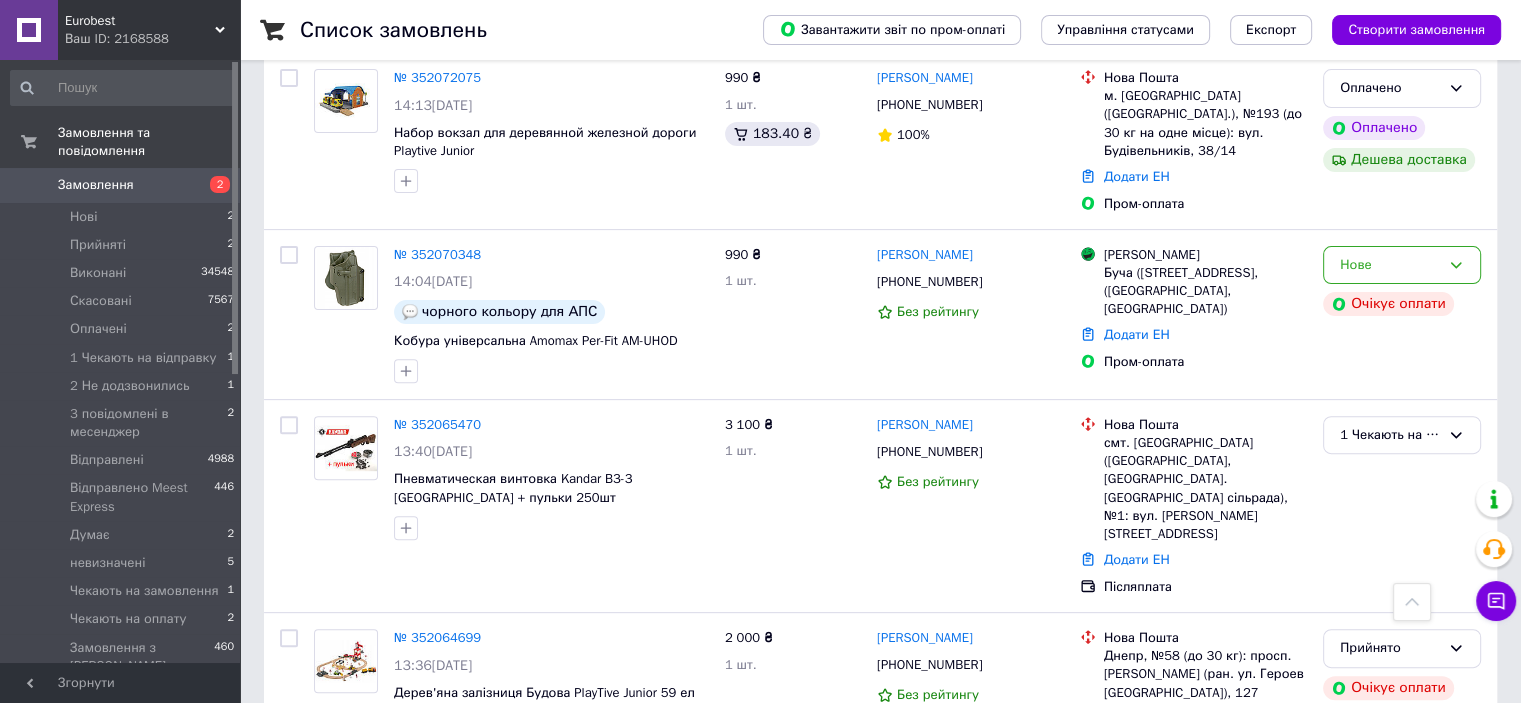 click on "Нове" at bounding box center [1402, 265] 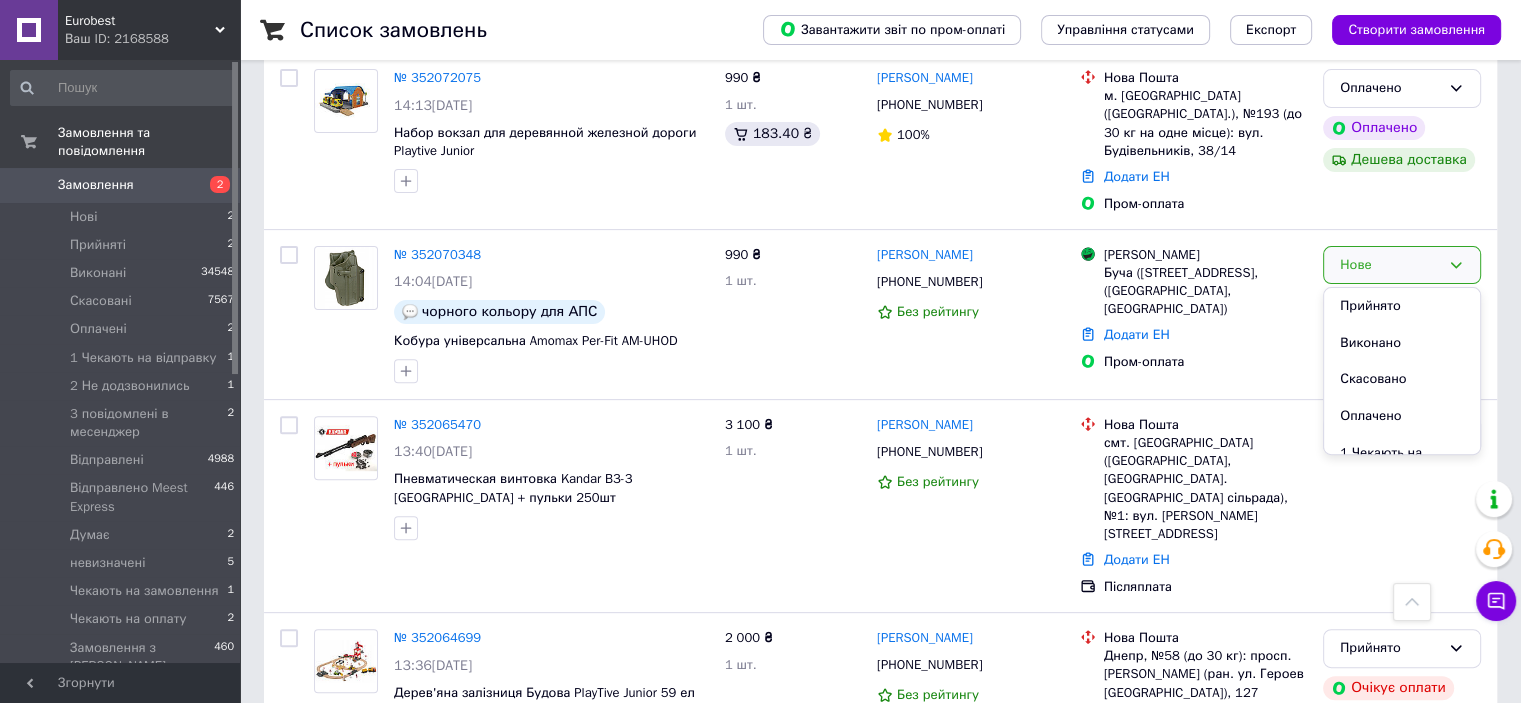 click on "Прийнято" at bounding box center [1402, 306] 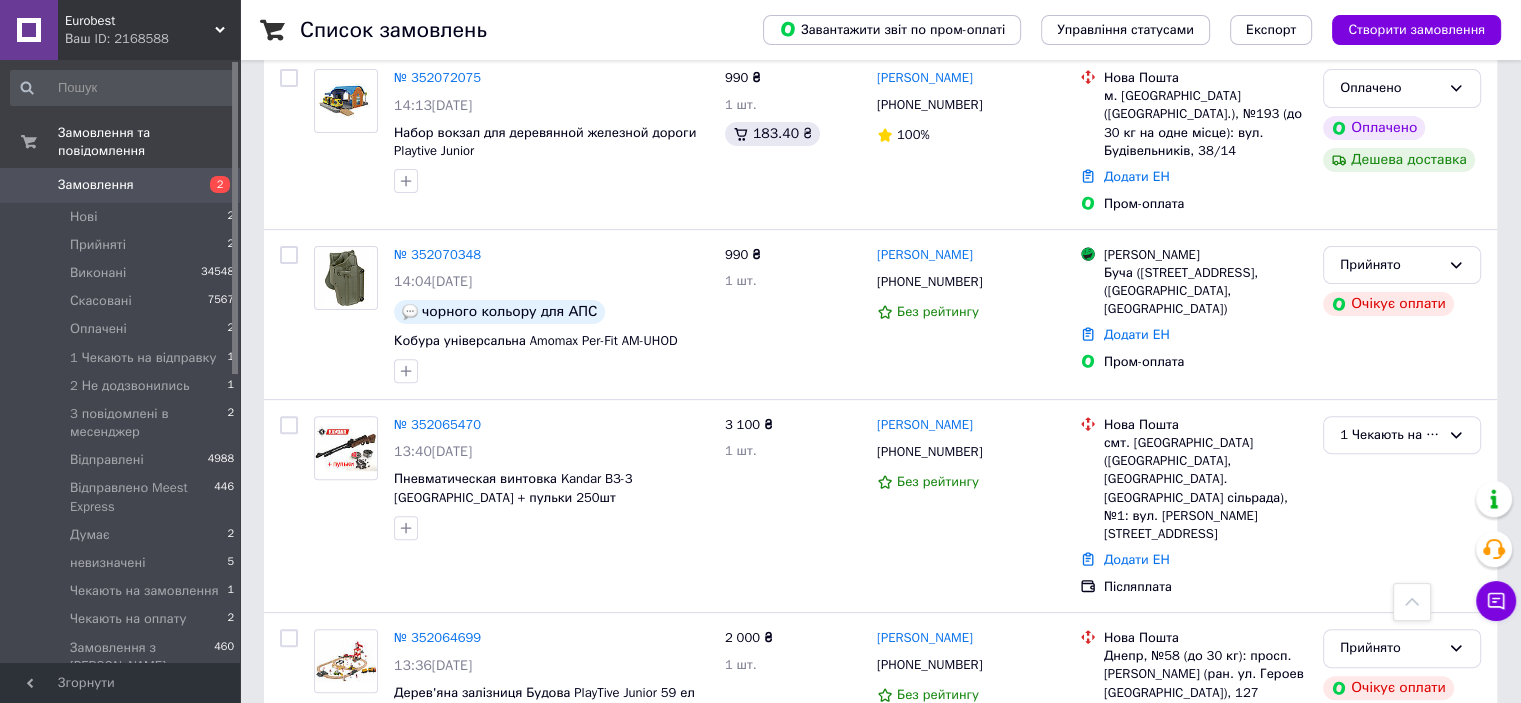click on "Оплачені 2" at bounding box center (123, 329) 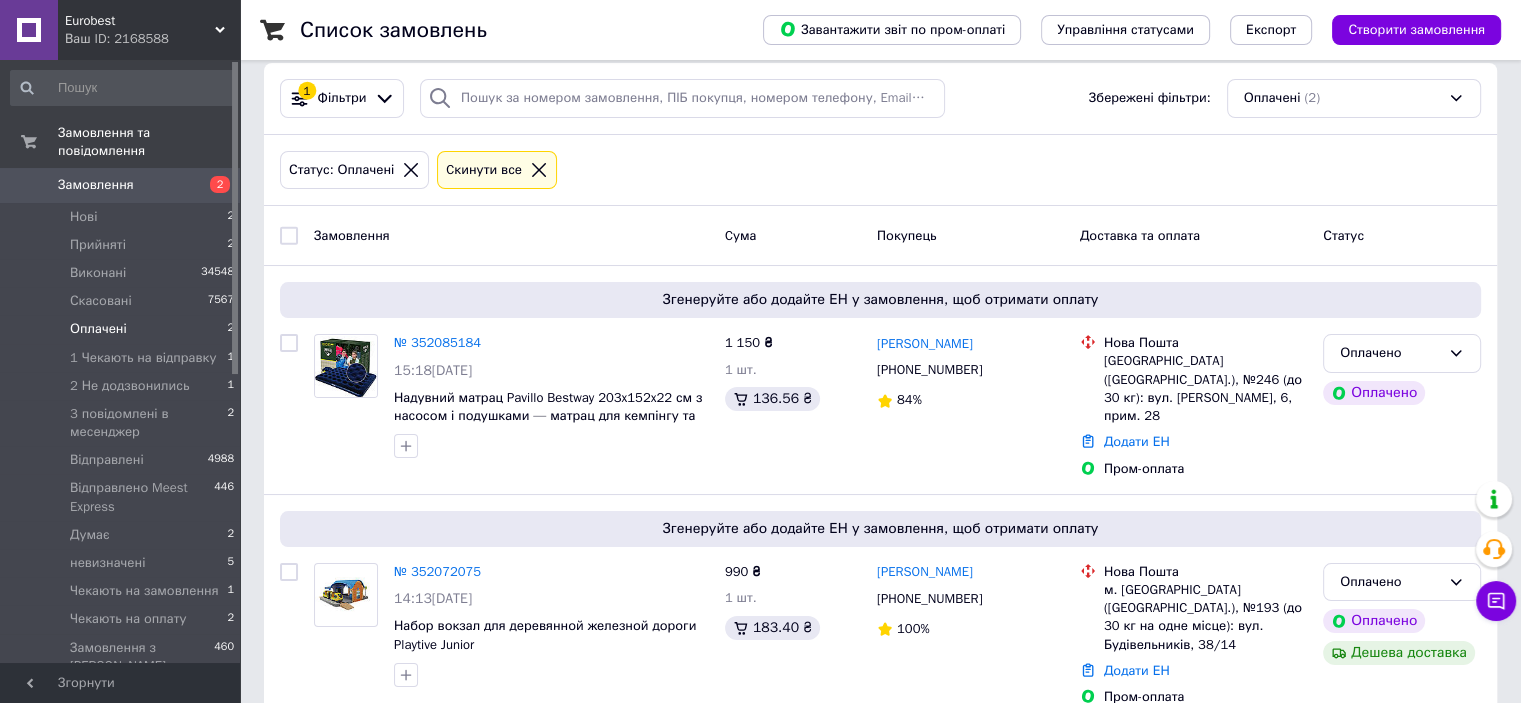 scroll, scrollTop: 26, scrollLeft: 0, axis: vertical 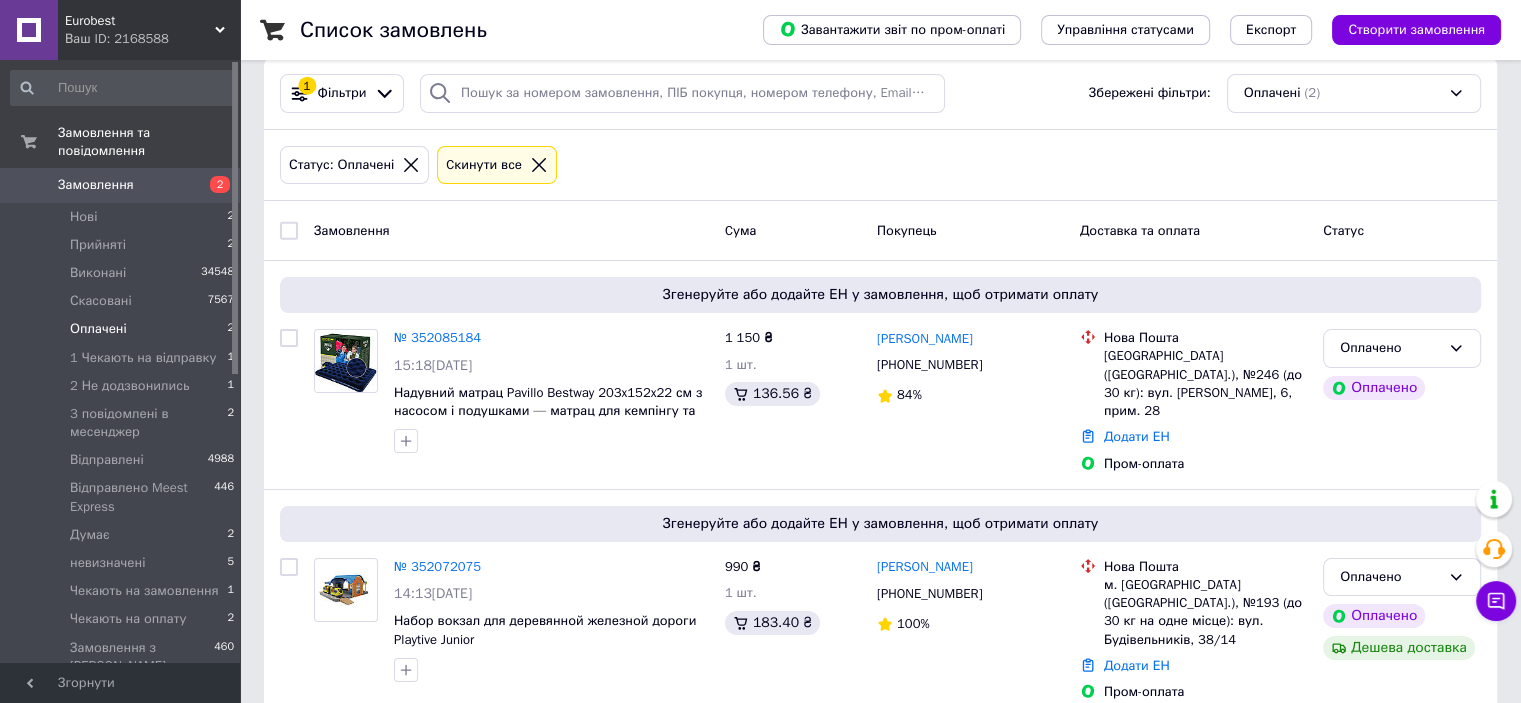 click on "Оплачено" at bounding box center (1390, 577) 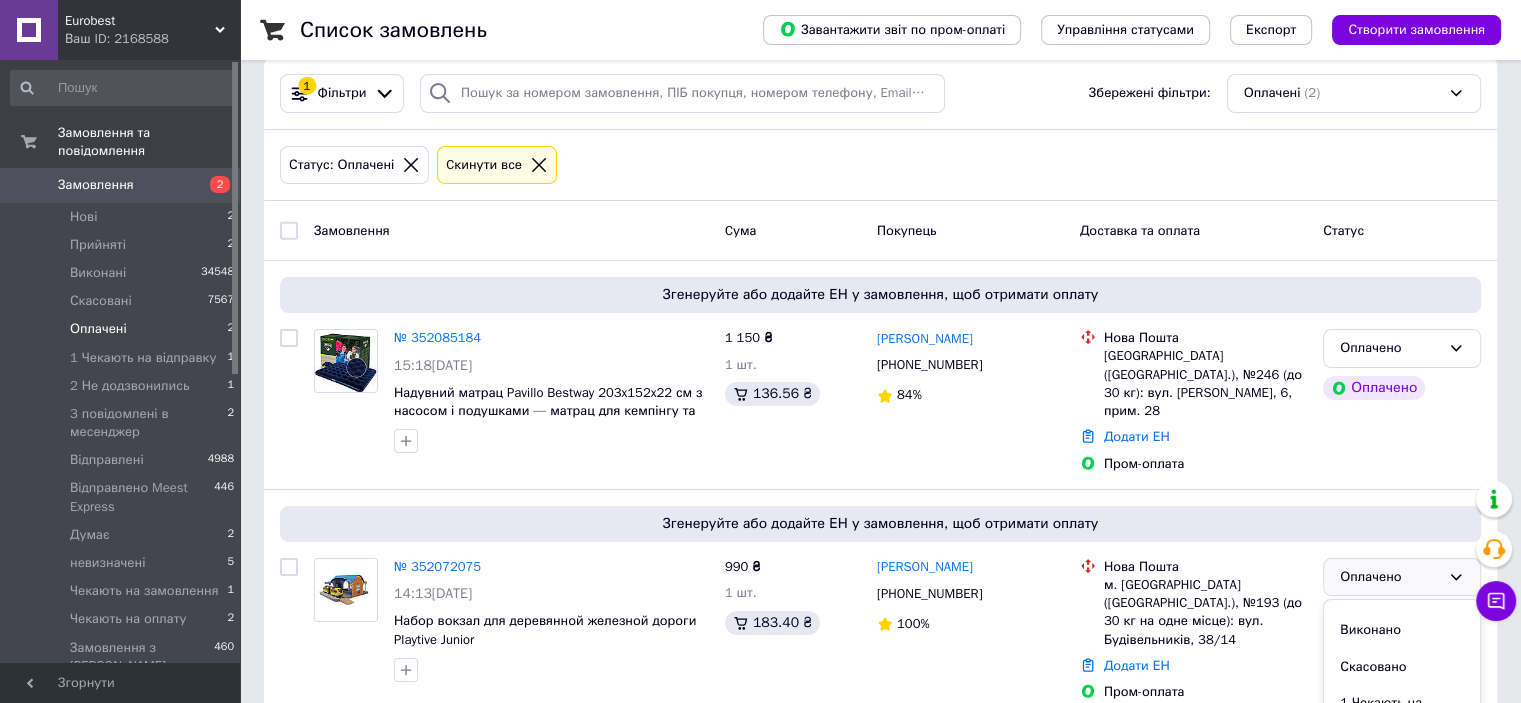 scroll, scrollTop: 100, scrollLeft: 0, axis: vertical 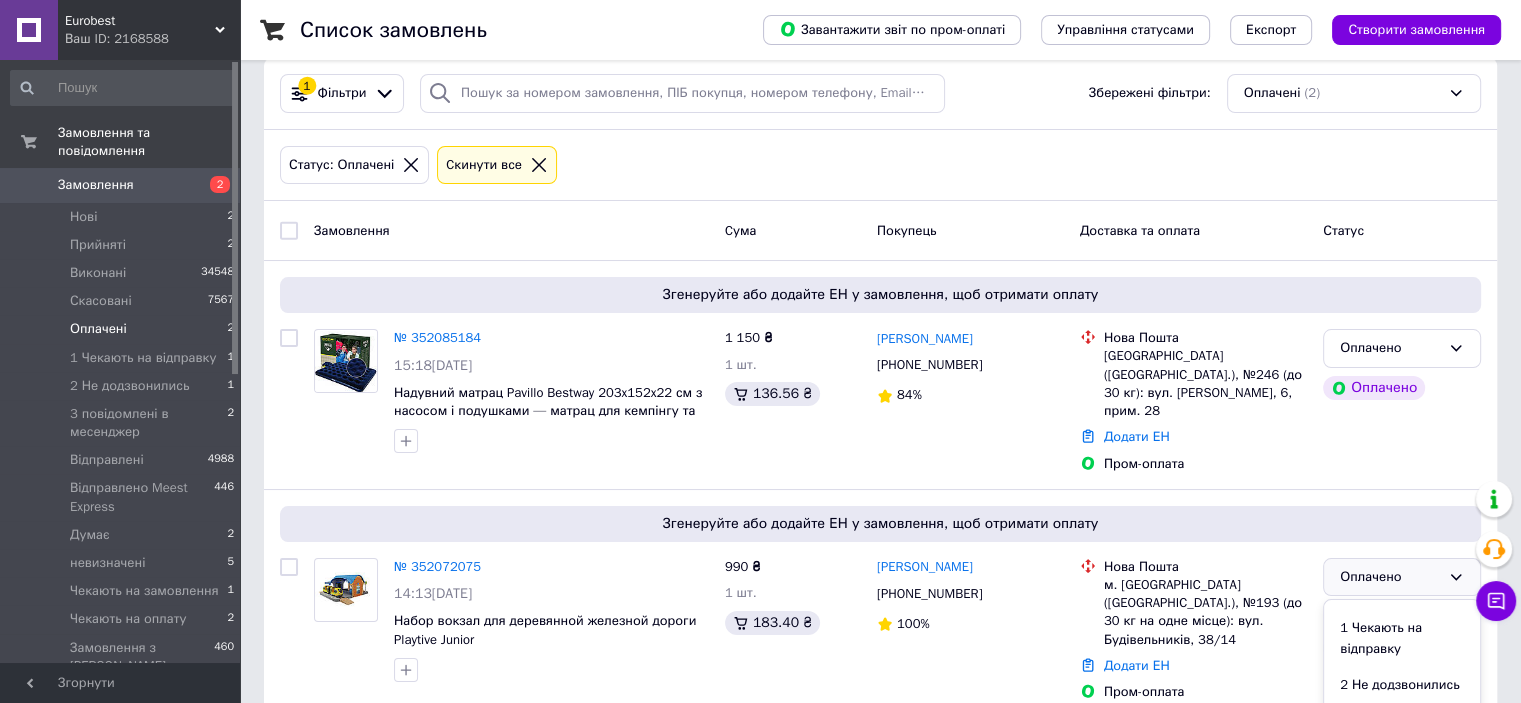 click on "1 Чекають на відправку" at bounding box center (1402, 638) 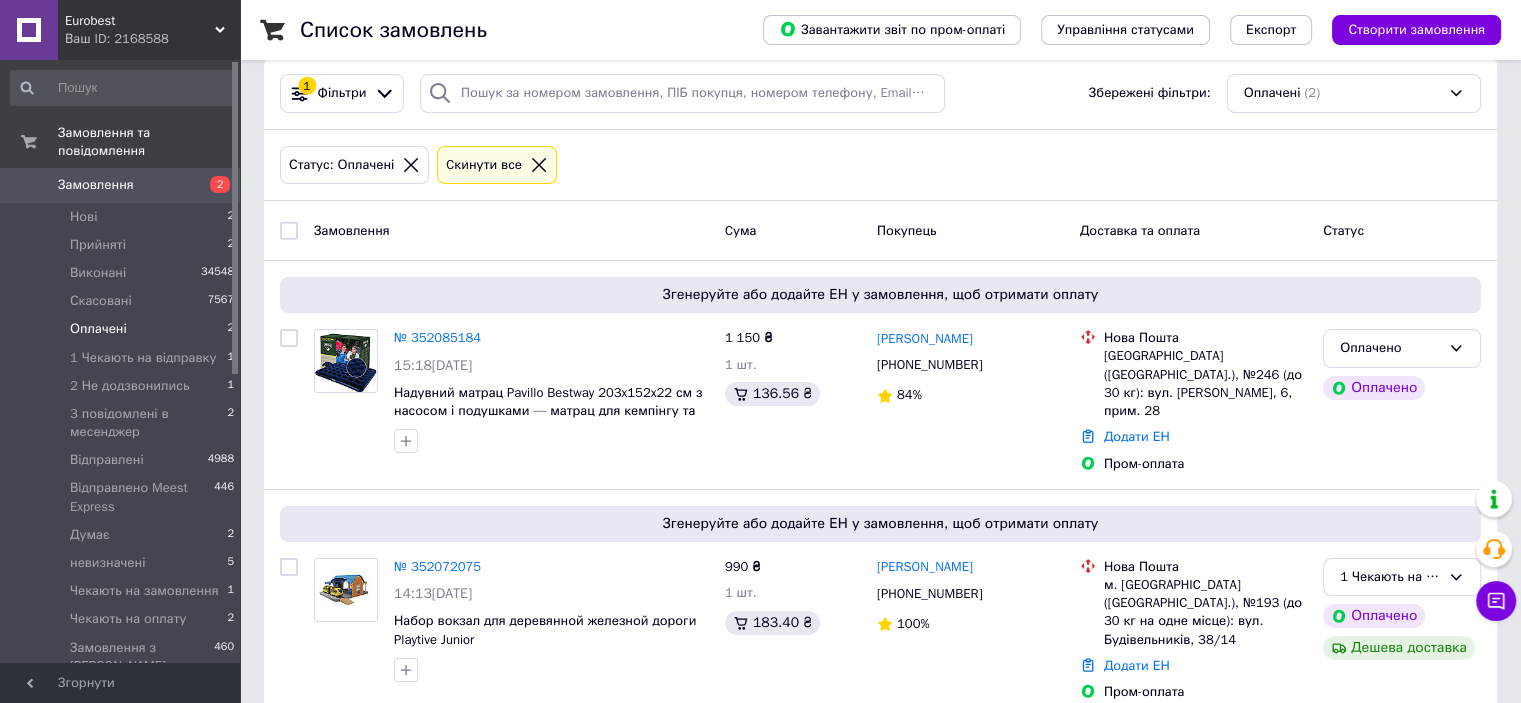 click on "Оплачено" at bounding box center (1390, 348) 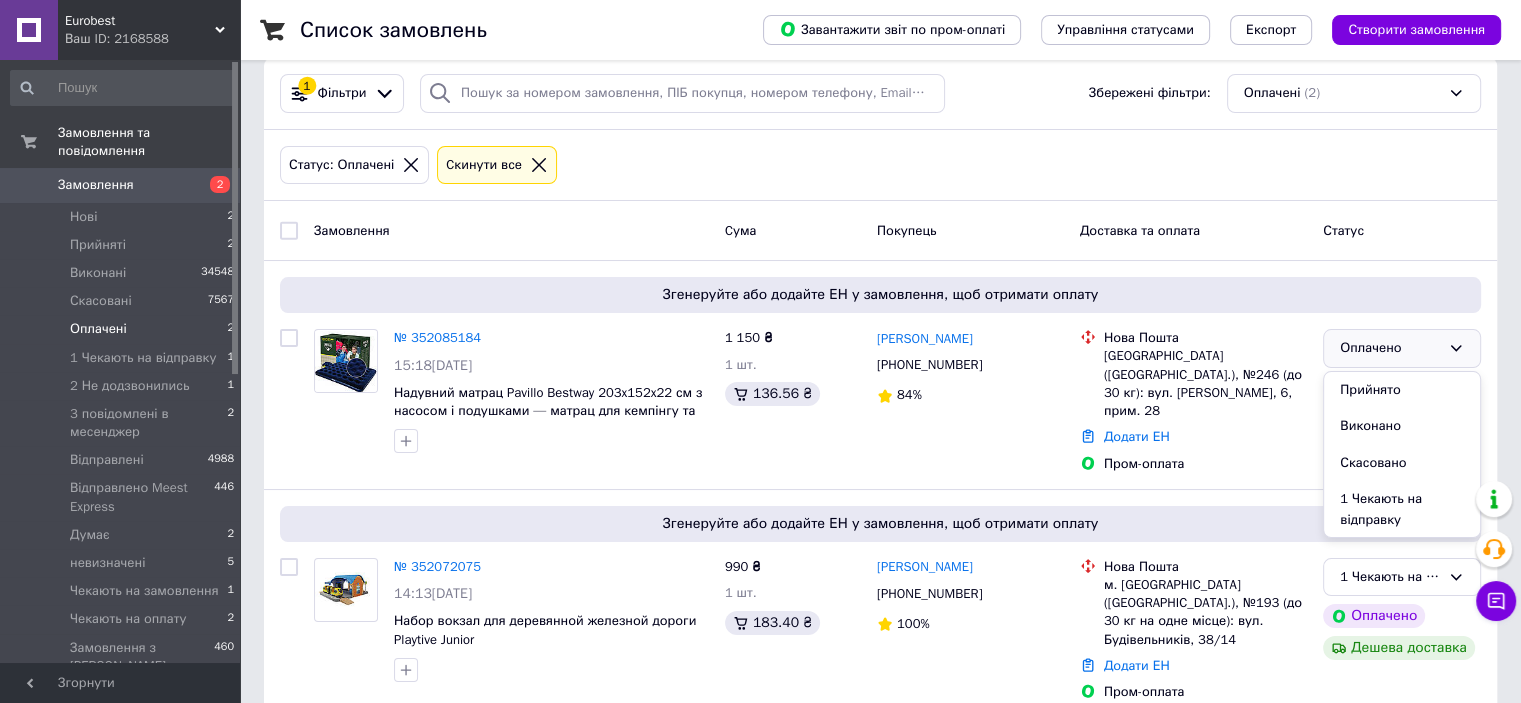 click on "1 Чекають на відправку" at bounding box center [1402, 509] 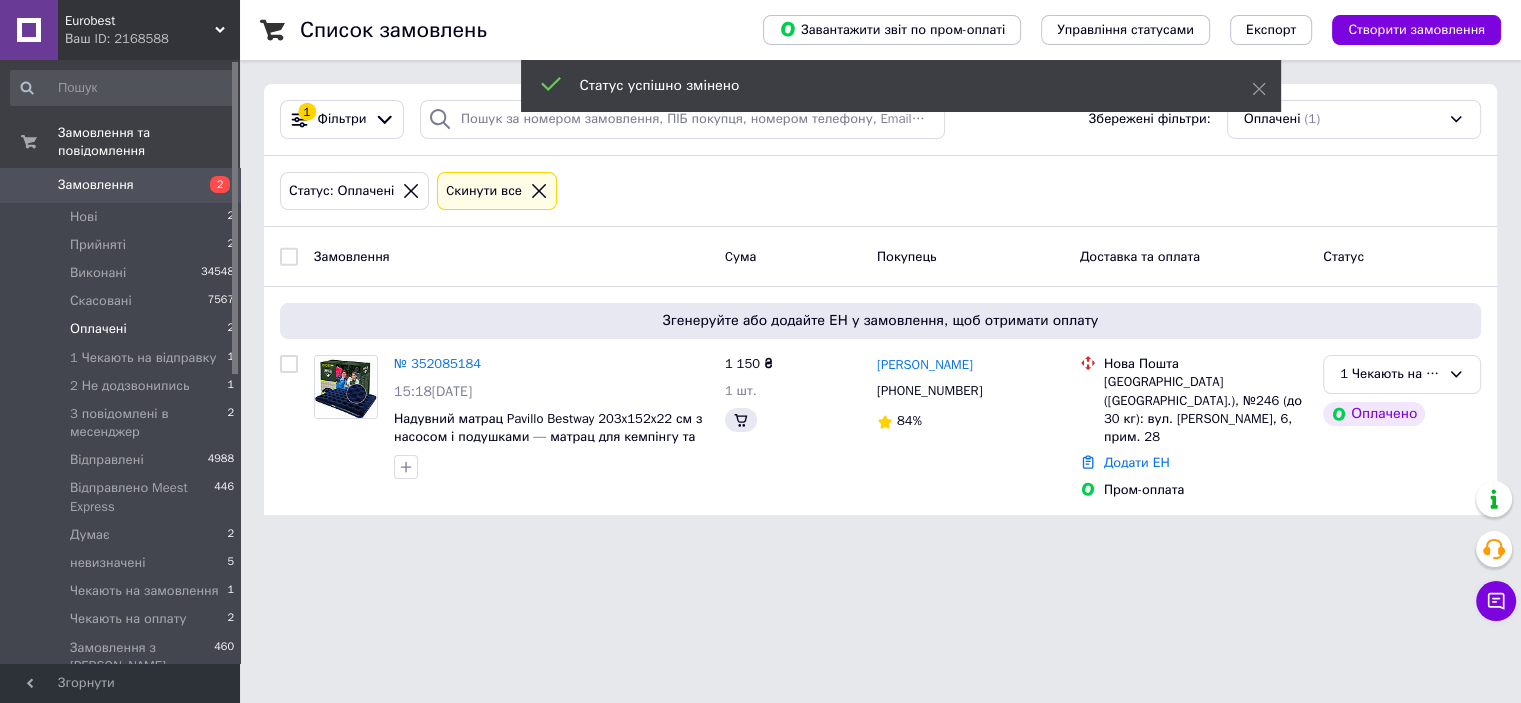 scroll, scrollTop: 0, scrollLeft: 0, axis: both 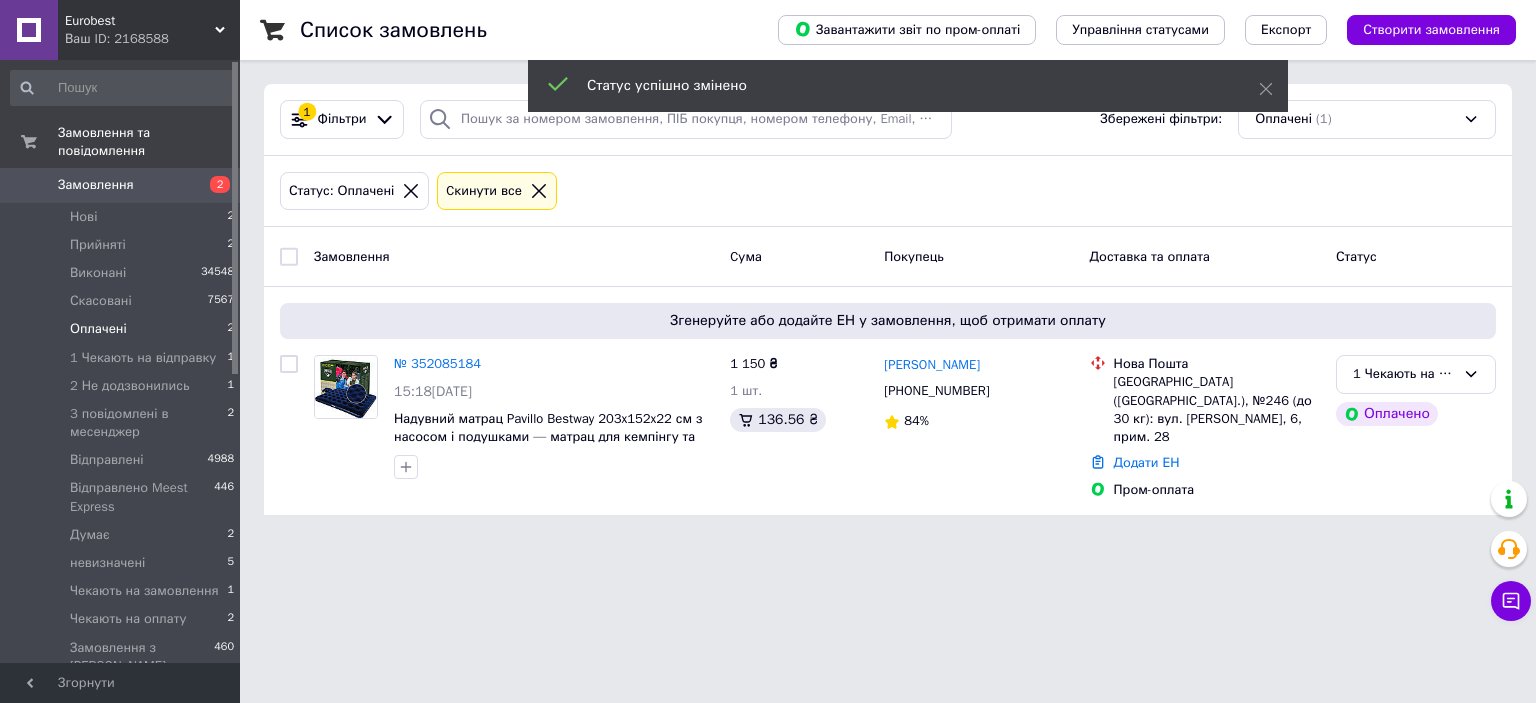 click on "Прийняті" at bounding box center (98, 245) 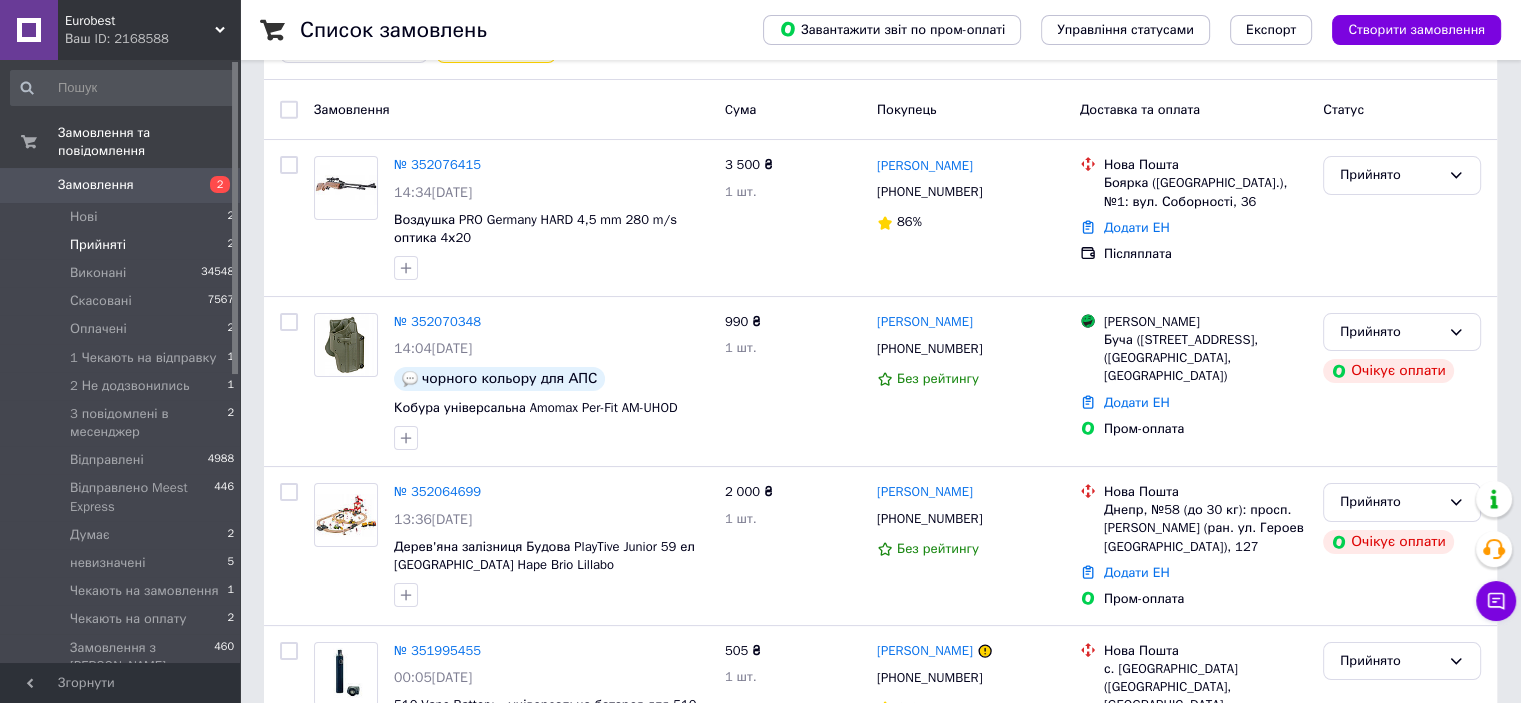 scroll, scrollTop: 85, scrollLeft: 0, axis: vertical 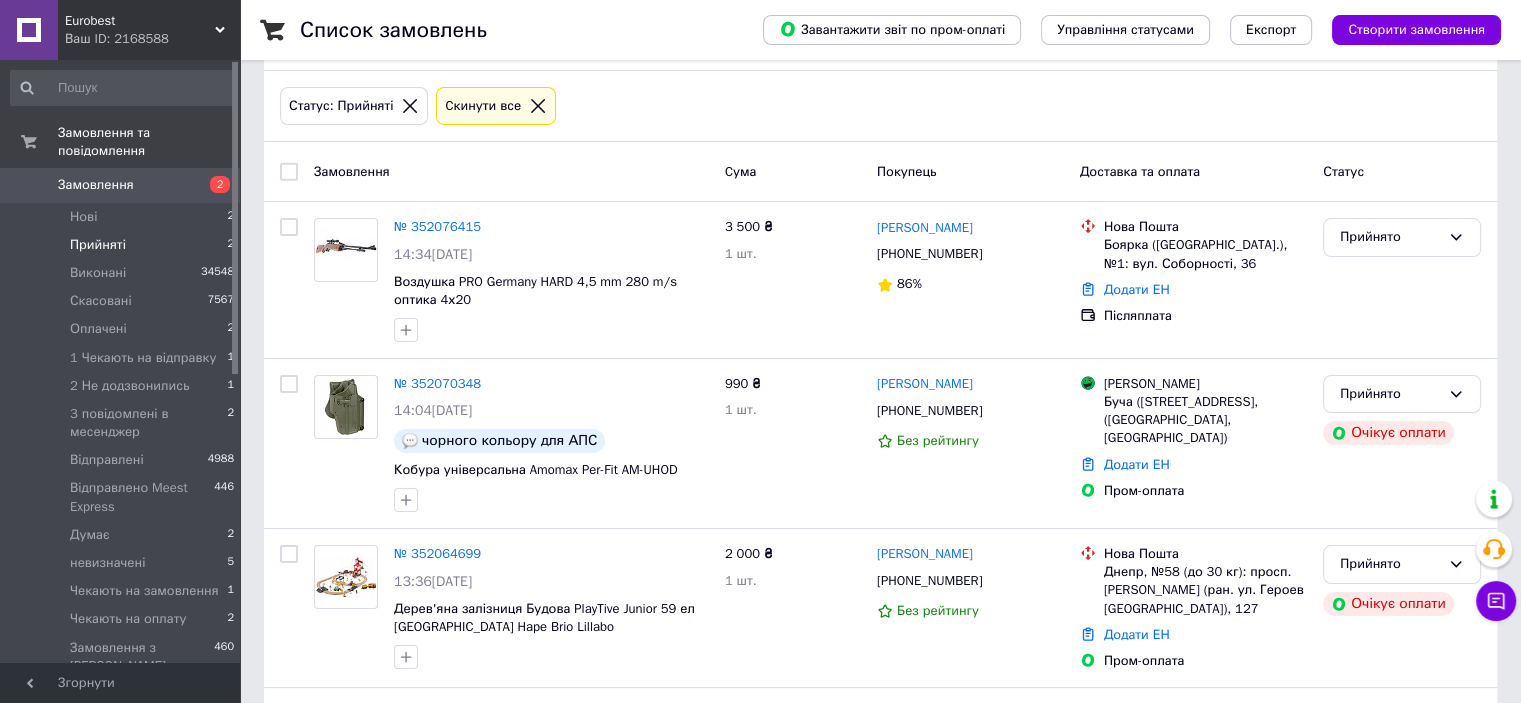 click on "№ 352076415" at bounding box center [437, 226] 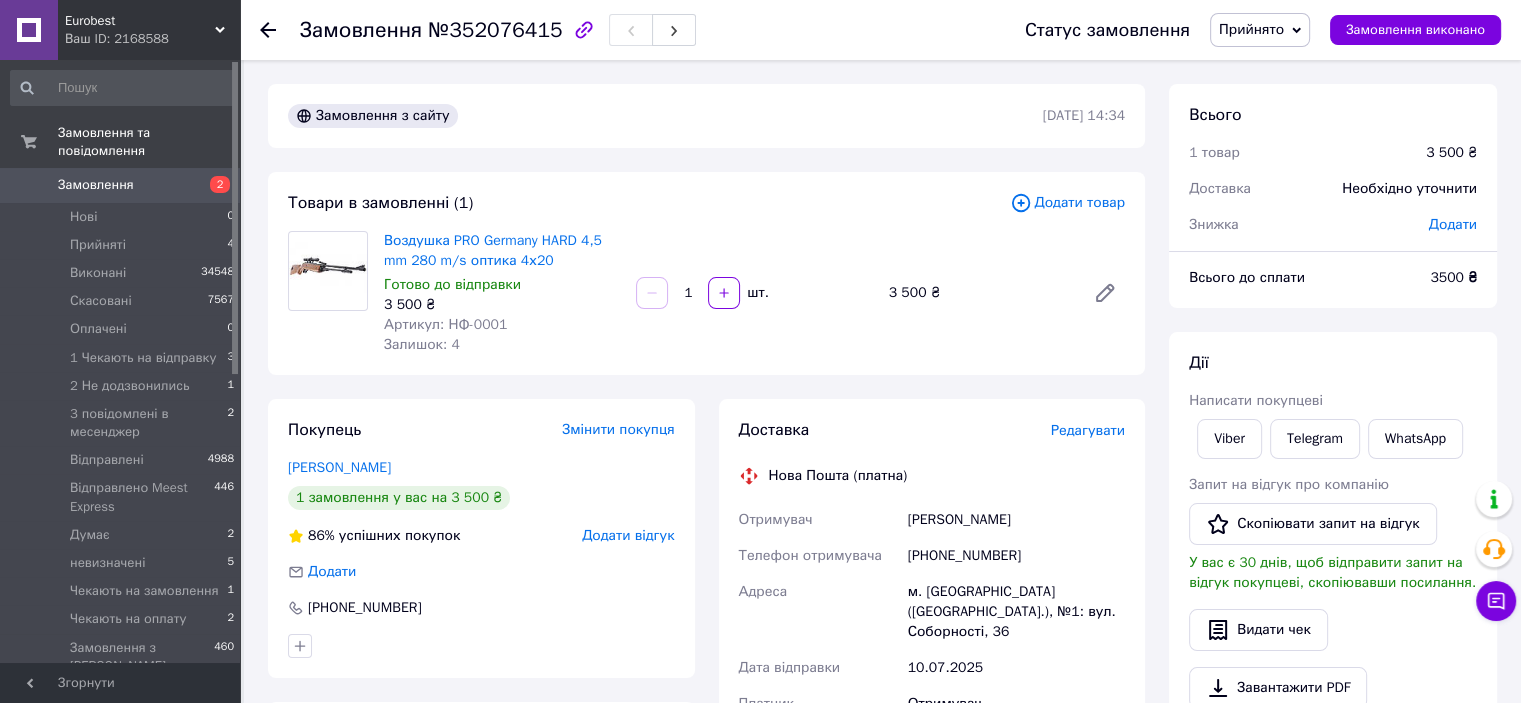 scroll, scrollTop: 0, scrollLeft: 0, axis: both 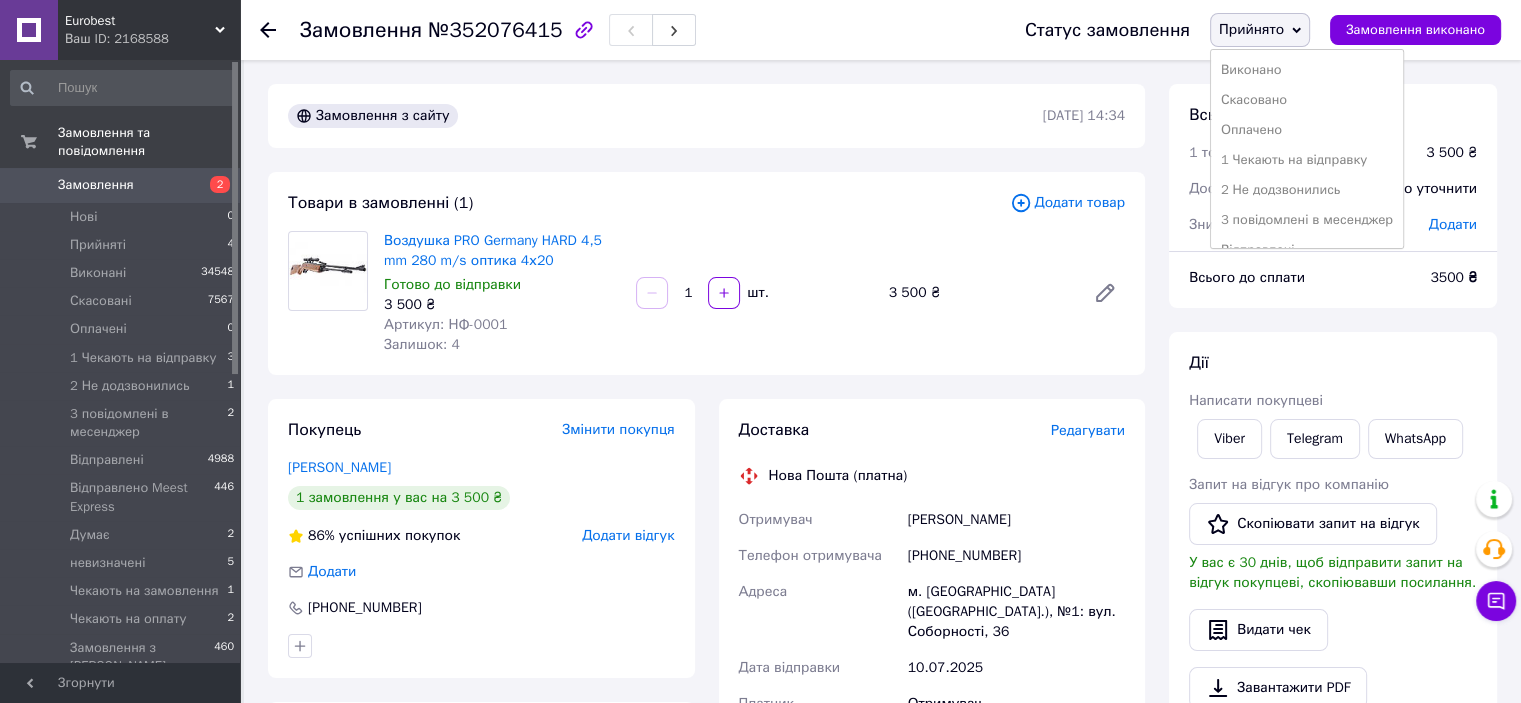 click on "1 Чекають на відправку" at bounding box center (1307, 160) 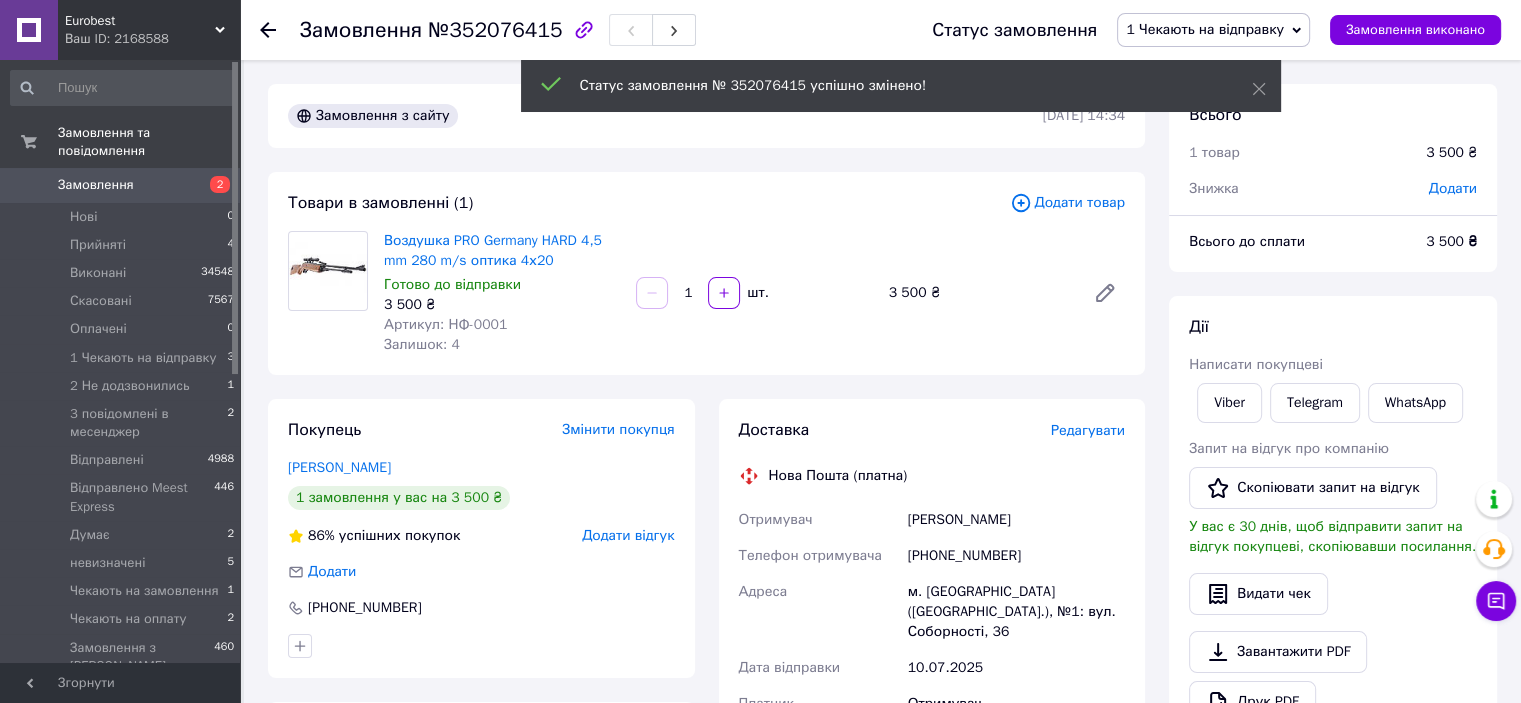 click 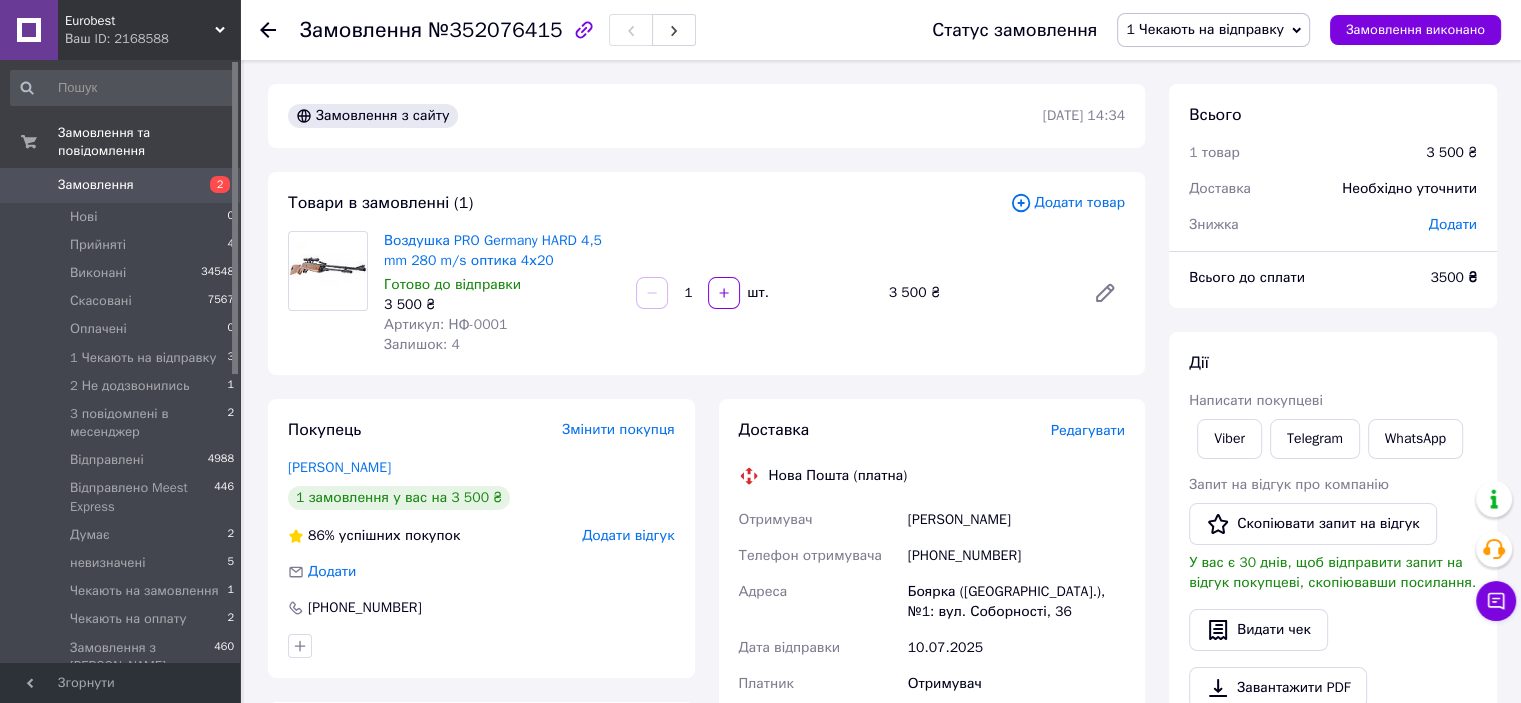 click on "Прийняті 4" at bounding box center [123, 245] 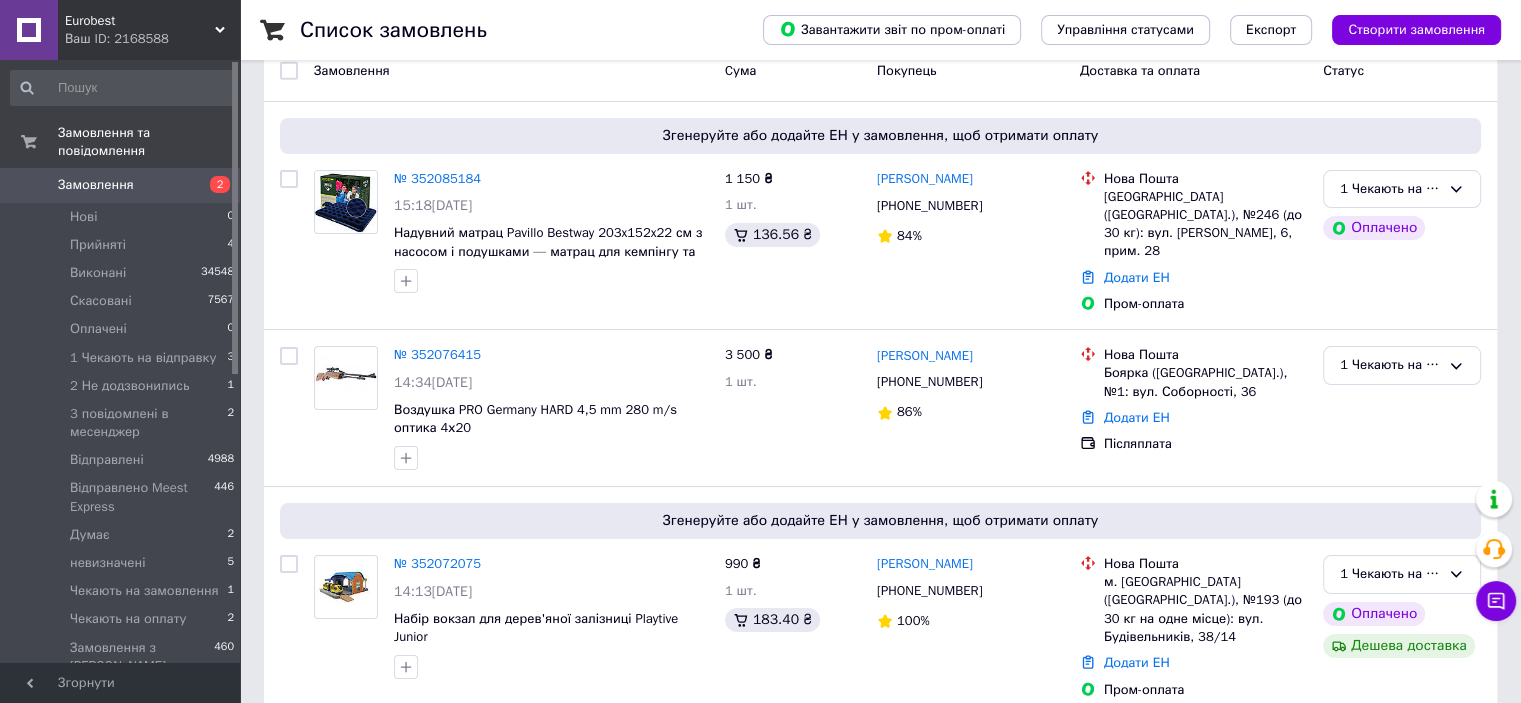 scroll, scrollTop: 100, scrollLeft: 0, axis: vertical 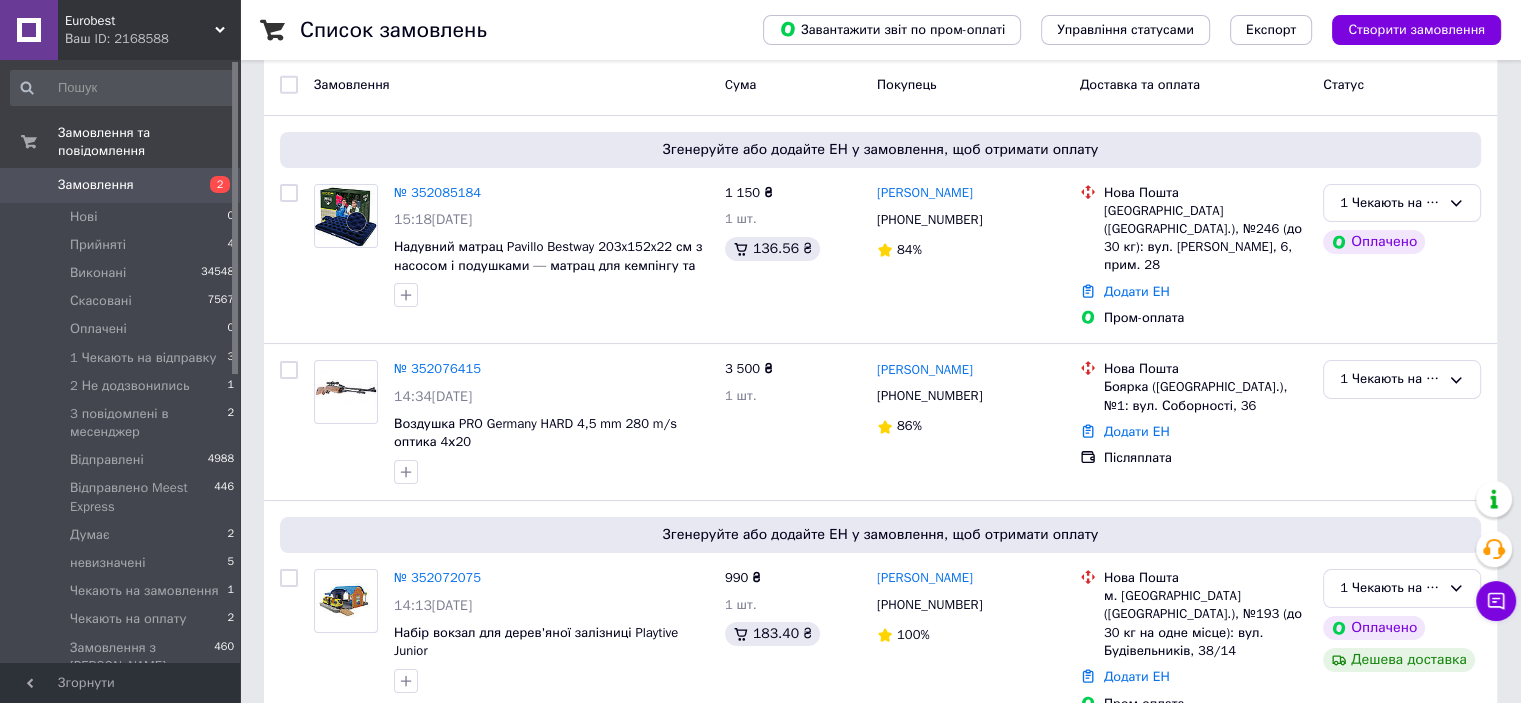 click on "Прийняті" at bounding box center [98, 245] 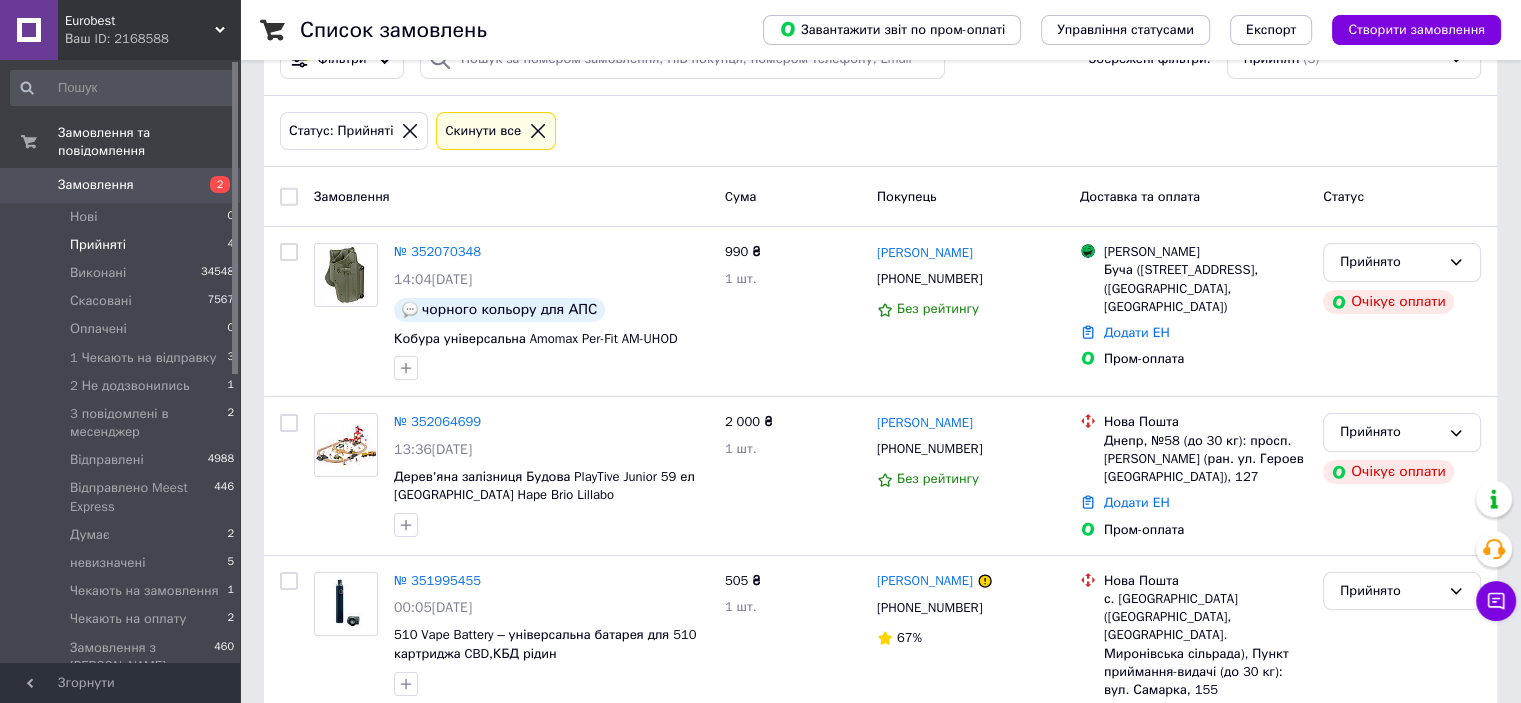 scroll, scrollTop: 128, scrollLeft: 0, axis: vertical 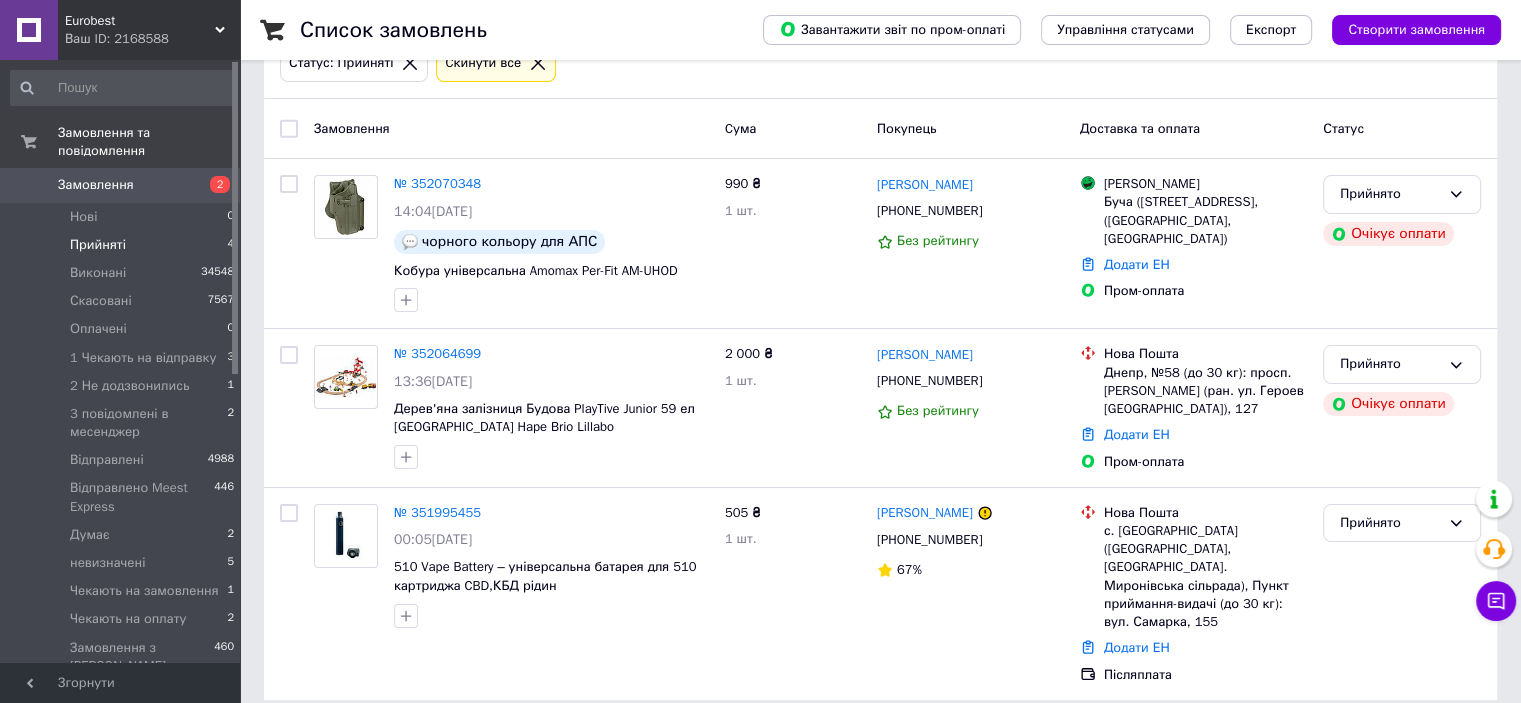click on "№ 352064699" at bounding box center [437, 353] 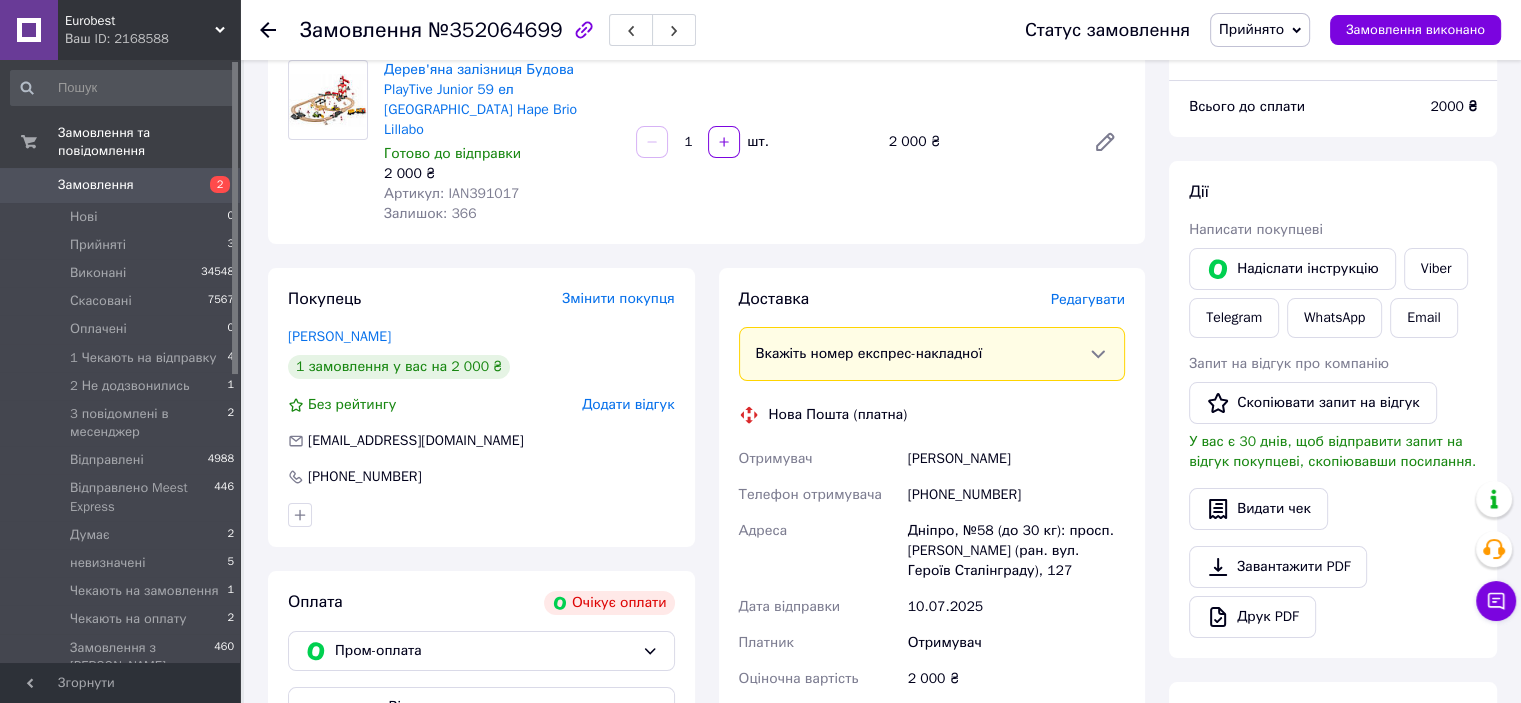 scroll, scrollTop: 111, scrollLeft: 0, axis: vertical 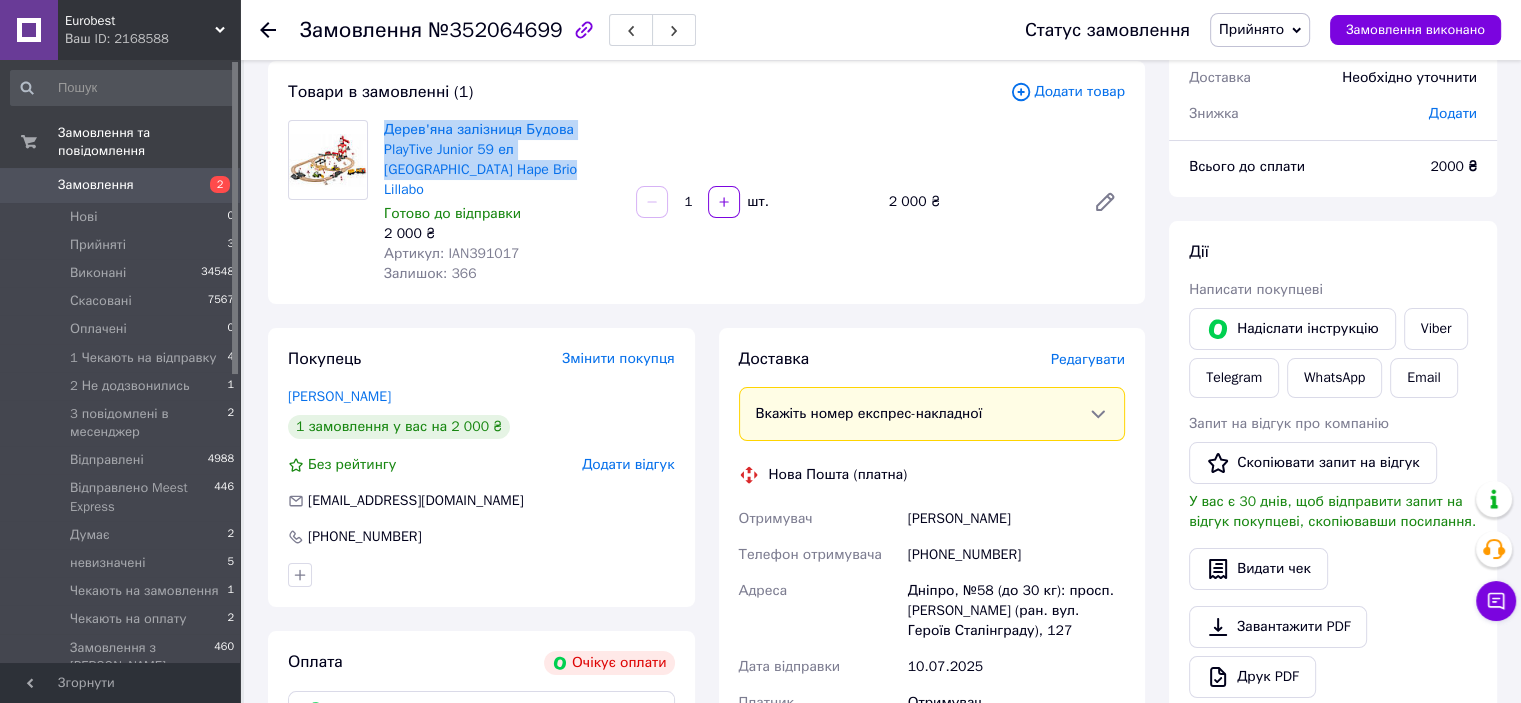 drag, startPoint x: 400, startPoint y: 139, endPoint x: 441, endPoint y: 171, distance: 52.009613 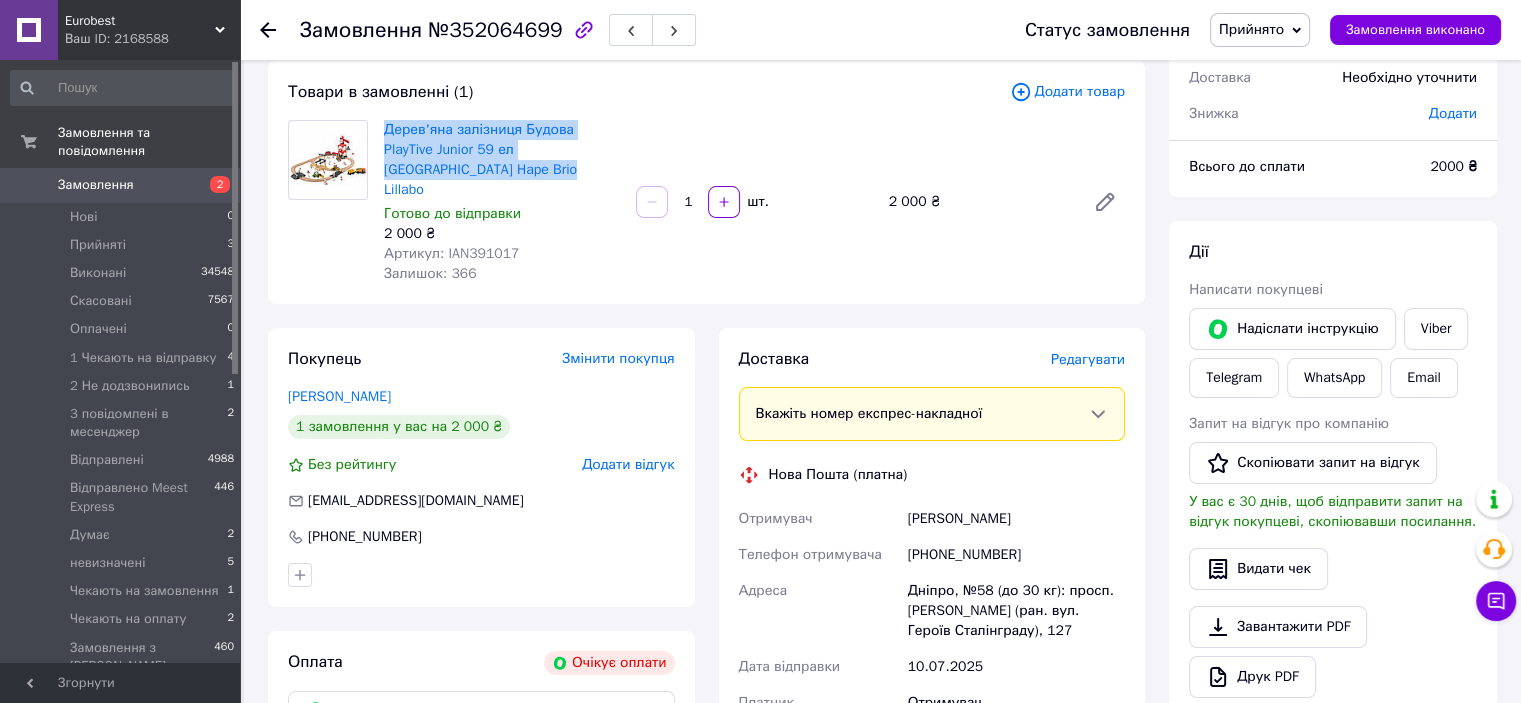 click on "Viber" at bounding box center (1436, 329) 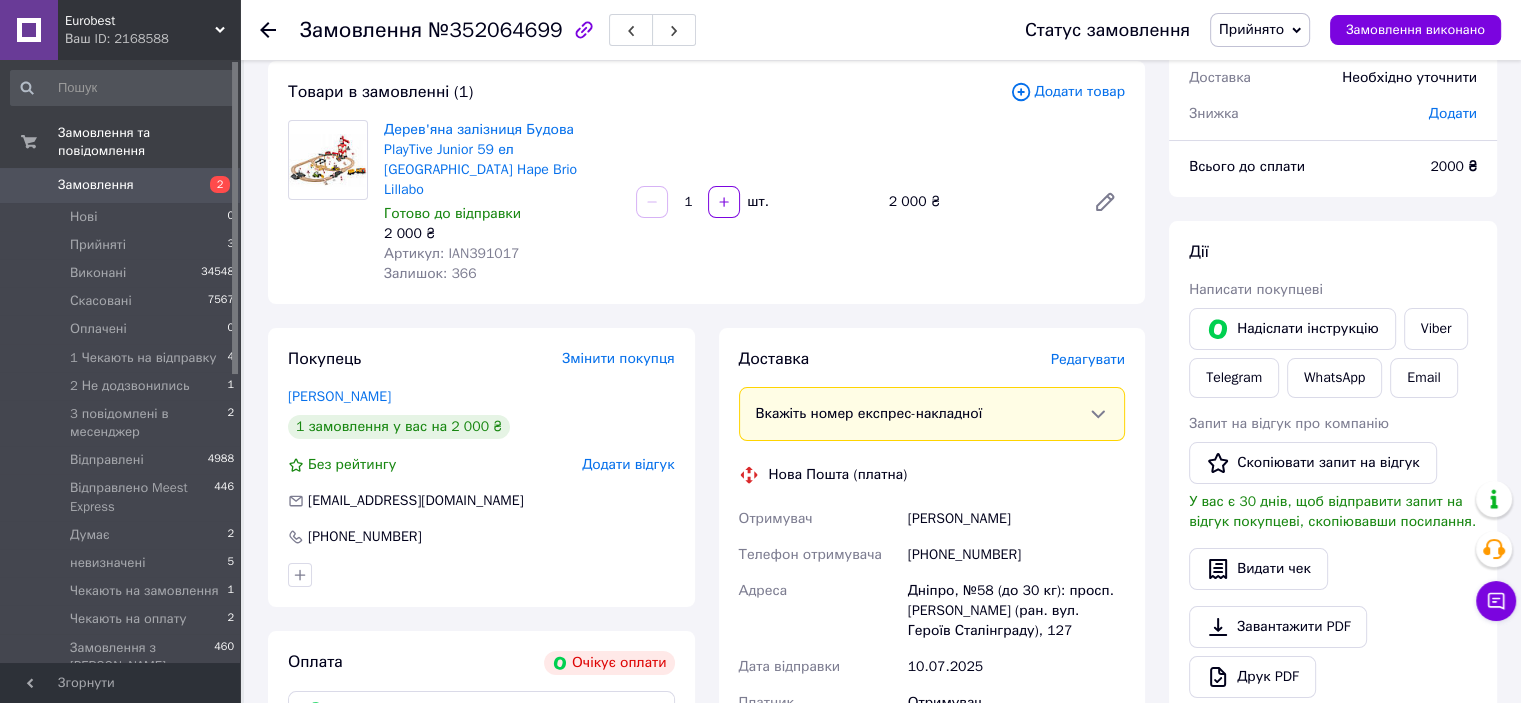 click on "Прийняті" at bounding box center (98, 245) 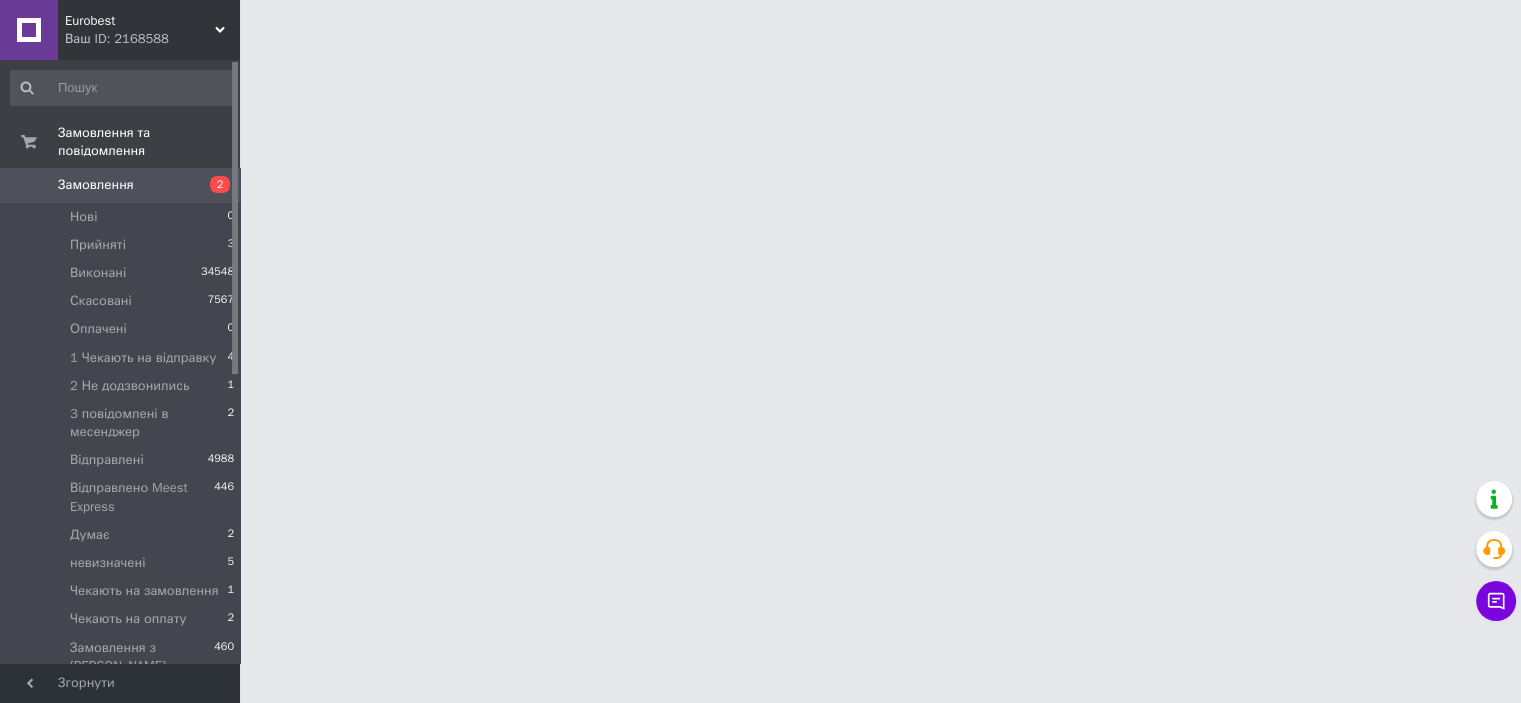 scroll, scrollTop: 0, scrollLeft: 0, axis: both 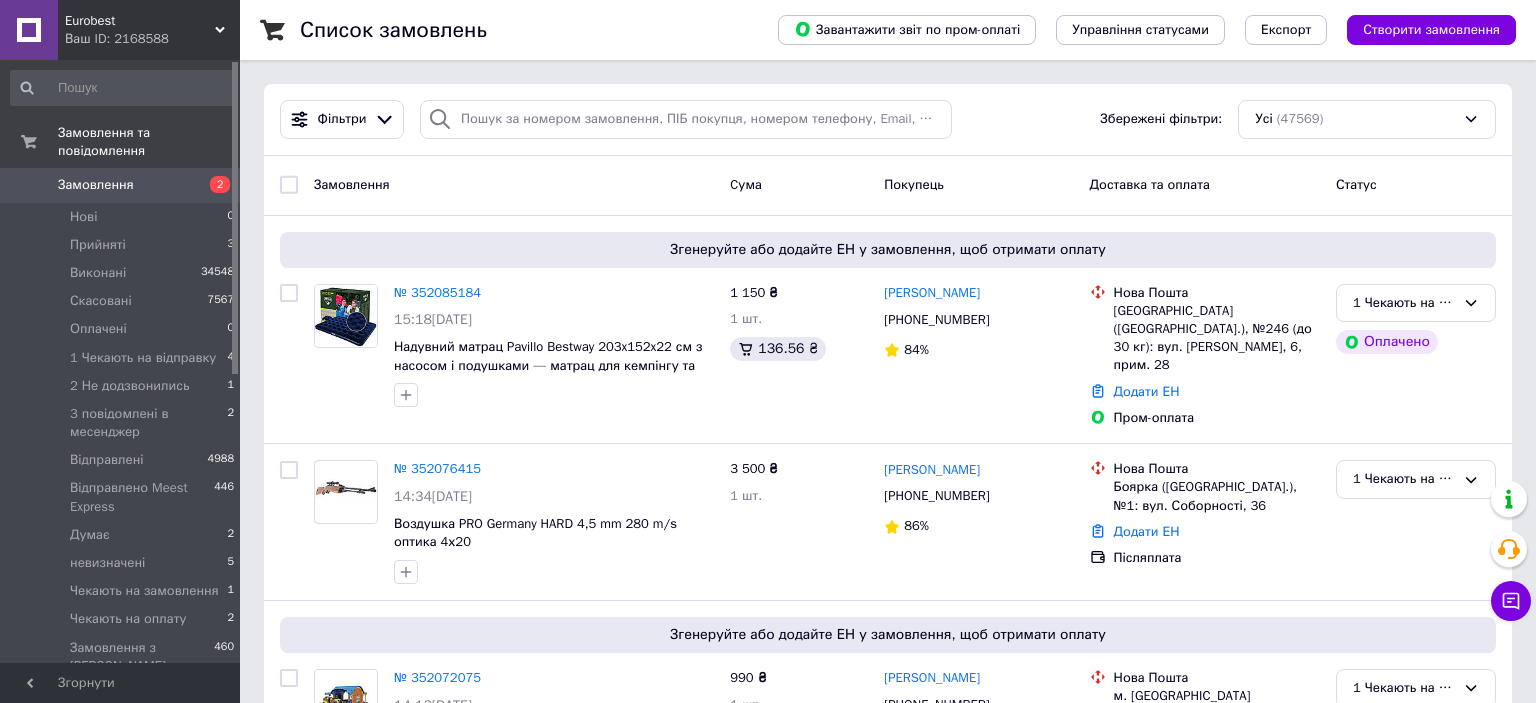click on "Прийняті" at bounding box center [98, 245] 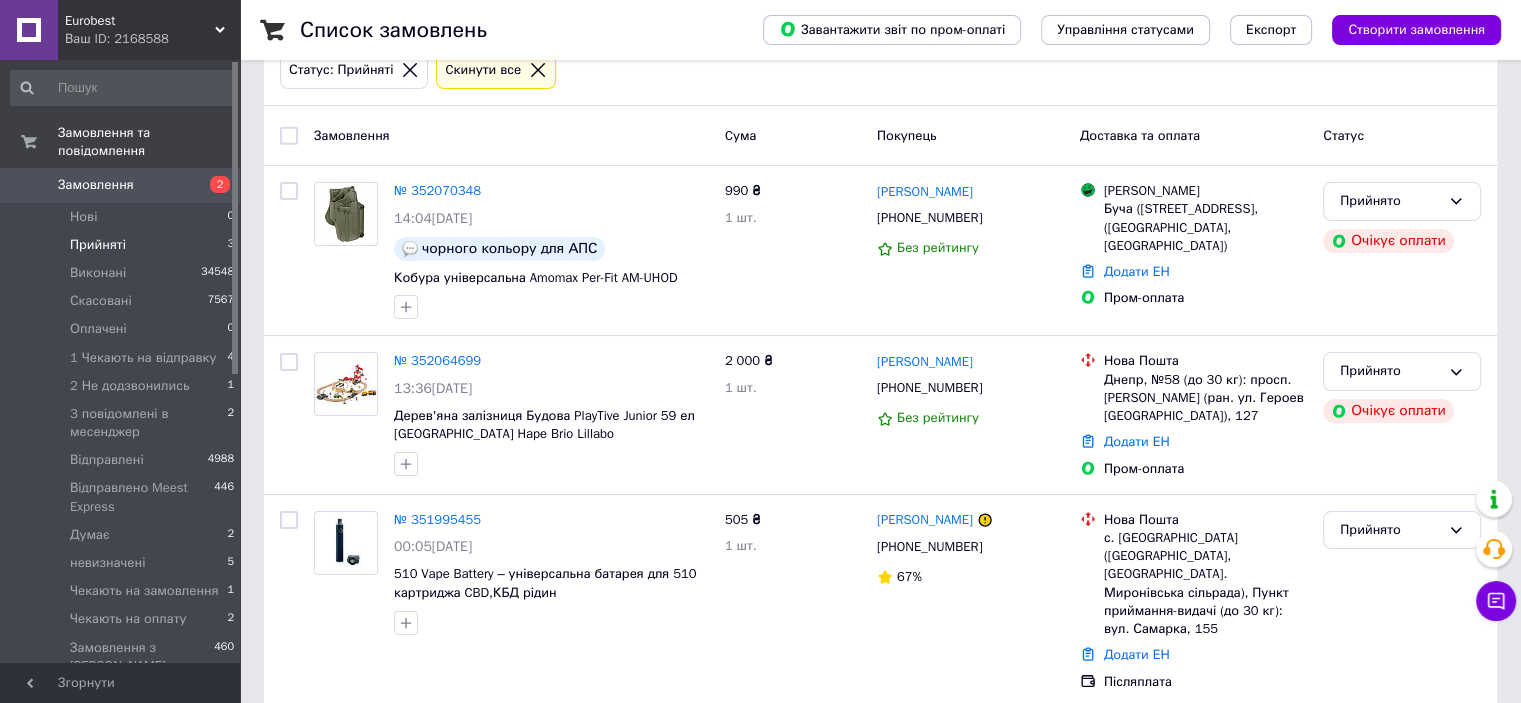 scroll, scrollTop: 128, scrollLeft: 0, axis: vertical 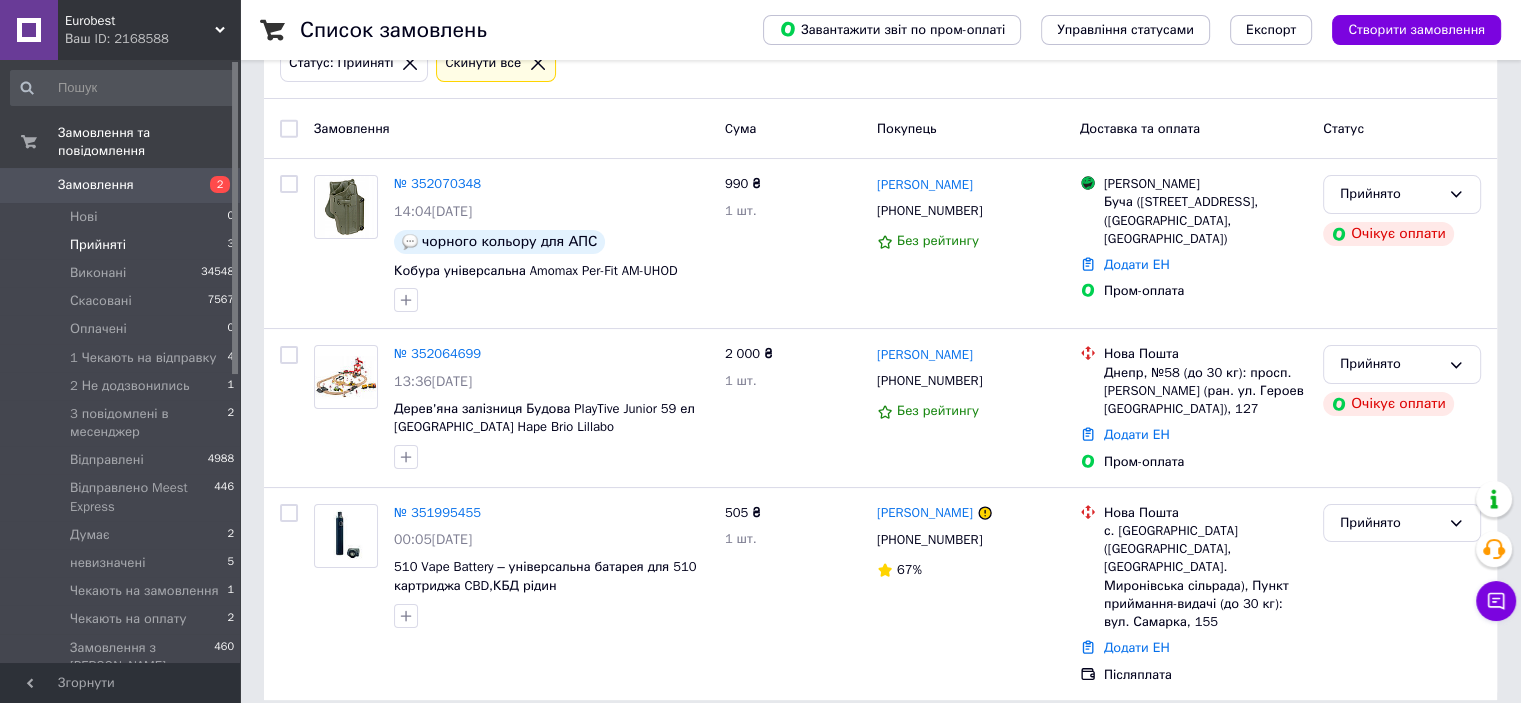 click on "№ 352070348" at bounding box center (437, 183) 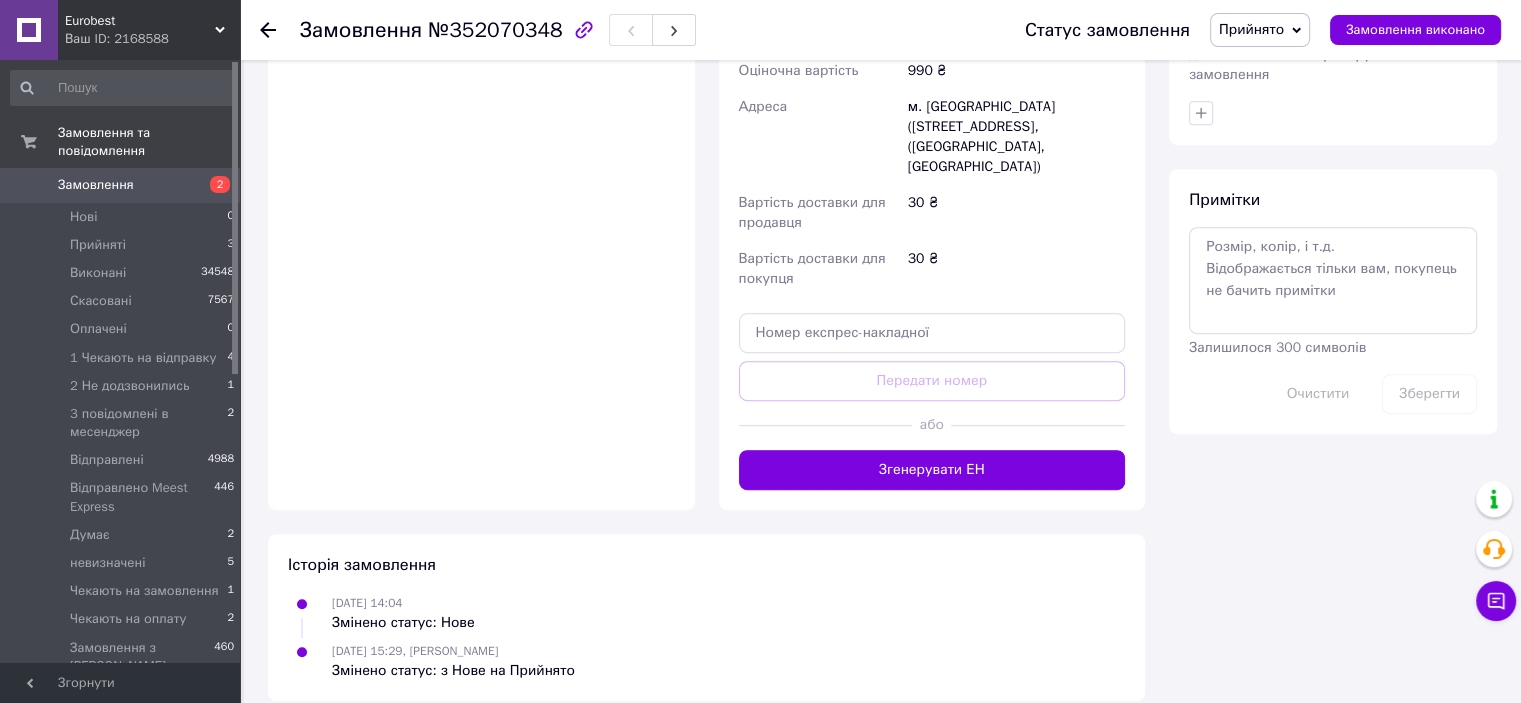 scroll, scrollTop: 880, scrollLeft: 0, axis: vertical 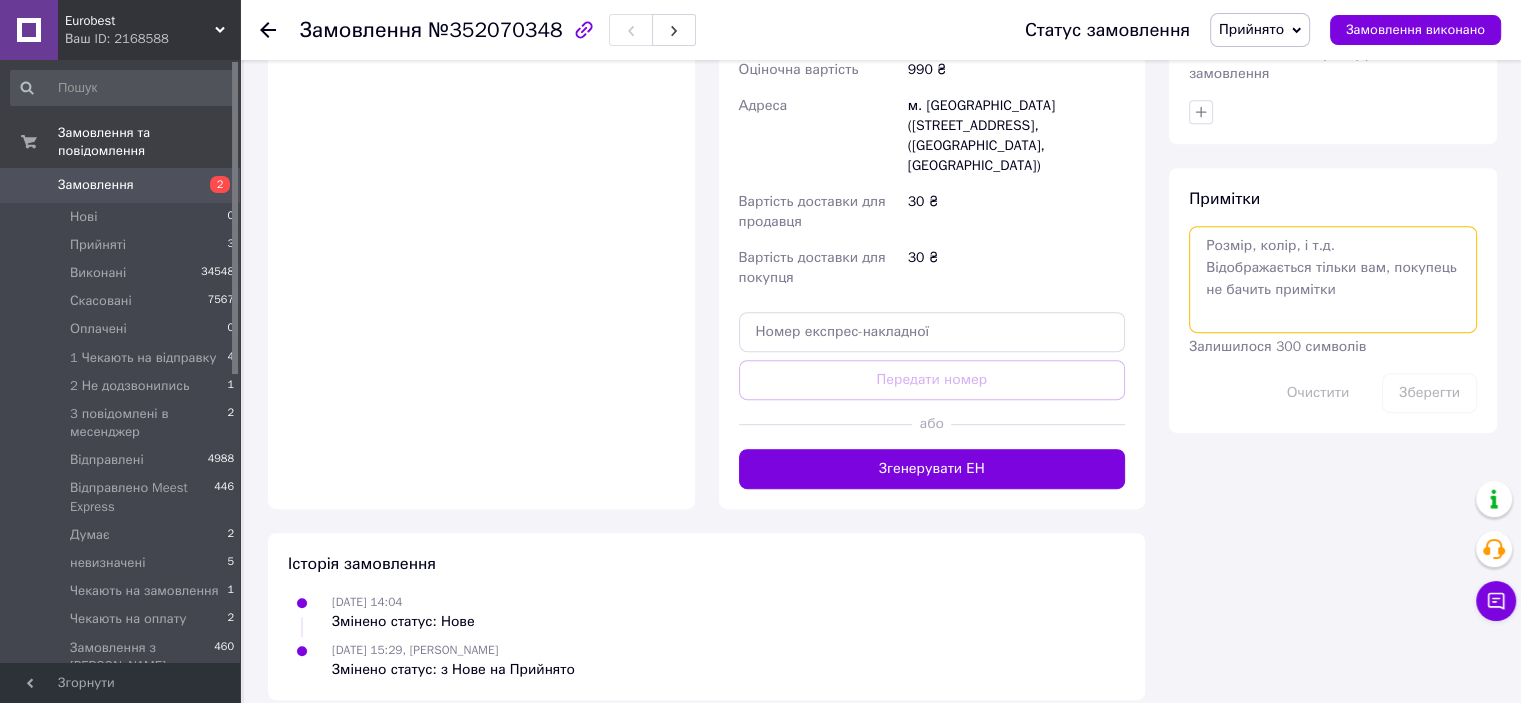 click at bounding box center (1333, 279) 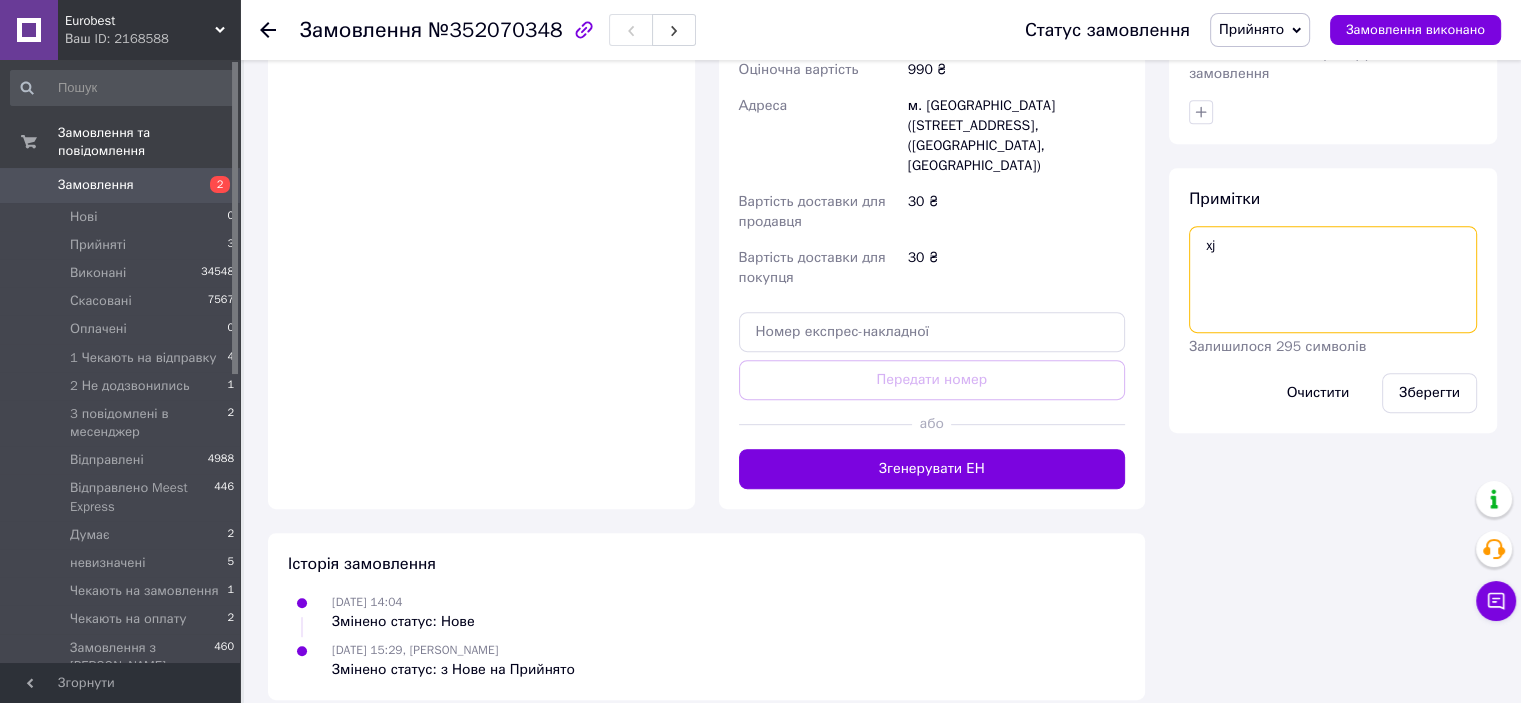 type on "x" 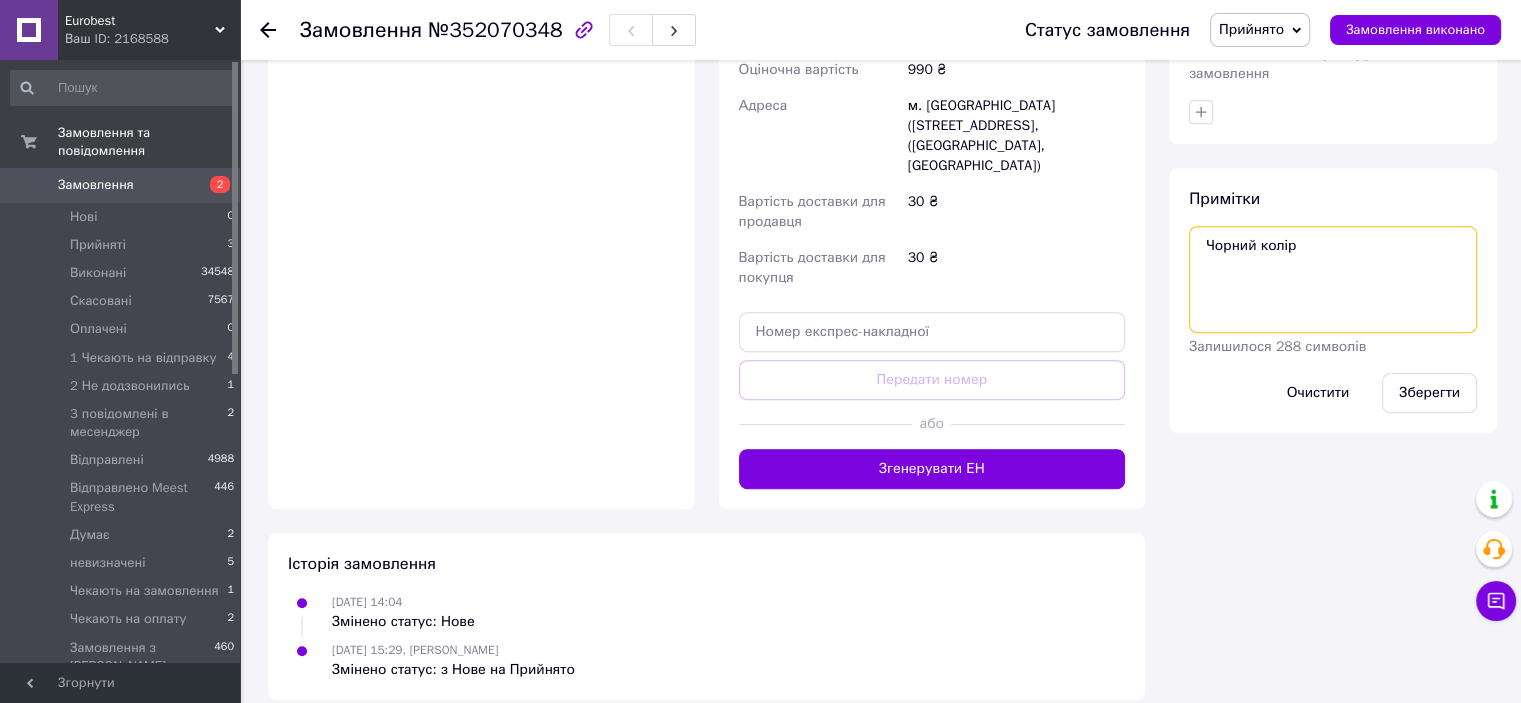 type on "Чорний колір" 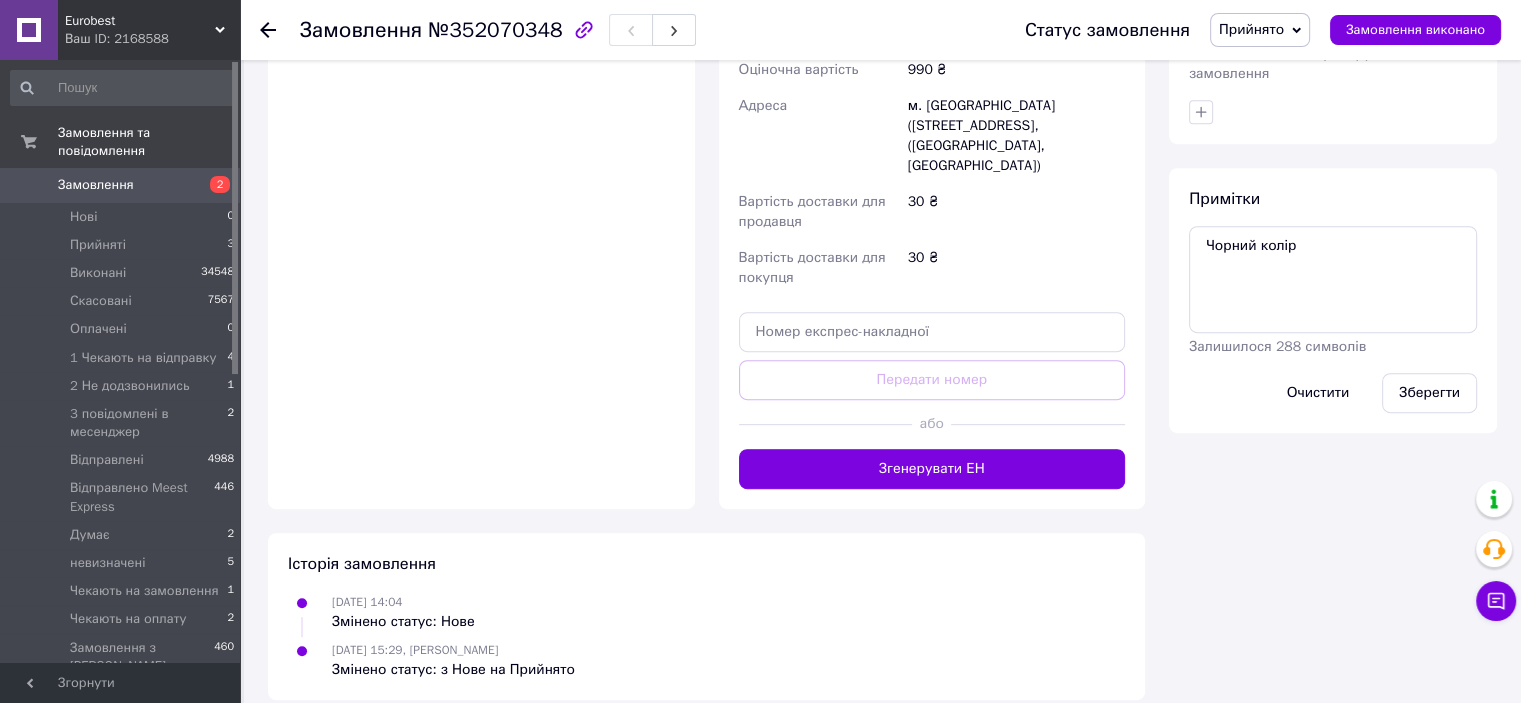 click on "Зберегти" at bounding box center (1429, 393) 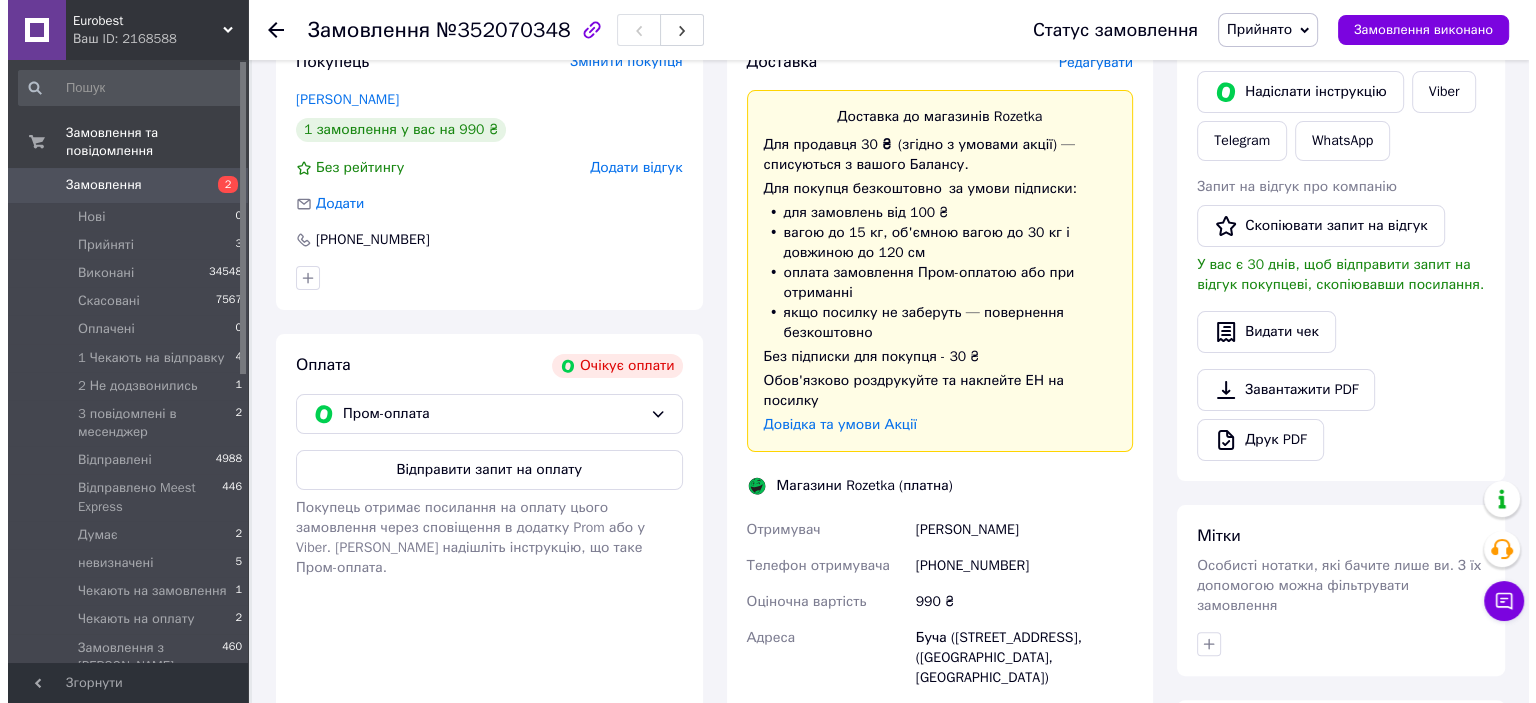 scroll, scrollTop: 280, scrollLeft: 0, axis: vertical 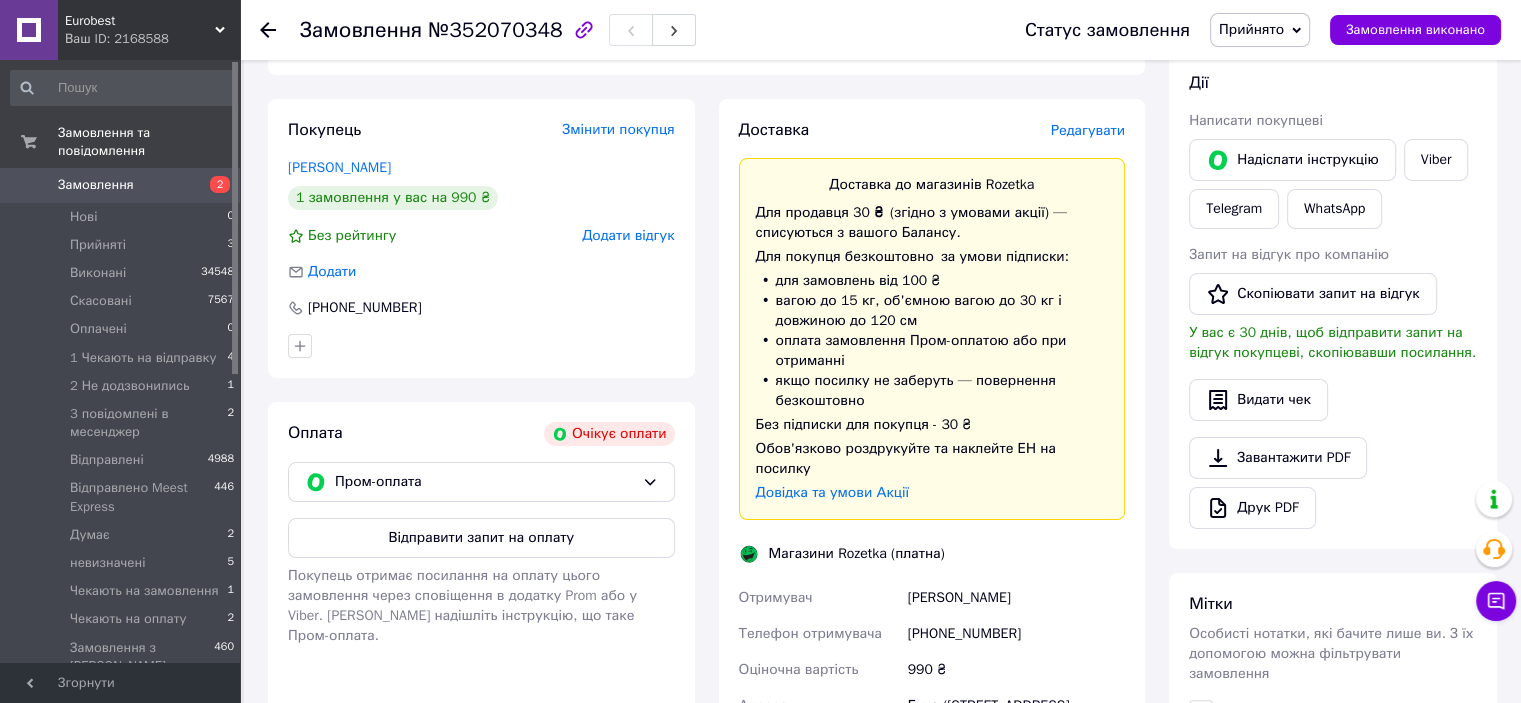 click on "Редагувати" at bounding box center [1088, 130] 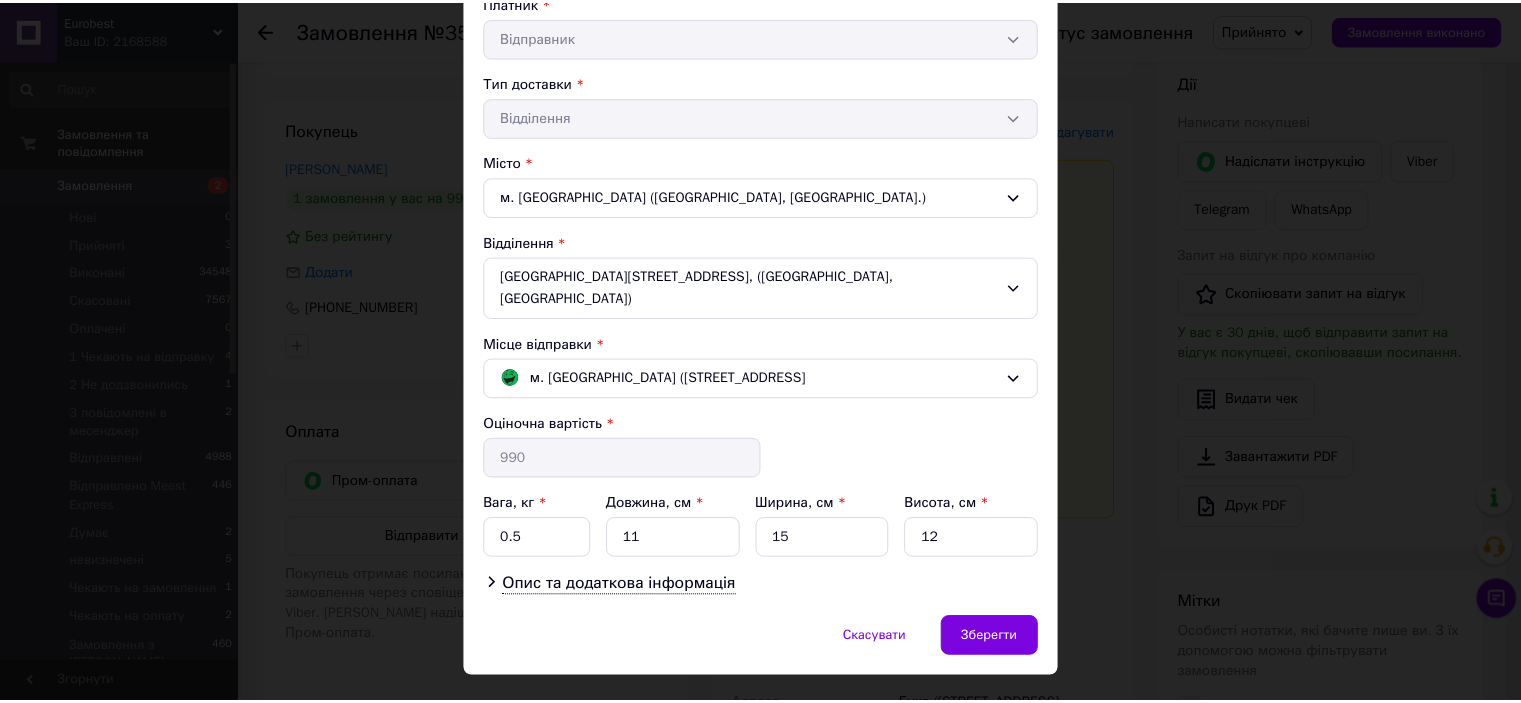 scroll, scrollTop: 400, scrollLeft: 0, axis: vertical 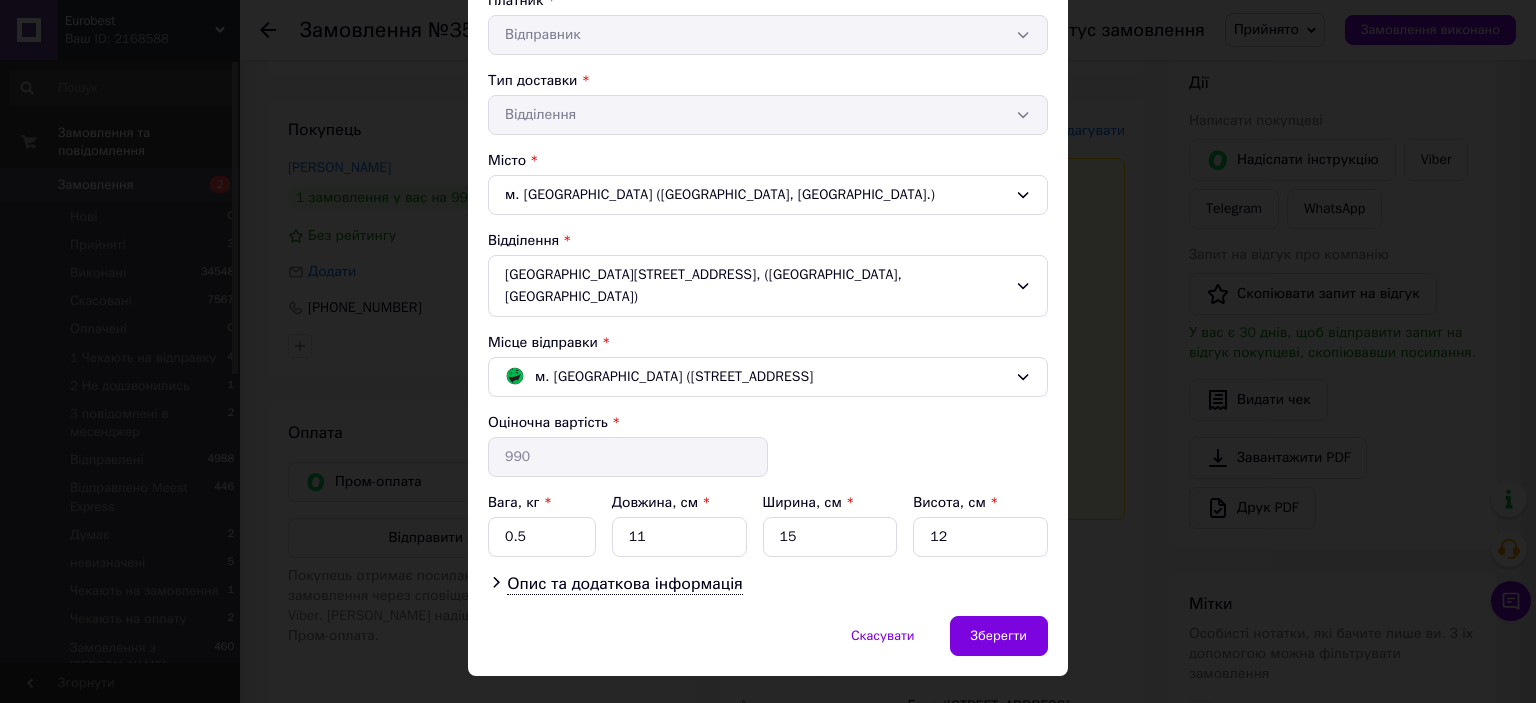 click on "м. Львів (Львівська обл.); В`ячеслава Чорновола просп., 57" at bounding box center [768, 377] 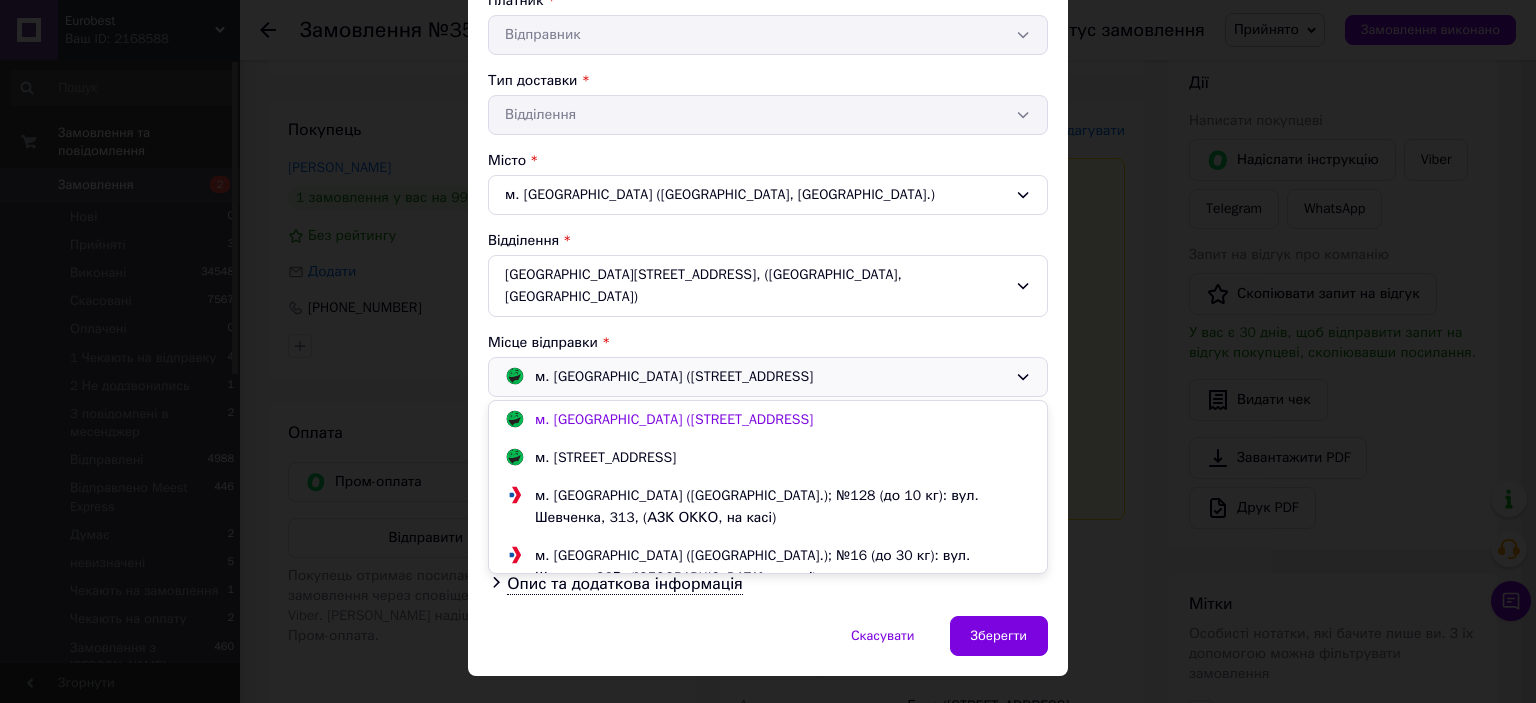 click on "м. Львів (Львівська обл.); Широка вул., 83" at bounding box center (605, 458) 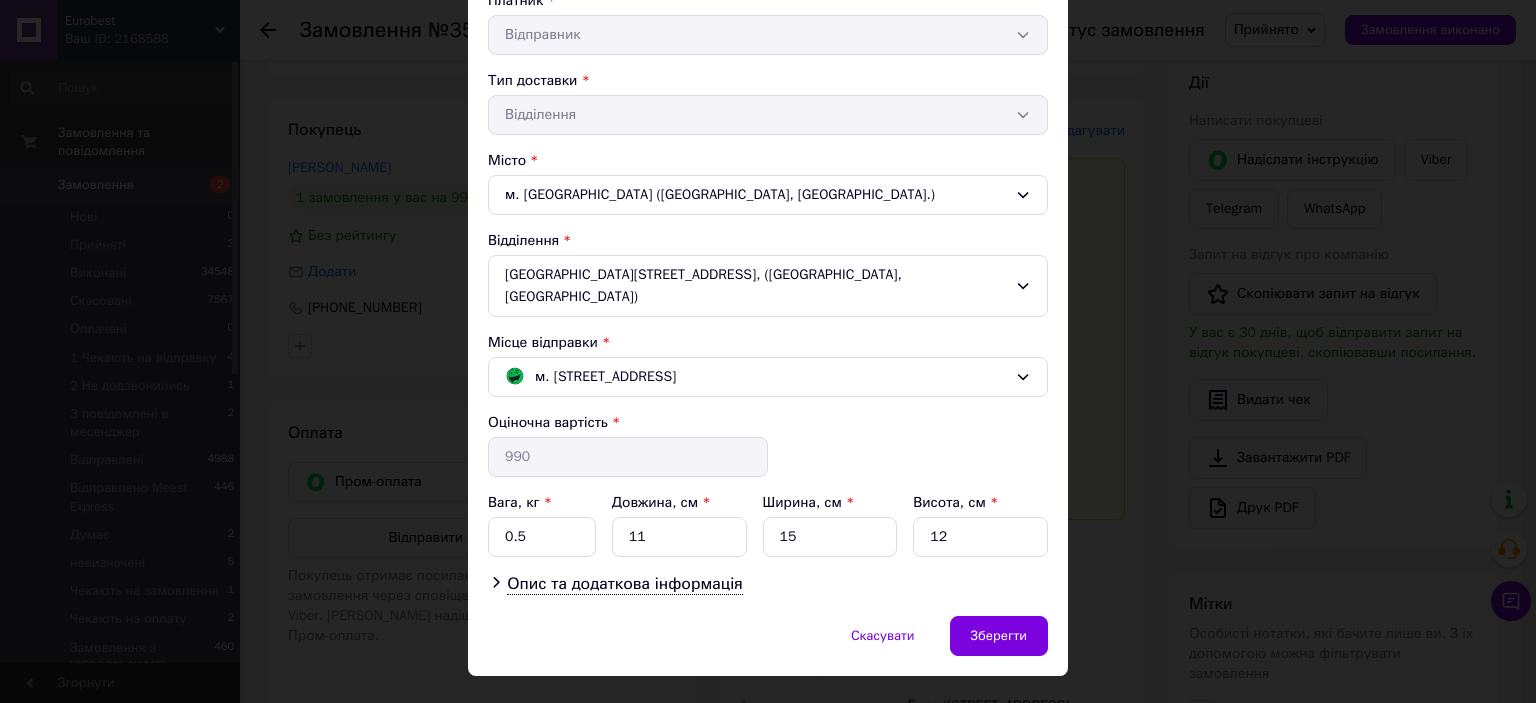 click on "Зберегти" at bounding box center [999, 636] 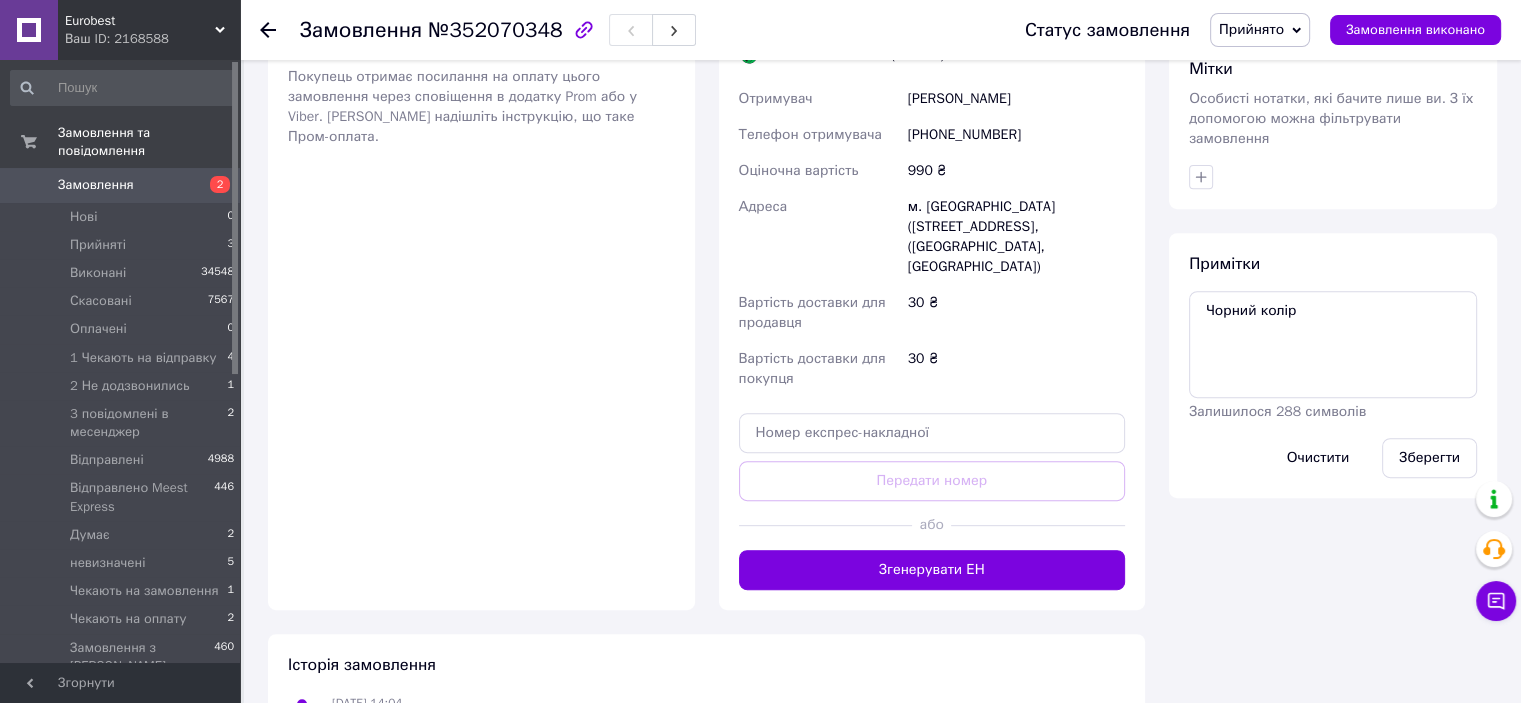 scroll, scrollTop: 780, scrollLeft: 0, axis: vertical 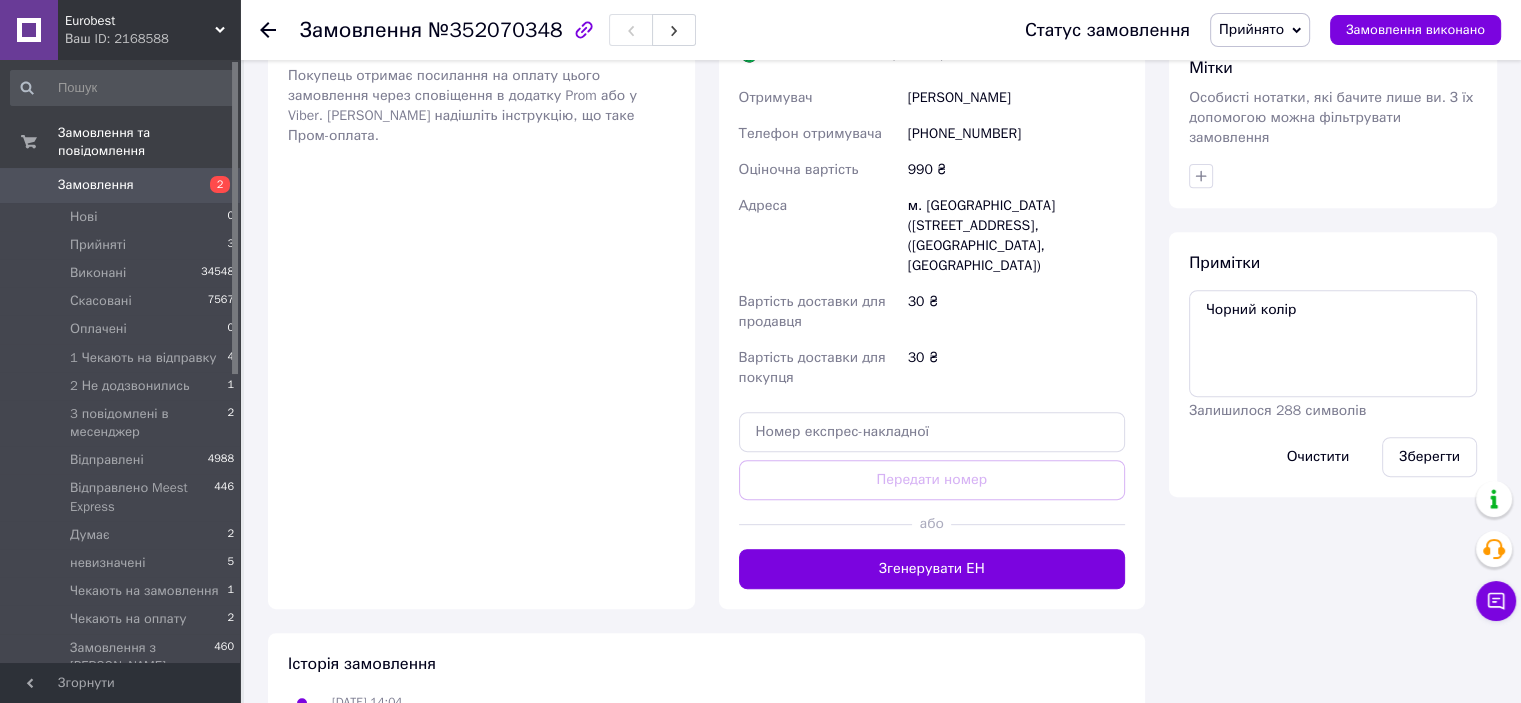 click on "Згенерувати ЕН" at bounding box center (932, 569) 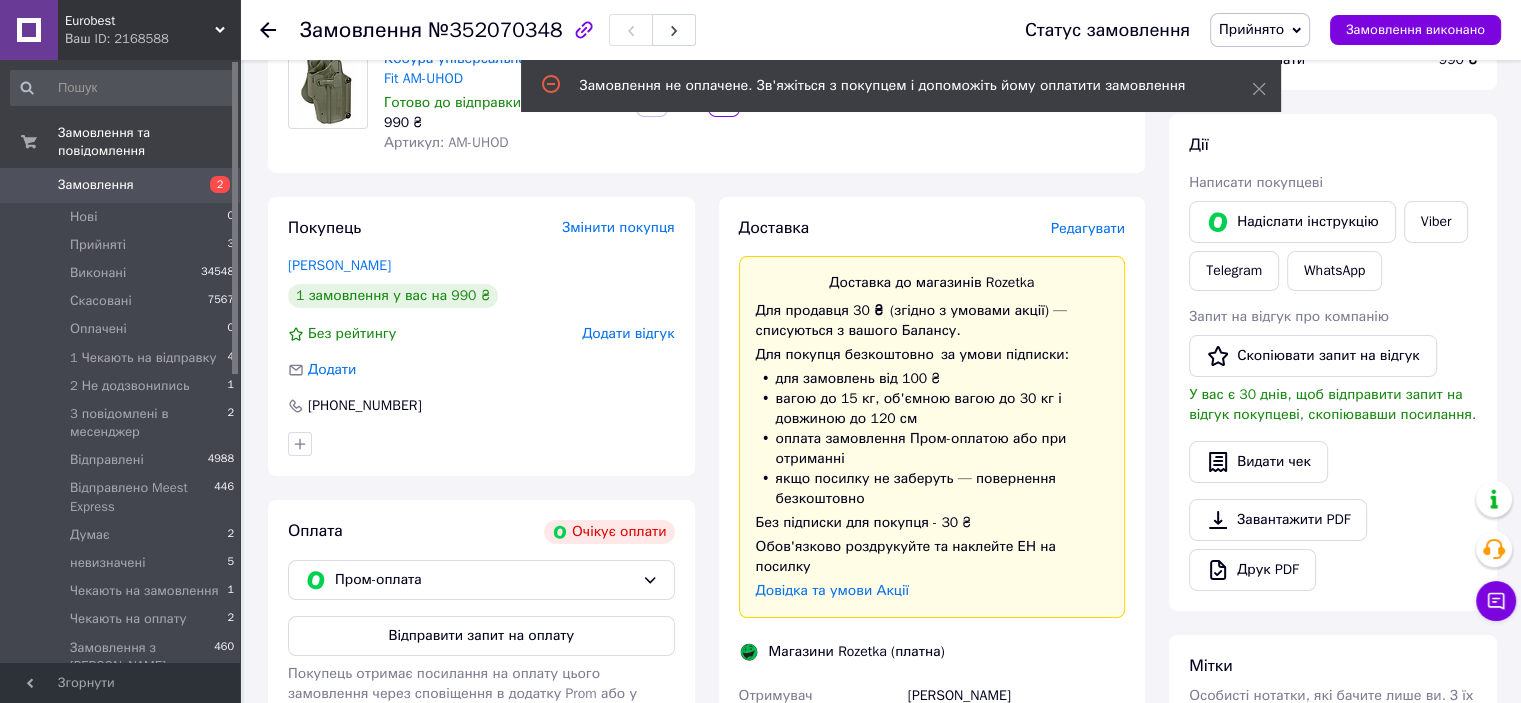 scroll, scrollTop: 180, scrollLeft: 0, axis: vertical 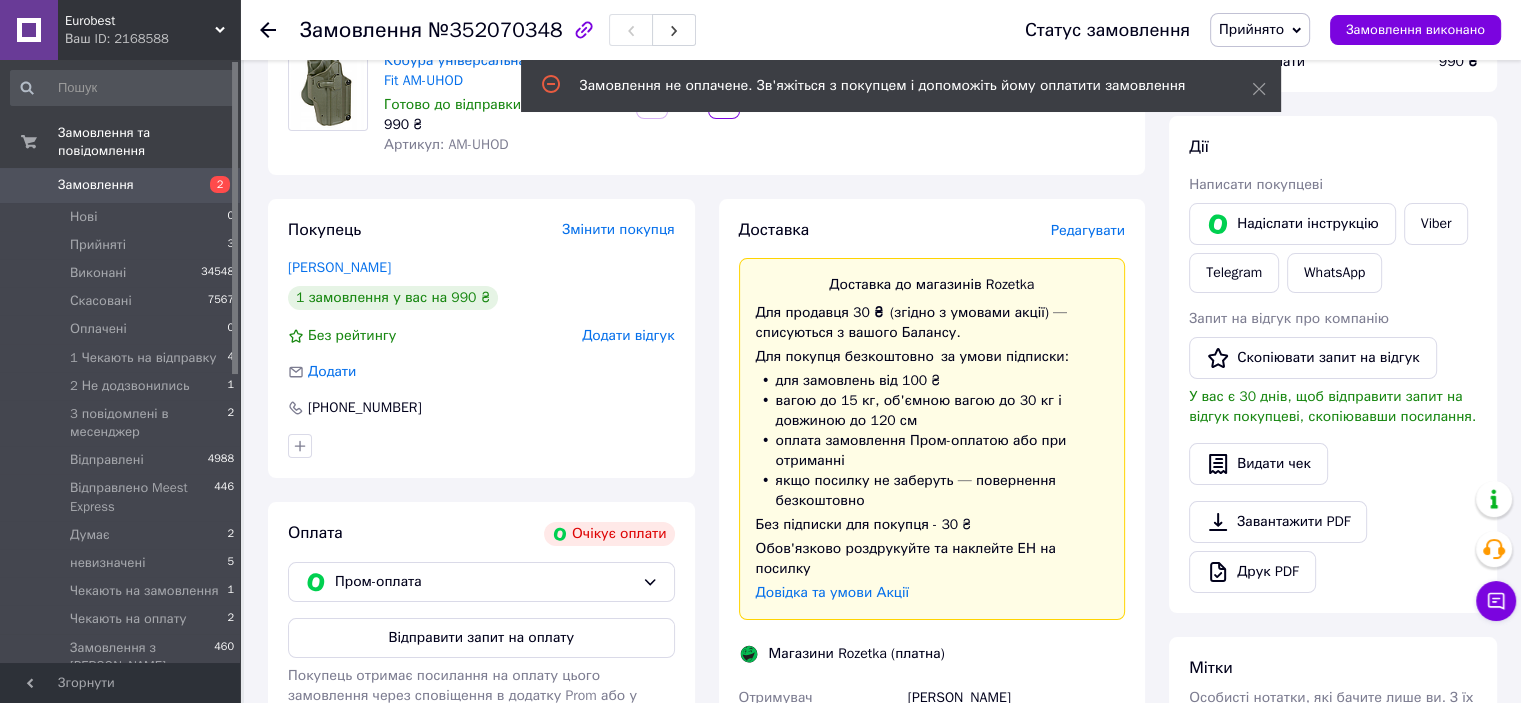 click on "Редагувати" at bounding box center (1088, 230) 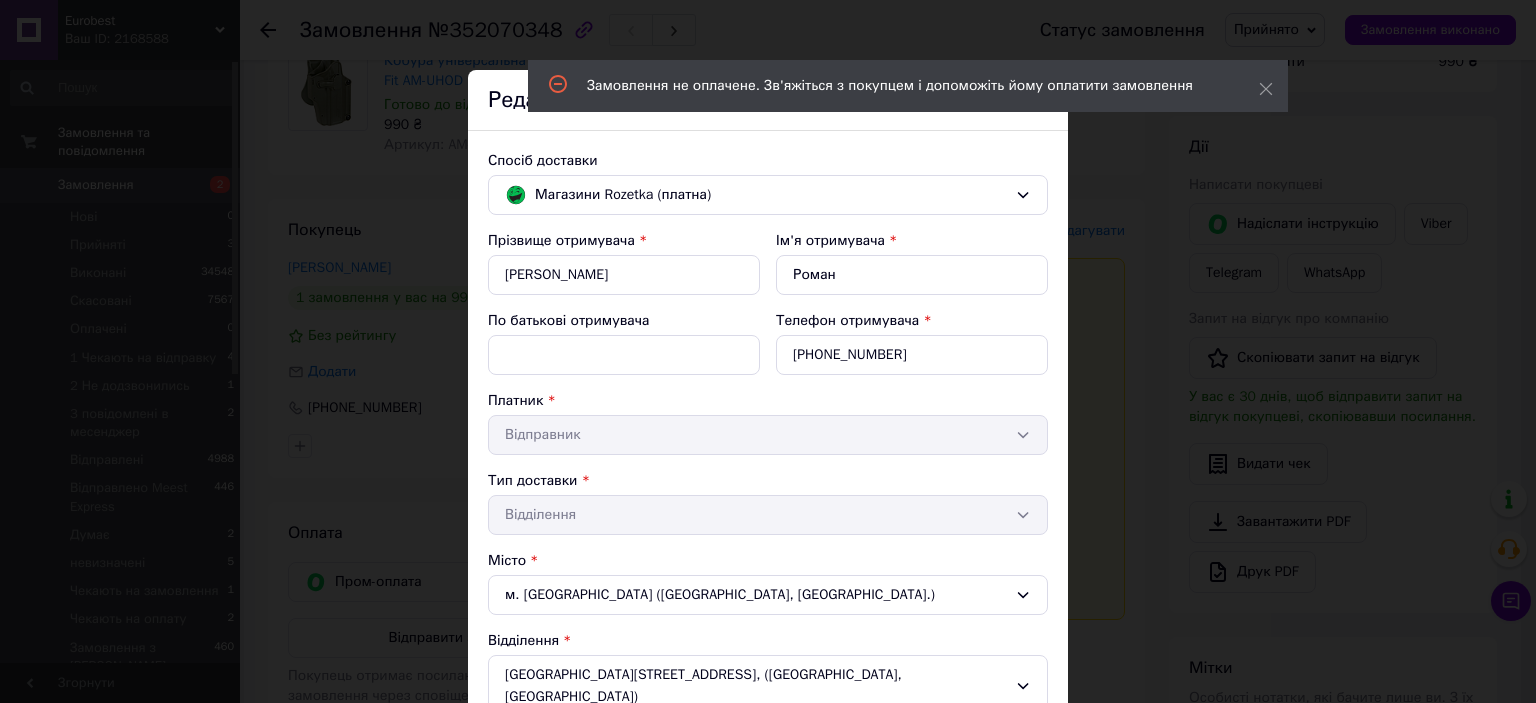 click 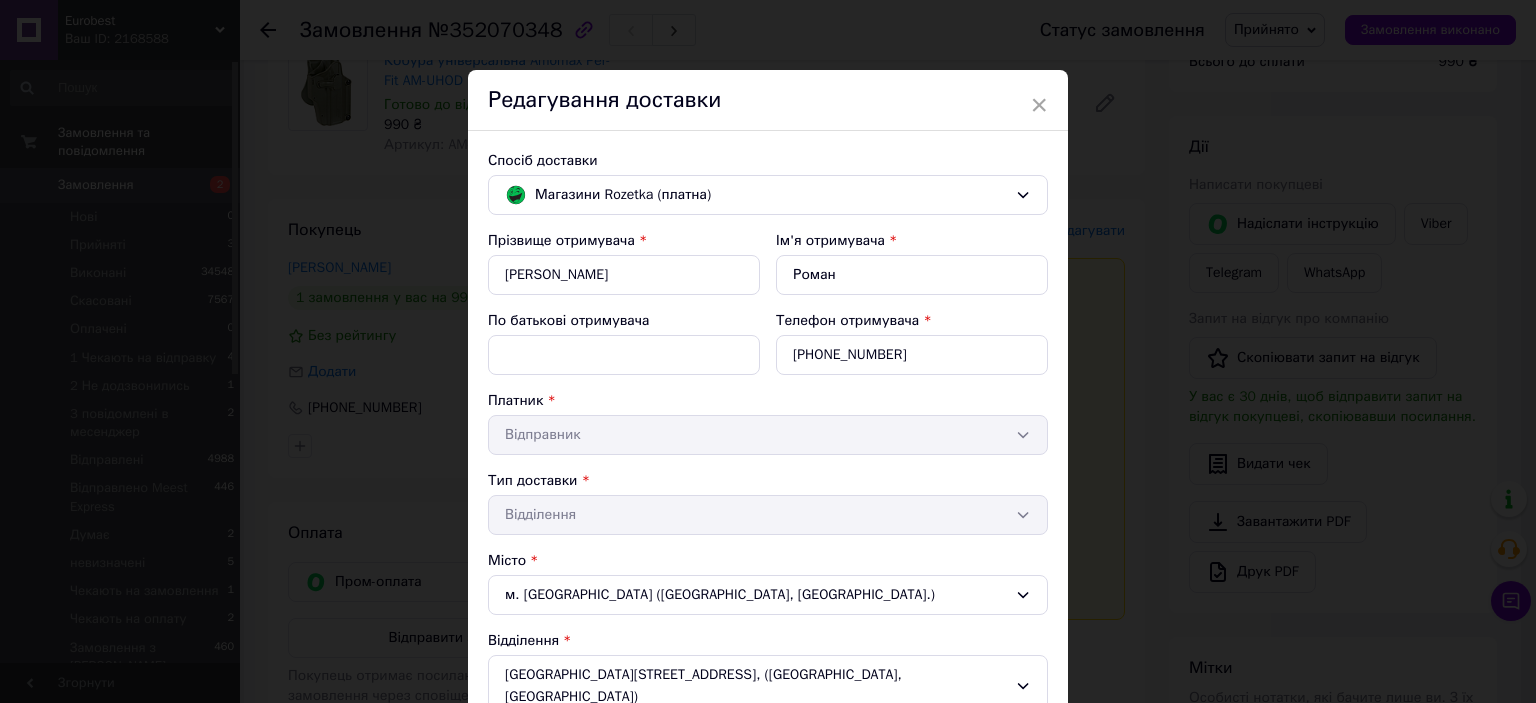 click on "×" at bounding box center (1039, 105) 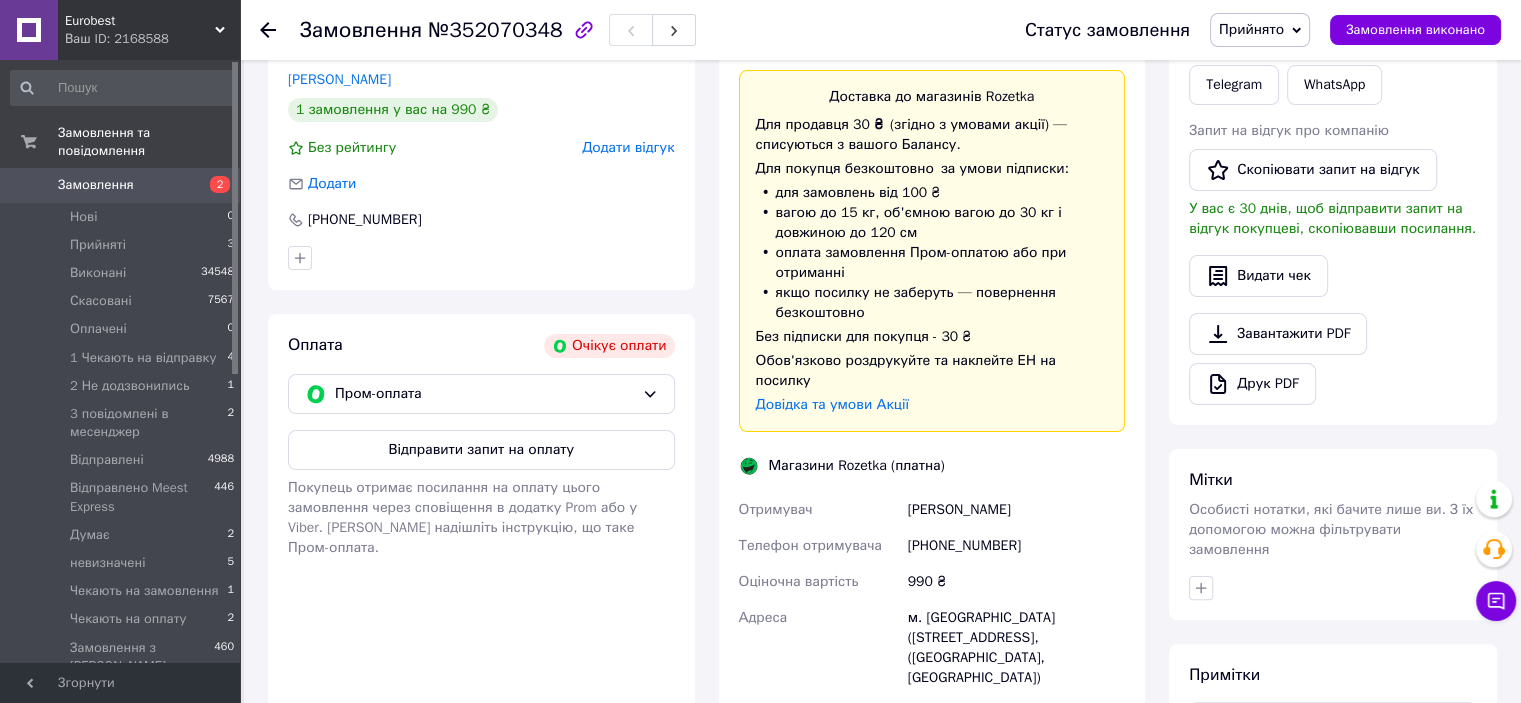 scroll, scrollTop: 380, scrollLeft: 0, axis: vertical 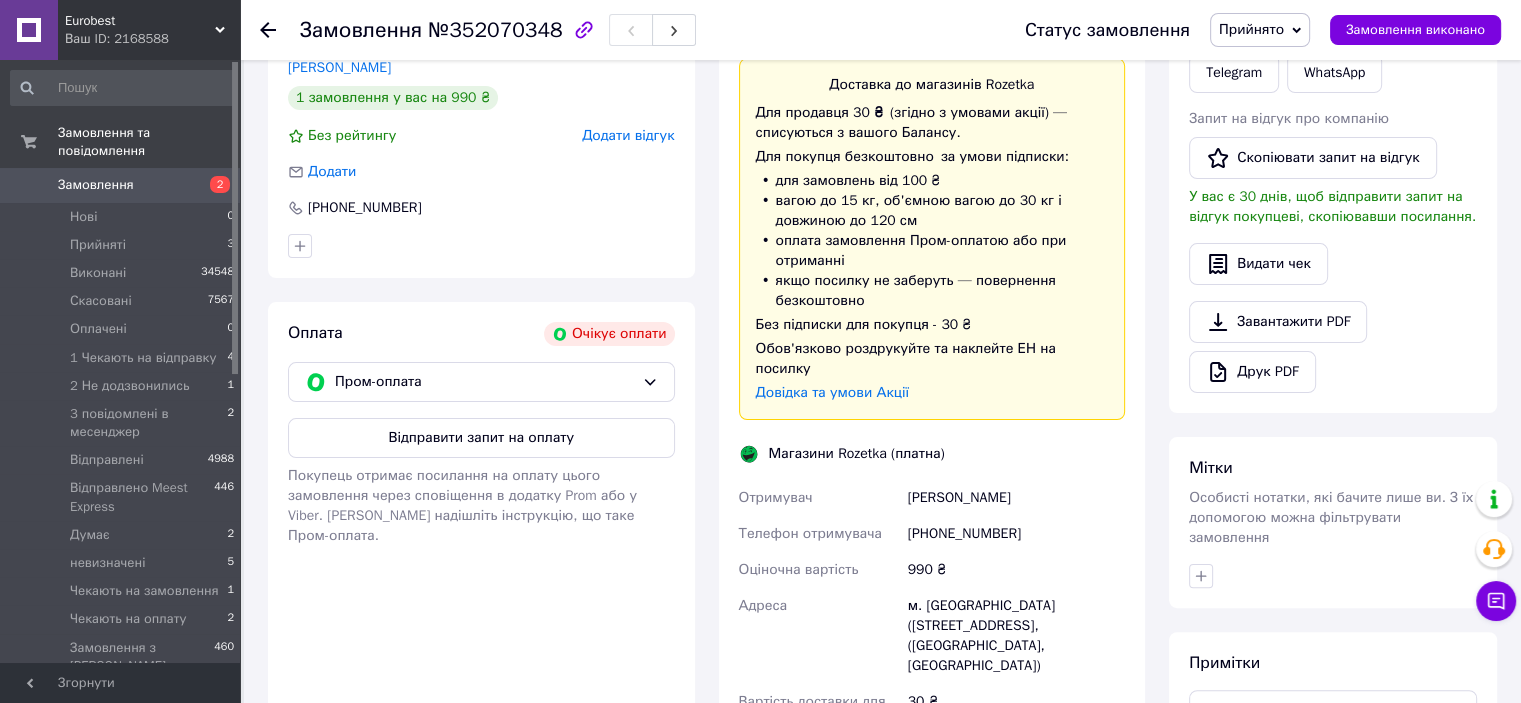click on "Пром-оплата" at bounding box center (484, 382) 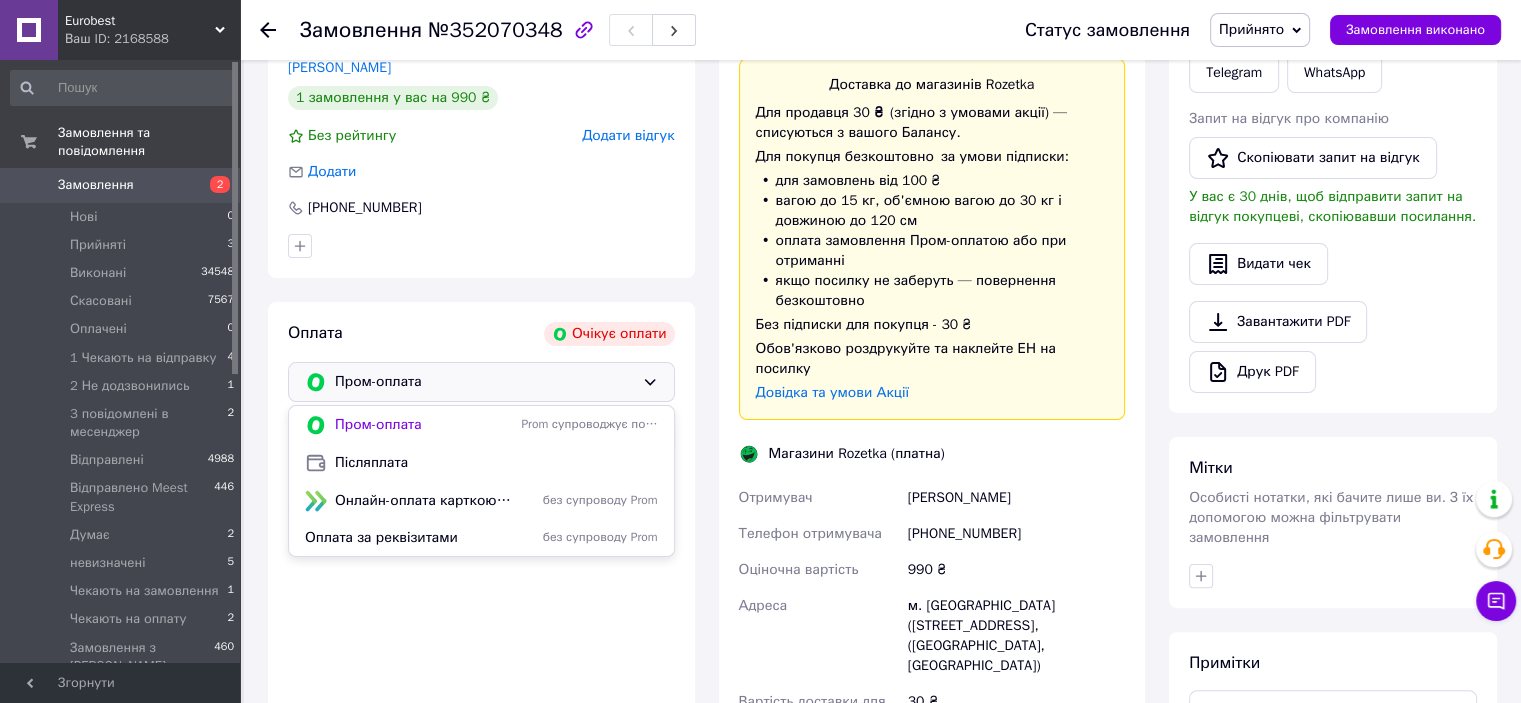 click on "Післяплата" at bounding box center [496, 463] 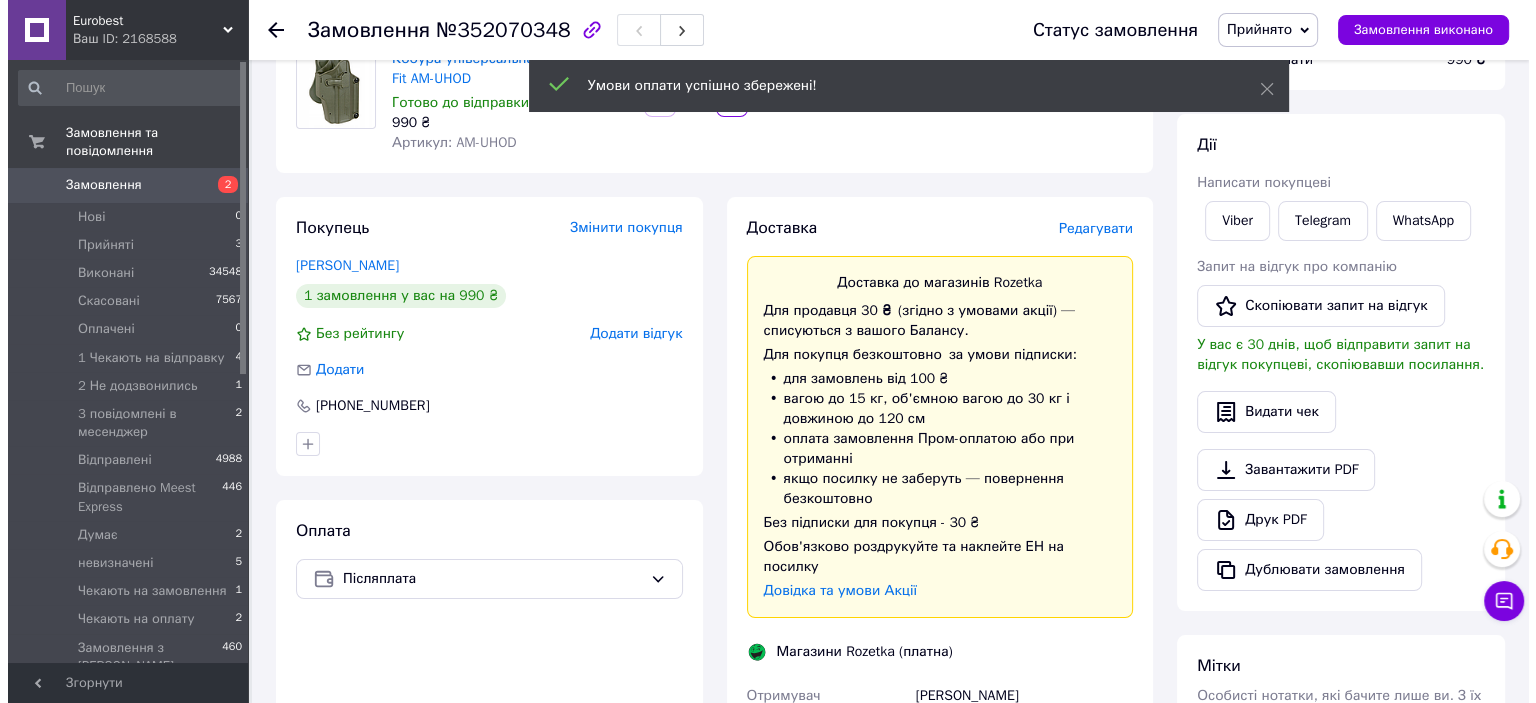 scroll, scrollTop: 180, scrollLeft: 0, axis: vertical 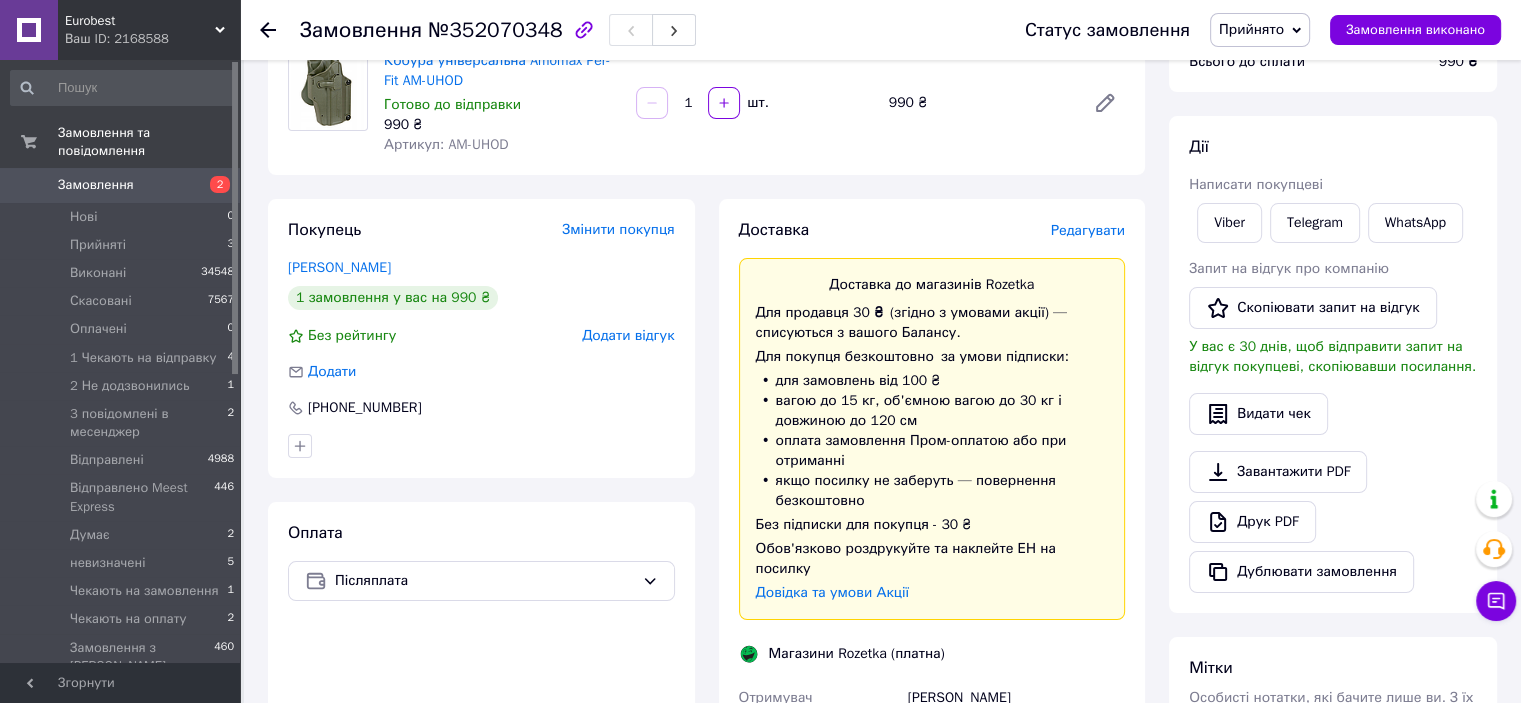 click on "Редагувати" at bounding box center (1088, 230) 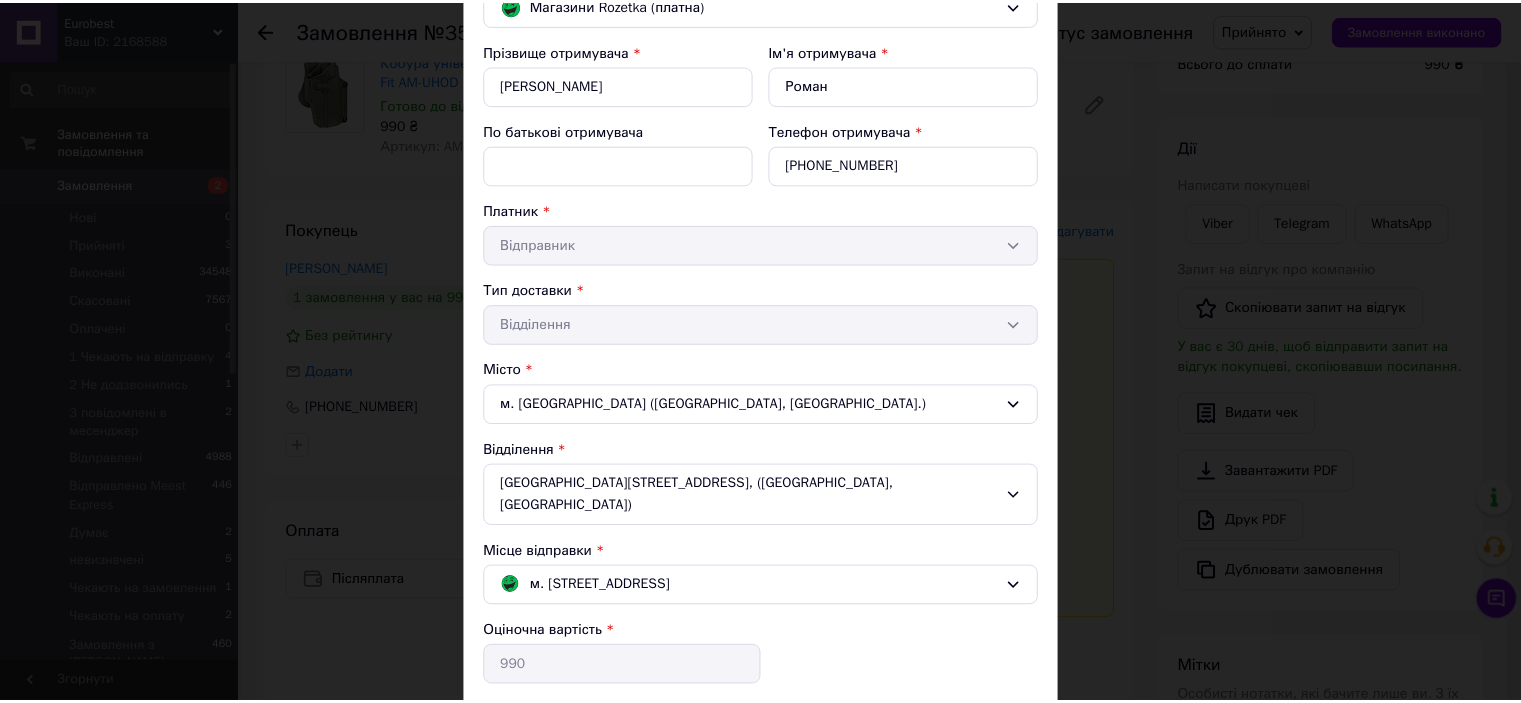 scroll, scrollTop: 400, scrollLeft: 0, axis: vertical 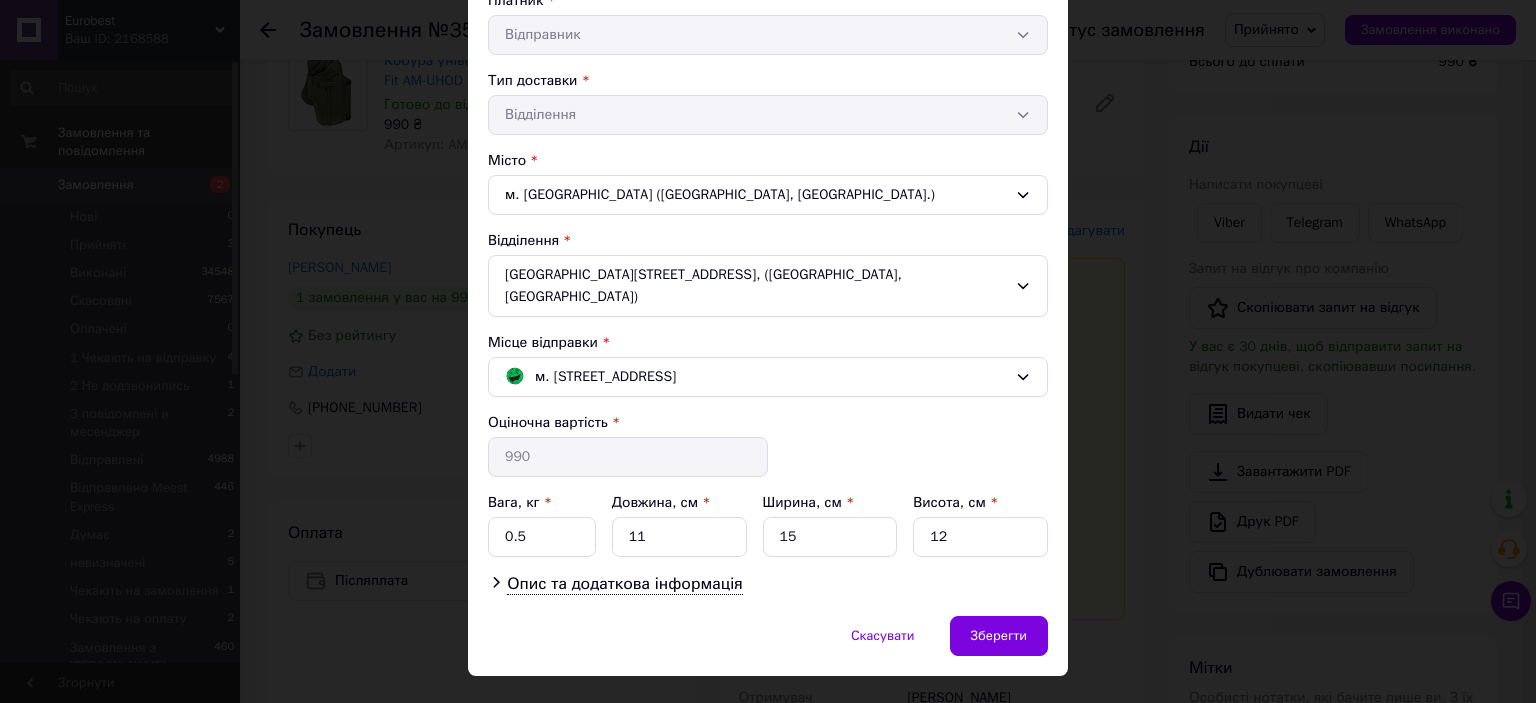 click on "Зберегти" at bounding box center [999, 636] 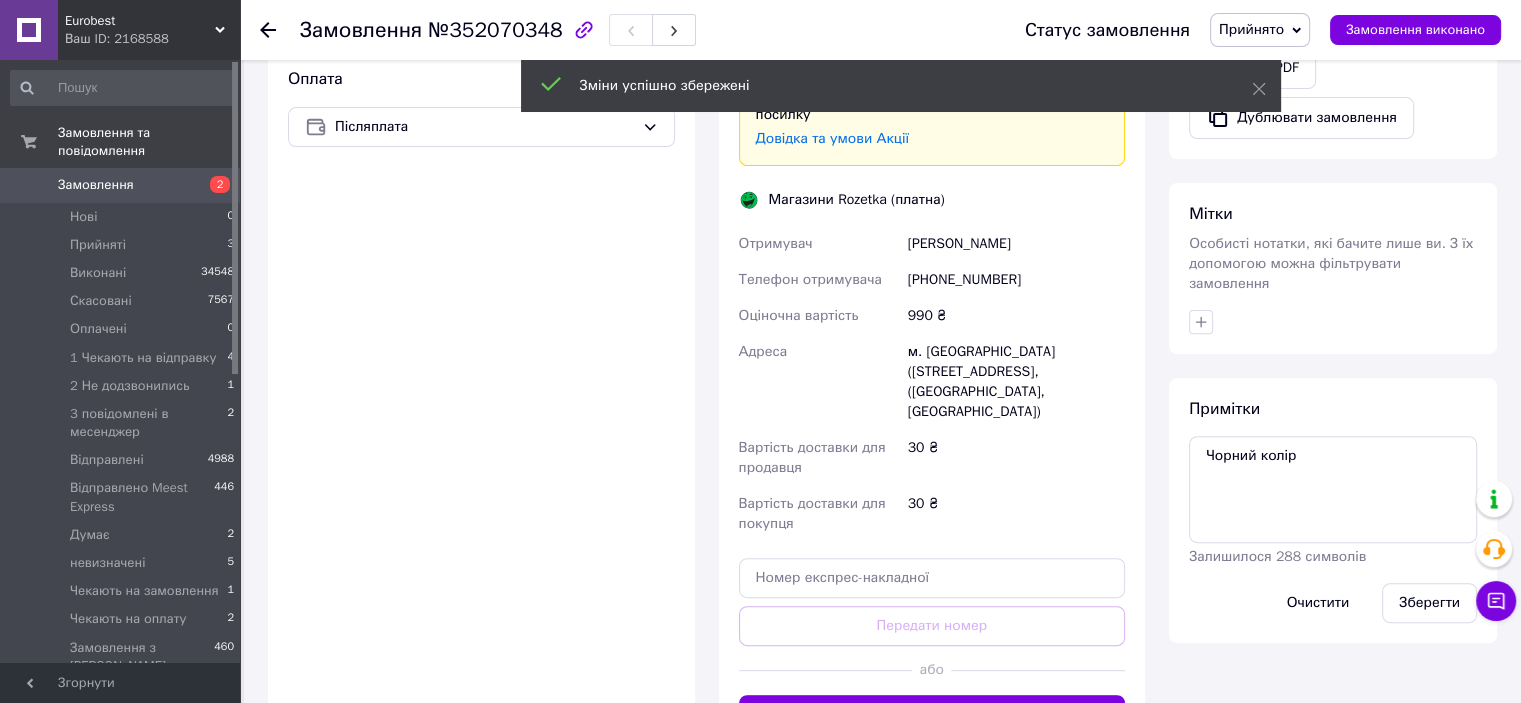 scroll, scrollTop: 680, scrollLeft: 0, axis: vertical 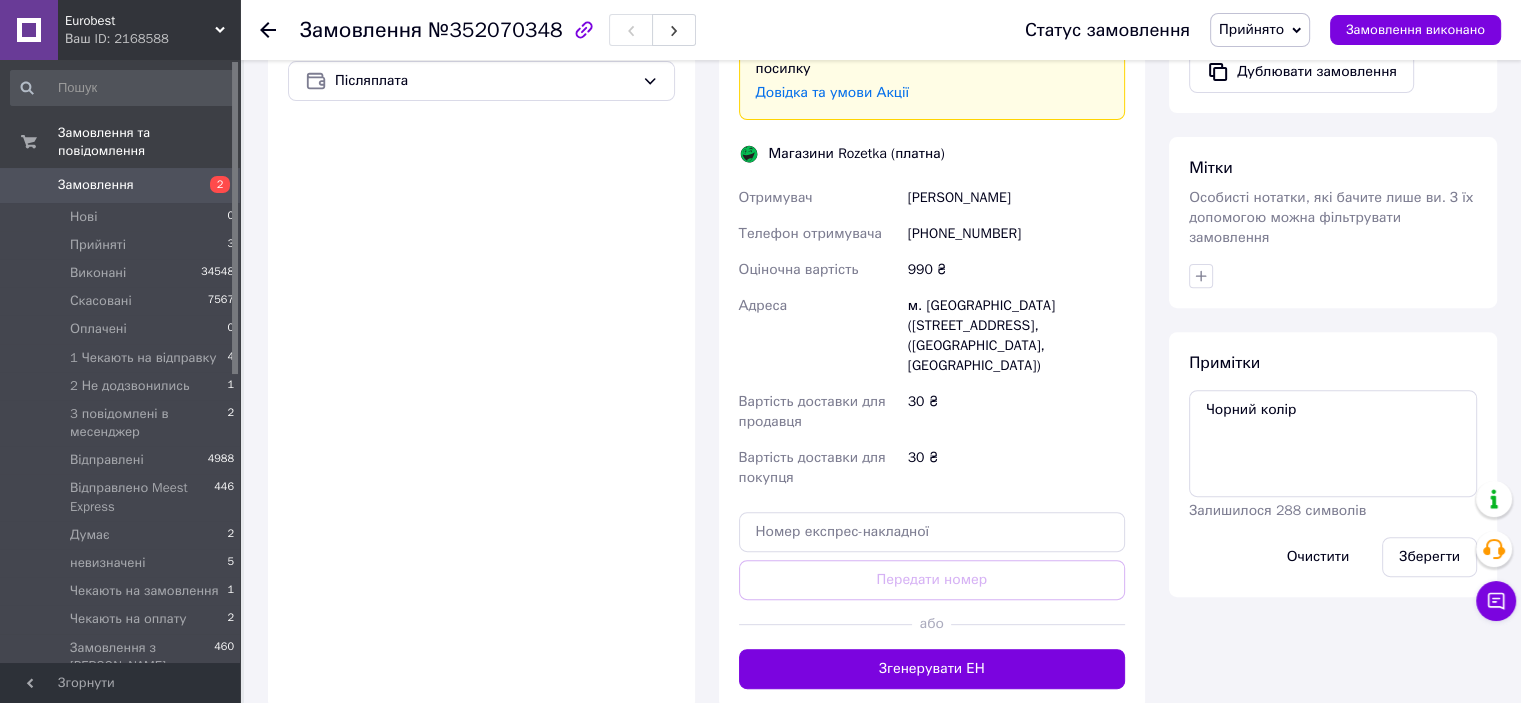 click on "Згенерувати ЕН" at bounding box center (932, 669) 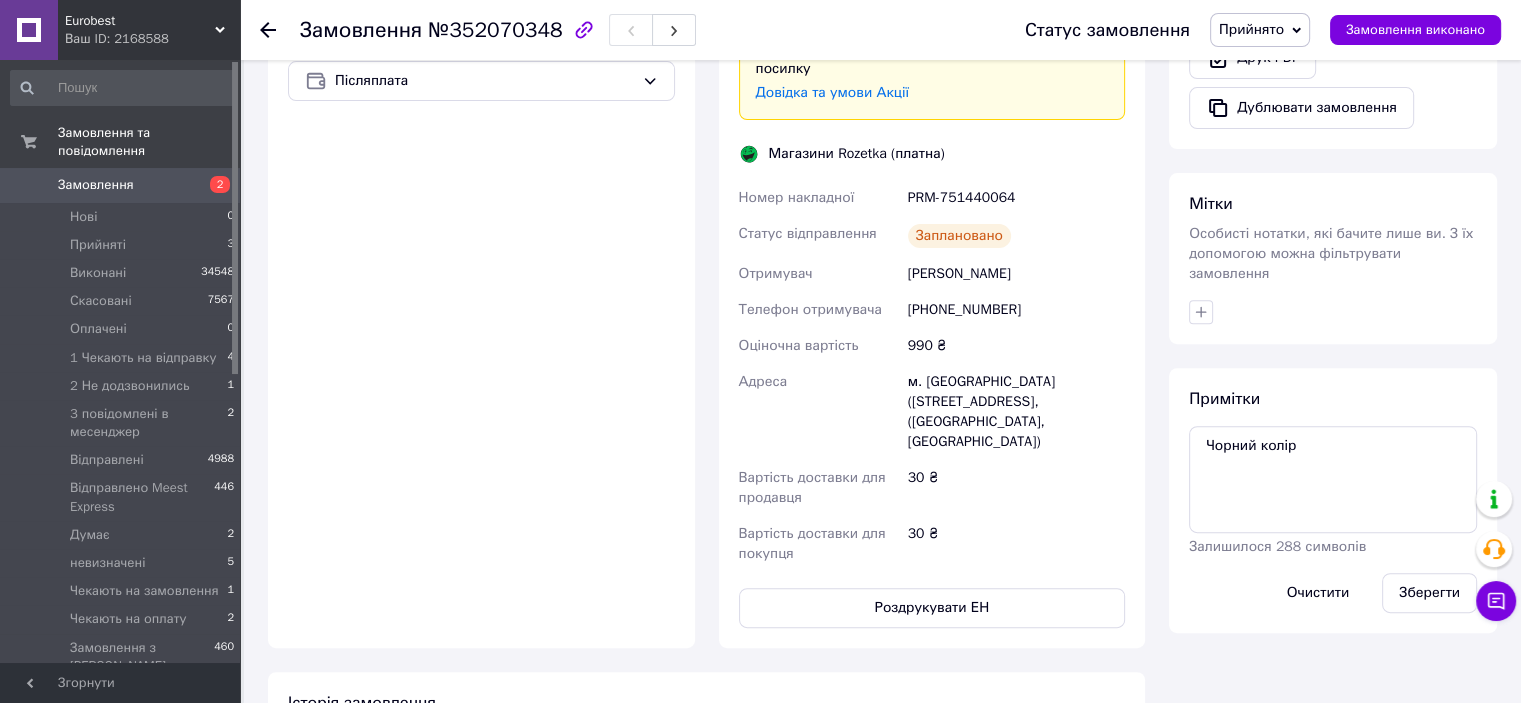click on "Роздрукувати ЕН" at bounding box center (932, 608) 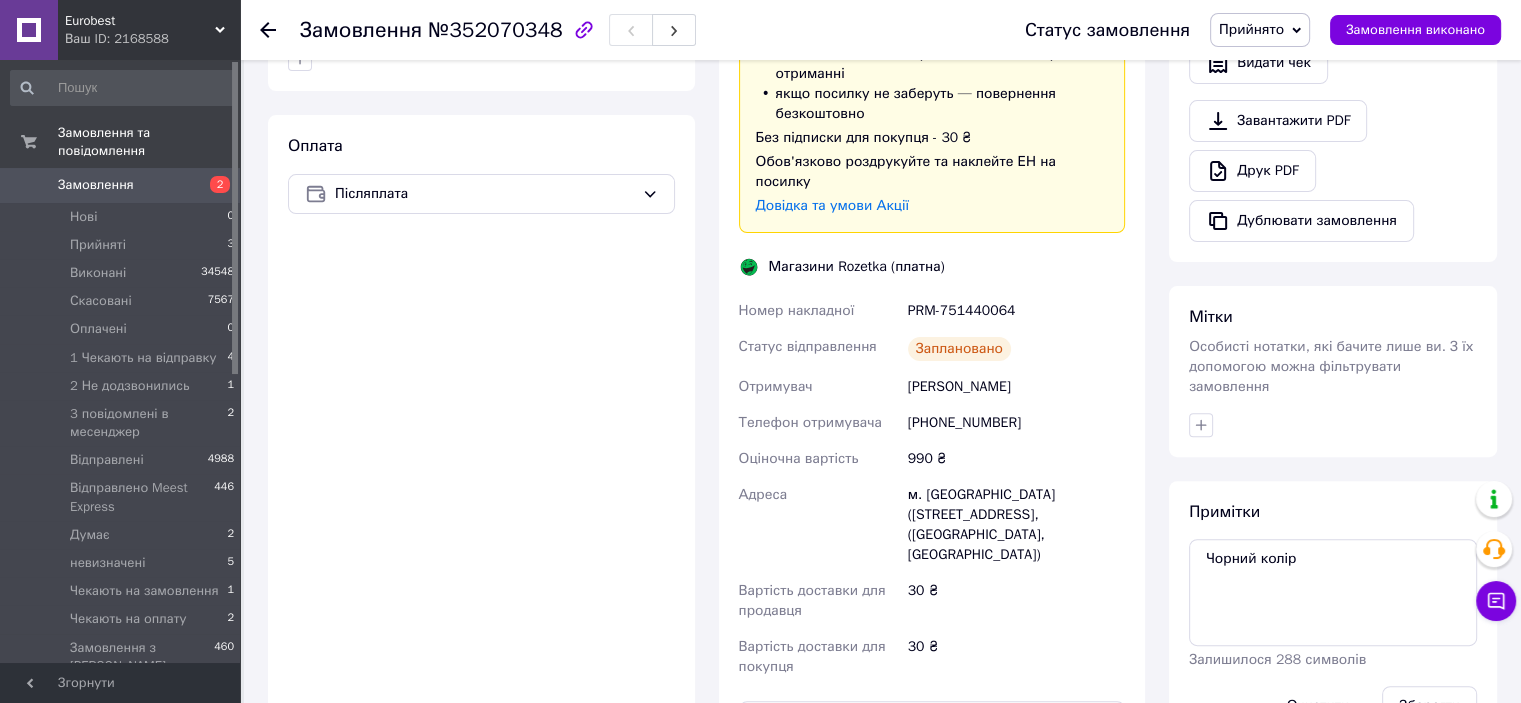 scroll, scrollTop: 580, scrollLeft: 0, axis: vertical 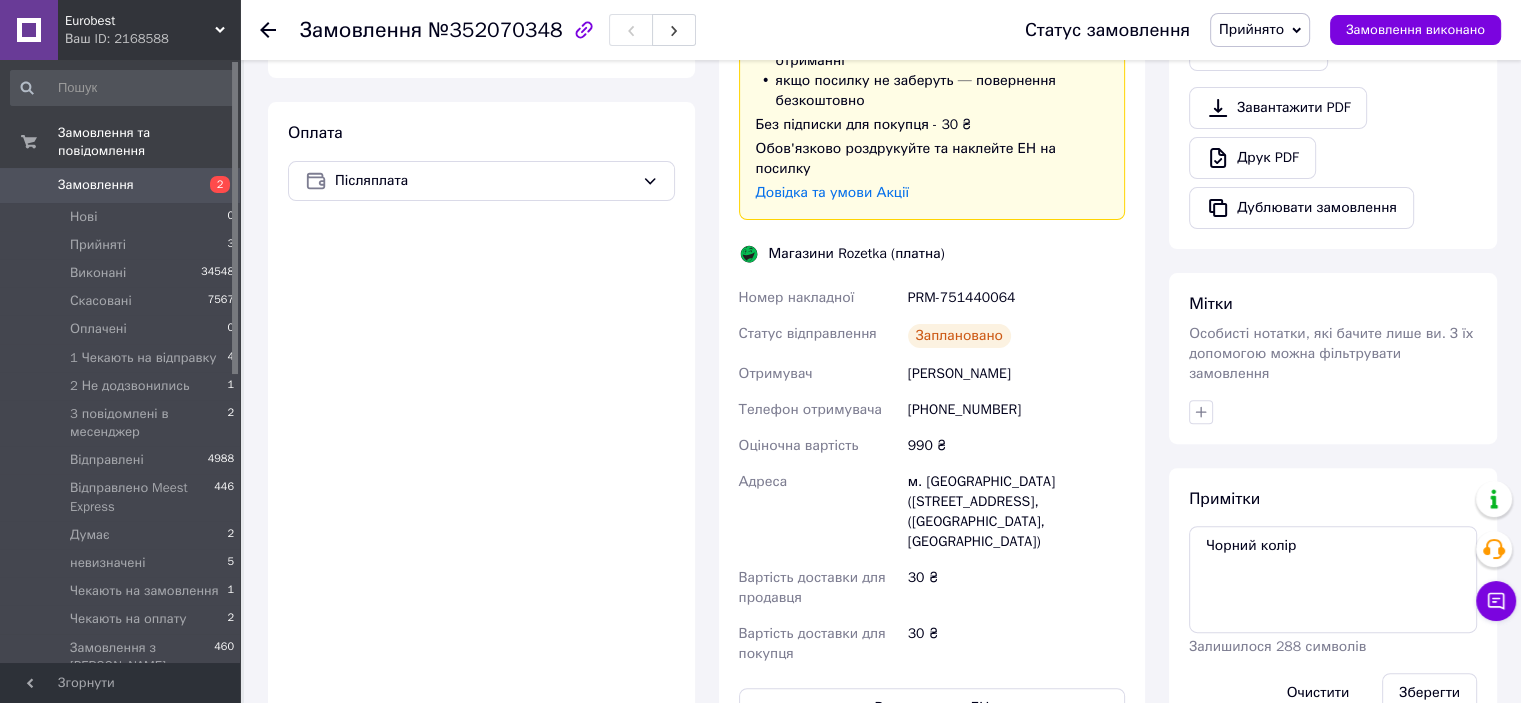 click on "Прийняті" at bounding box center [98, 245] 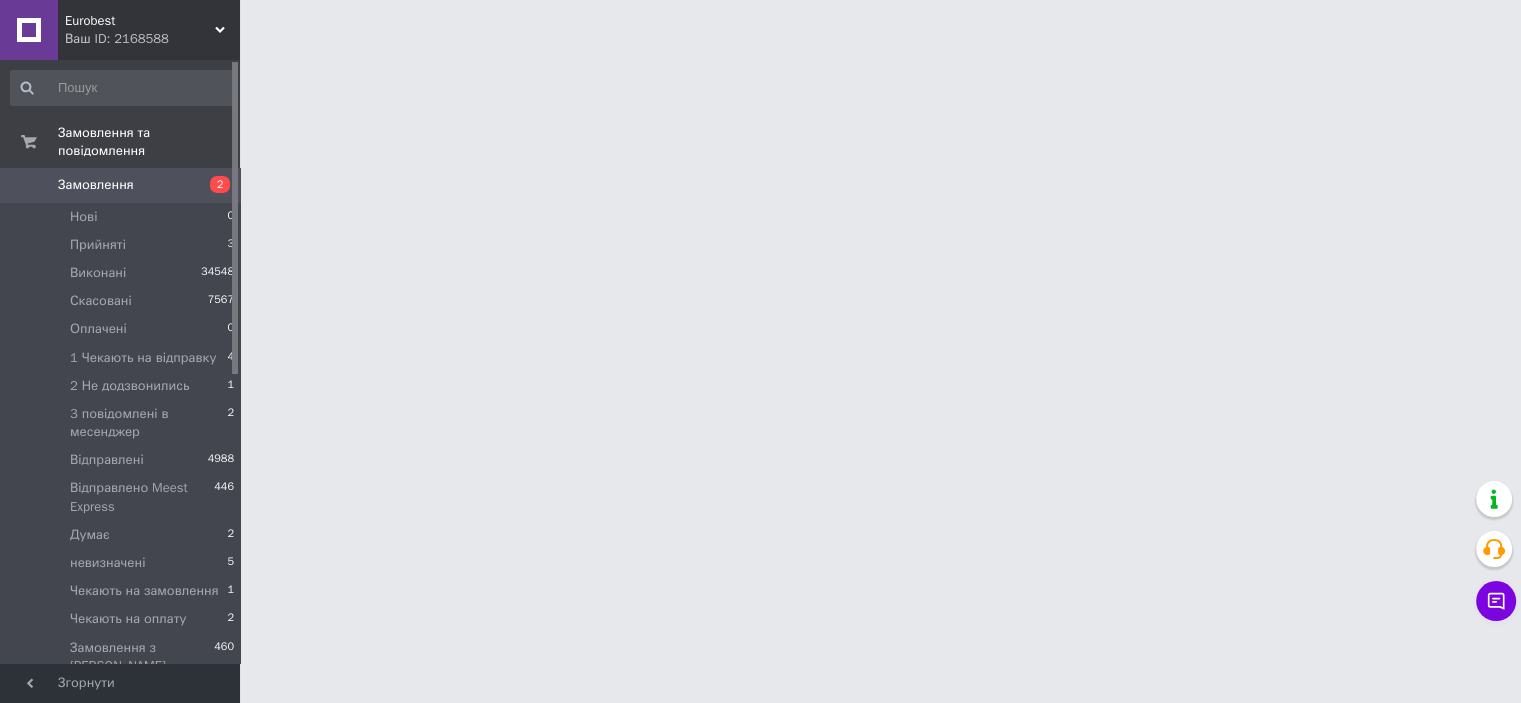 scroll, scrollTop: 0, scrollLeft: 0, axis: both 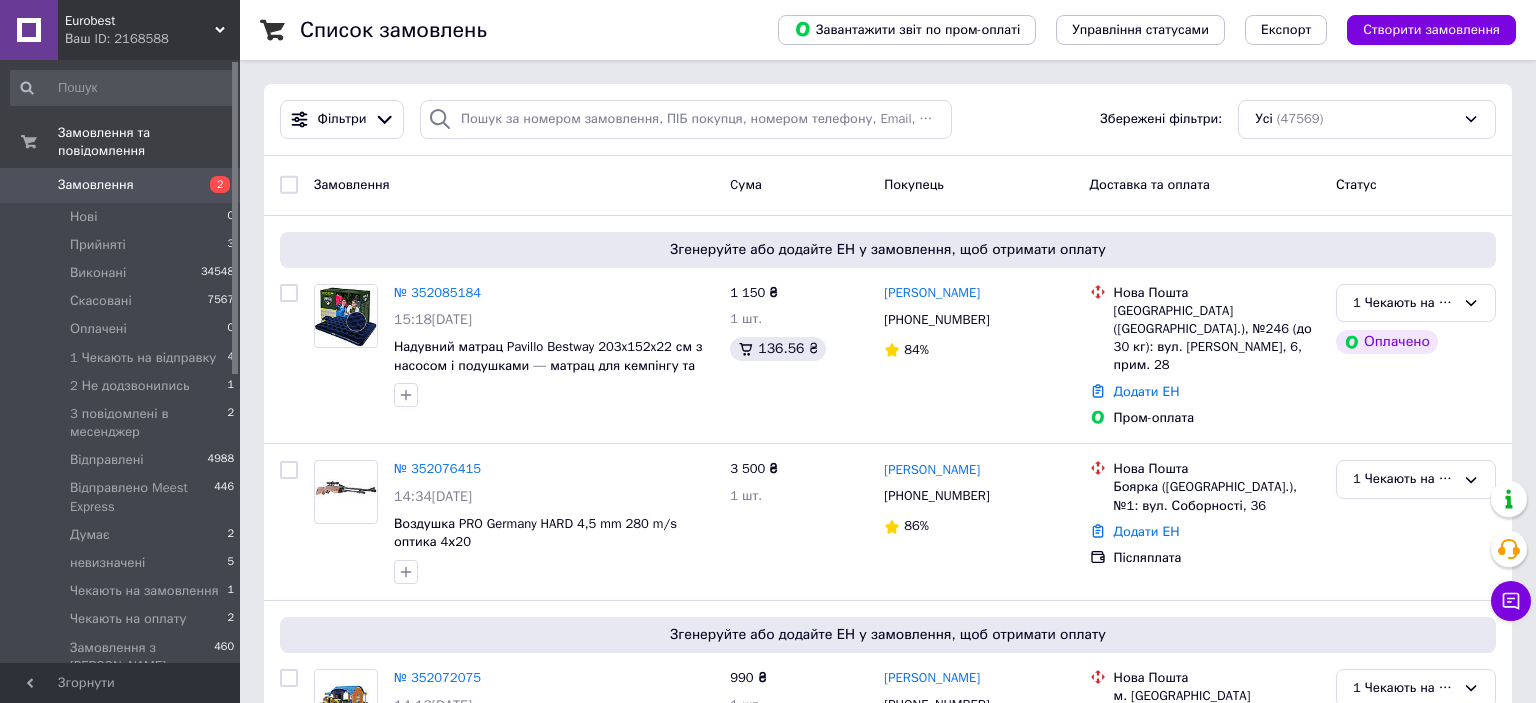 click on "Прийняті 3" at bounding box center (123, 245) 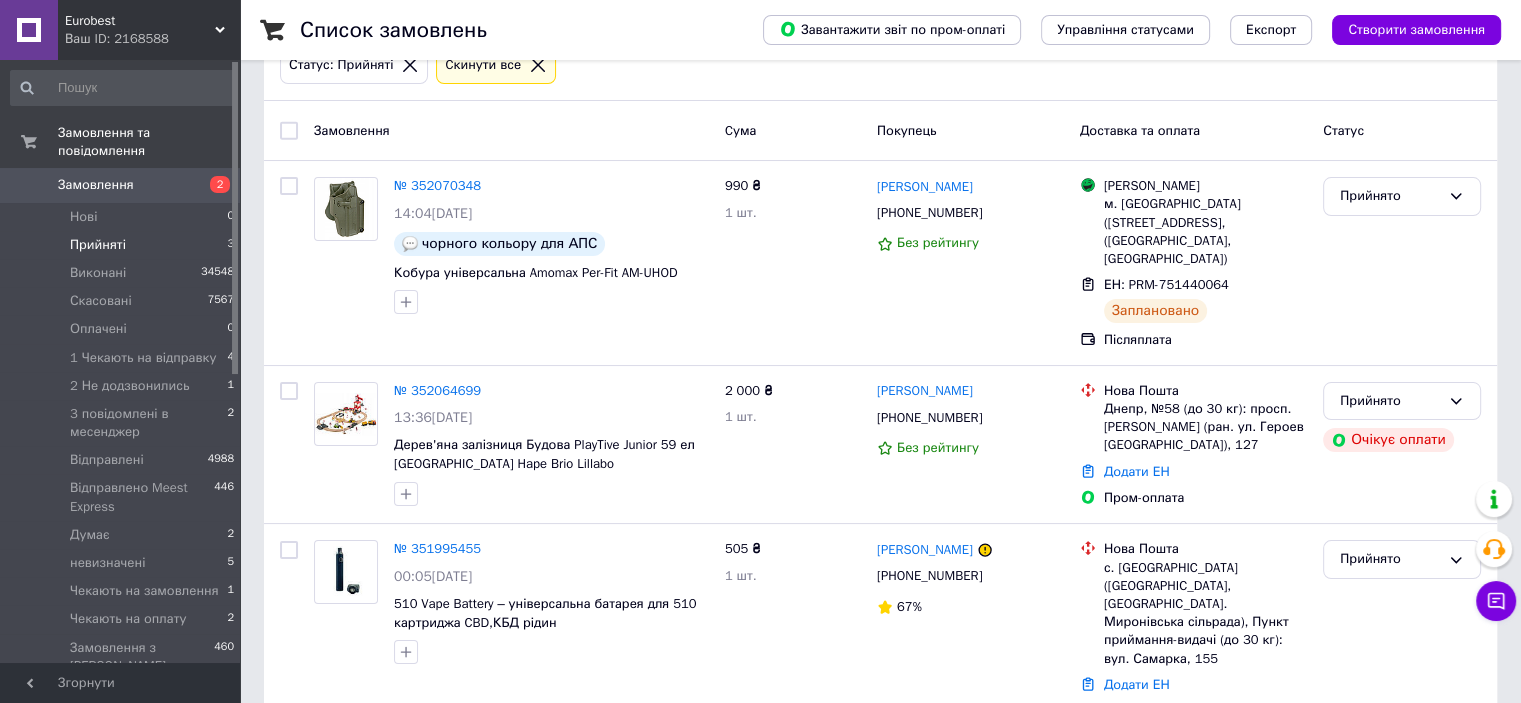 scroll, scrollTop: 145, scrollLeft: 0, axis: vertical 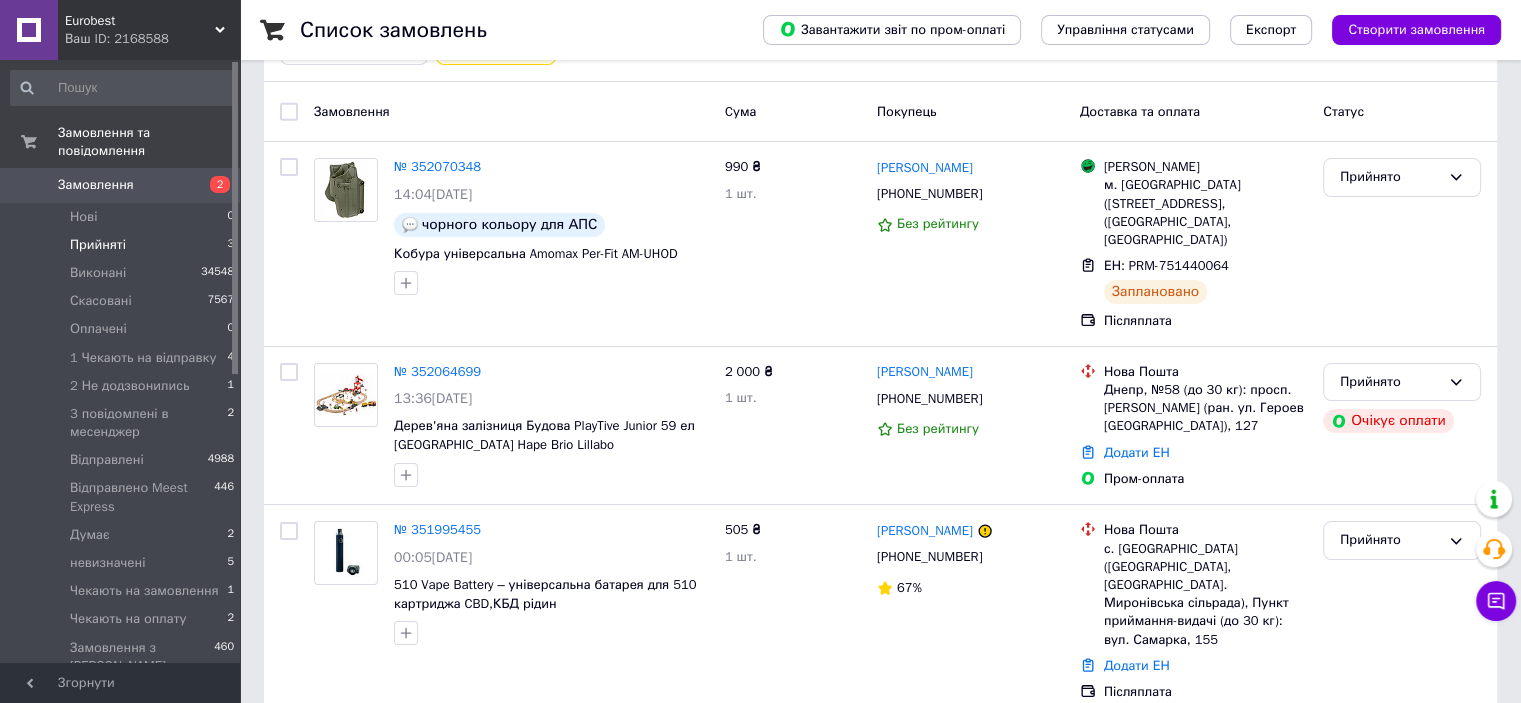 click on "Прийнято" at bounding box center [1390, 177] 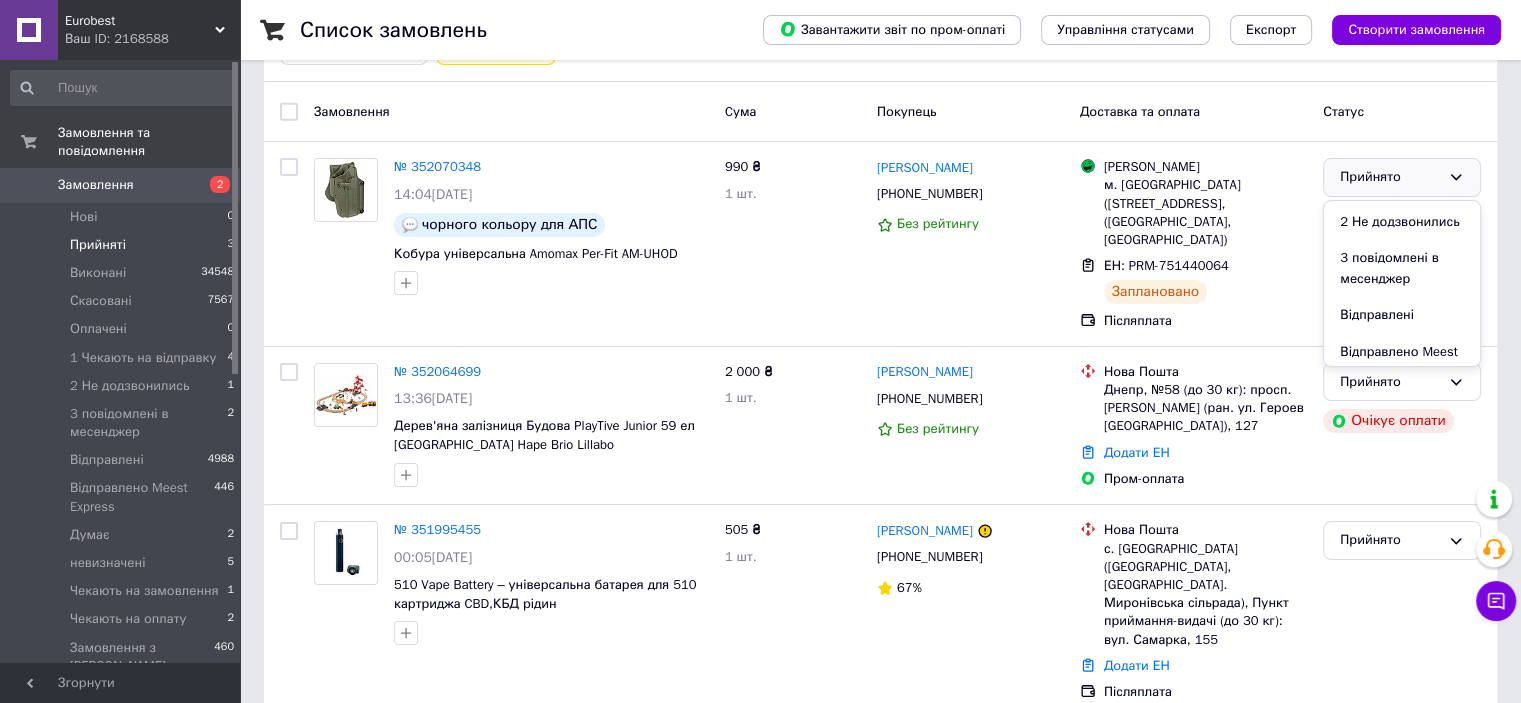 scroll, scrollTop: 200, scrollLeft: 0, axis: vertical 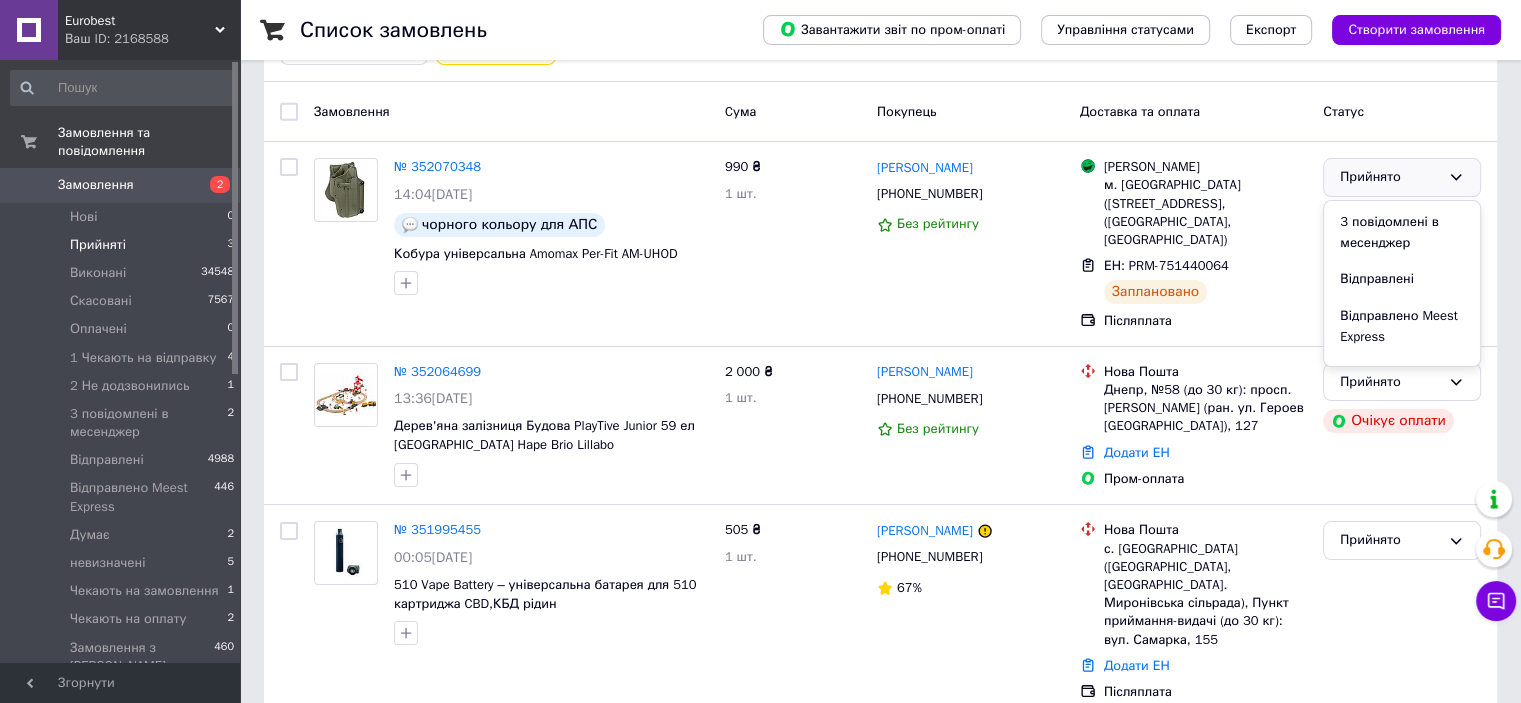 click on "Відправлено Meest Express" at bounding box center (1402, 326) 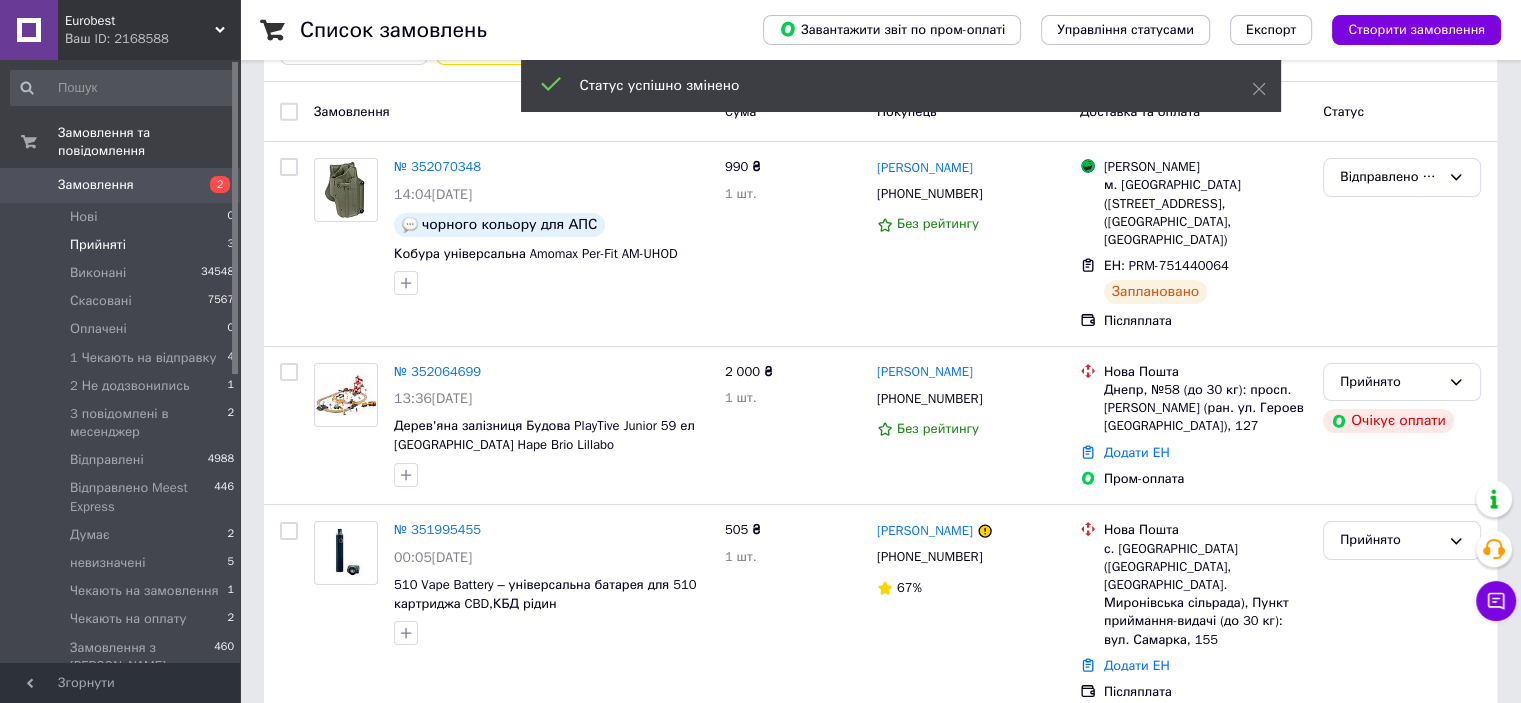 click on "Прийнято" at bounding box center [1390, 382] 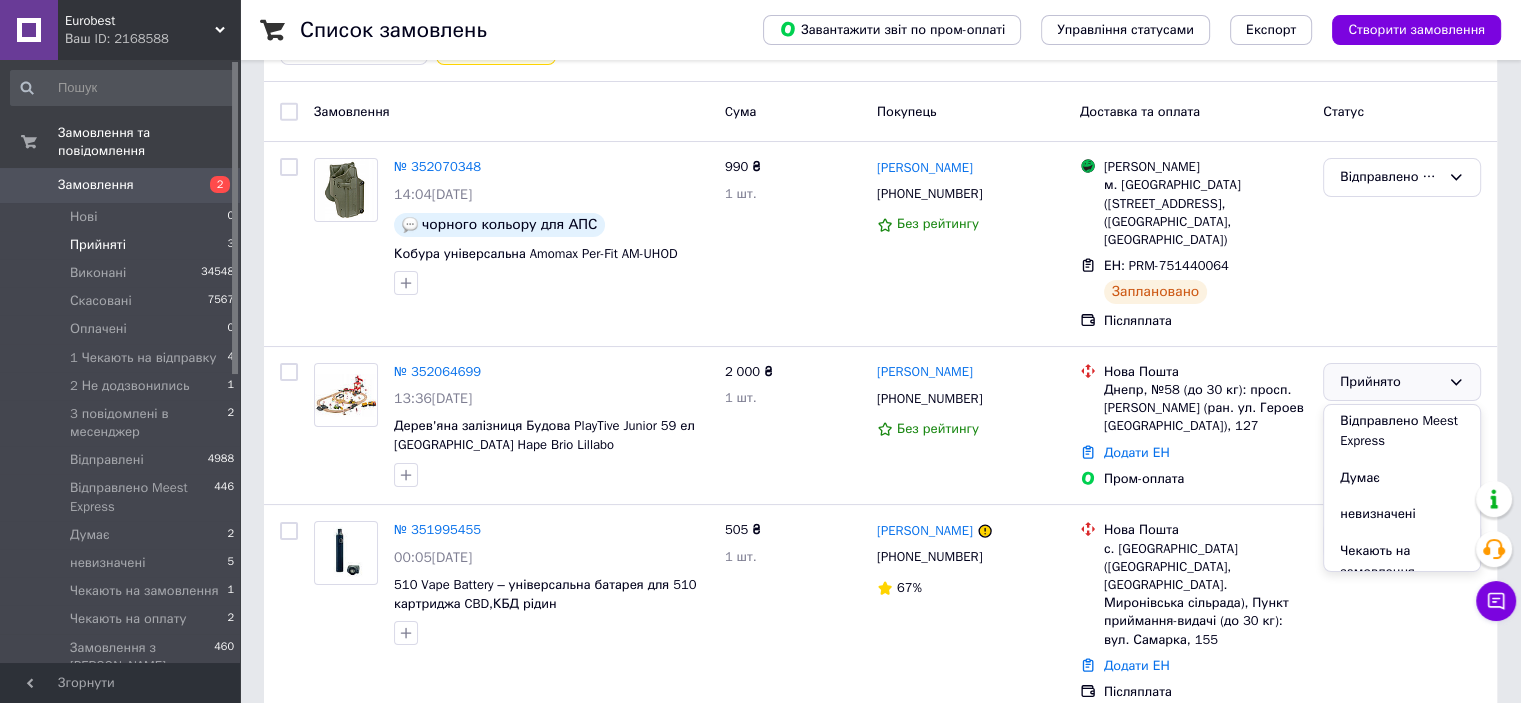scroll, scrollTop: 356, scrollLeft: 0, axis: vertical 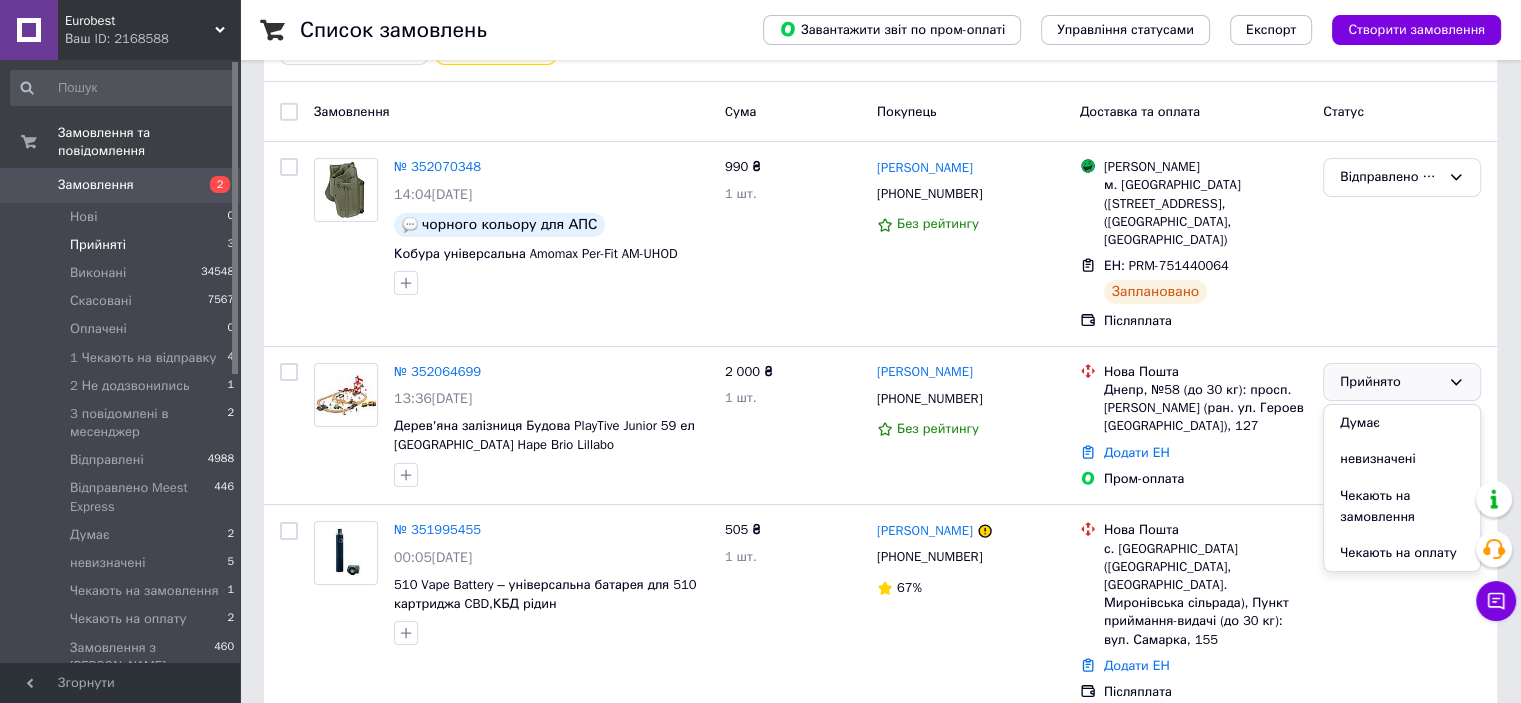 click on "Чекають на оплату" at bounding box center [1402, 553] 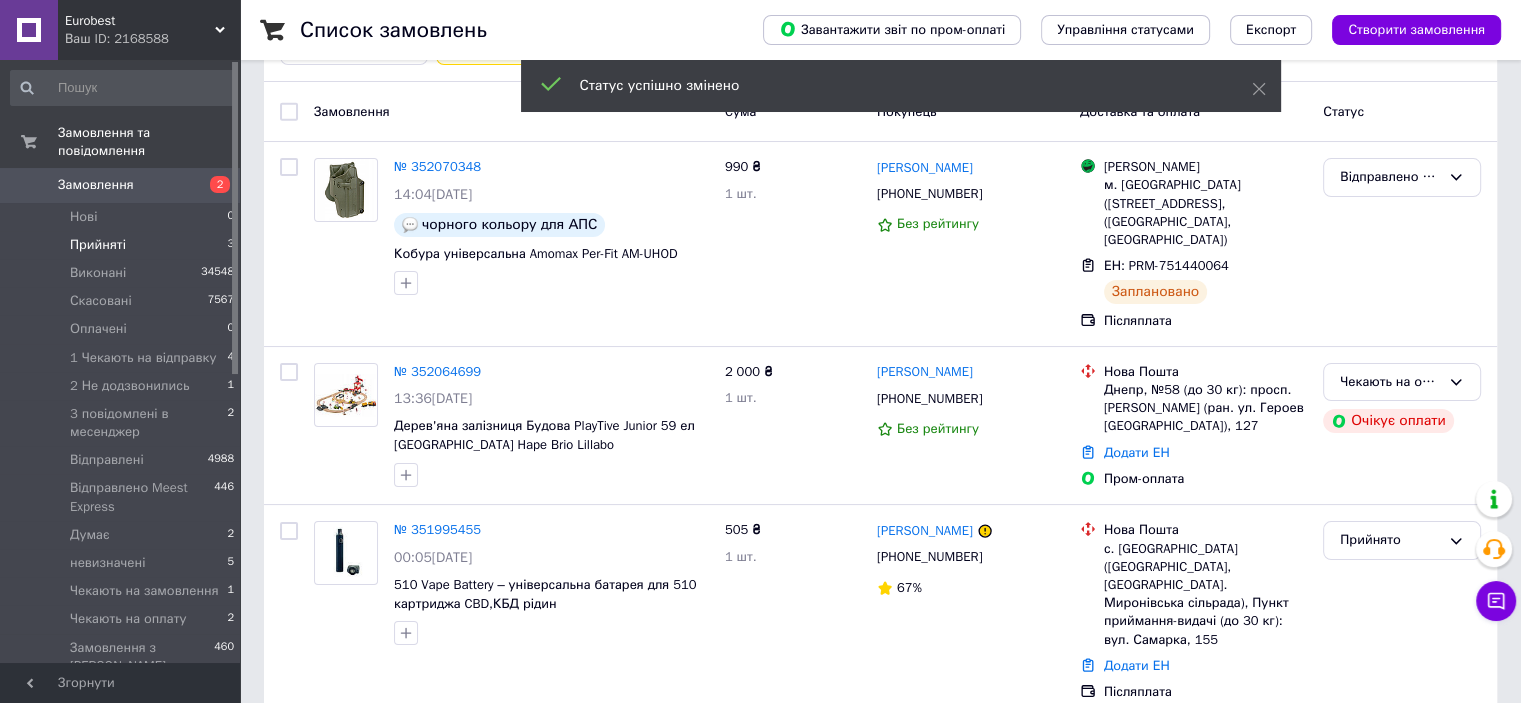click on "Прийнято" at bounding box center [1402, 540] 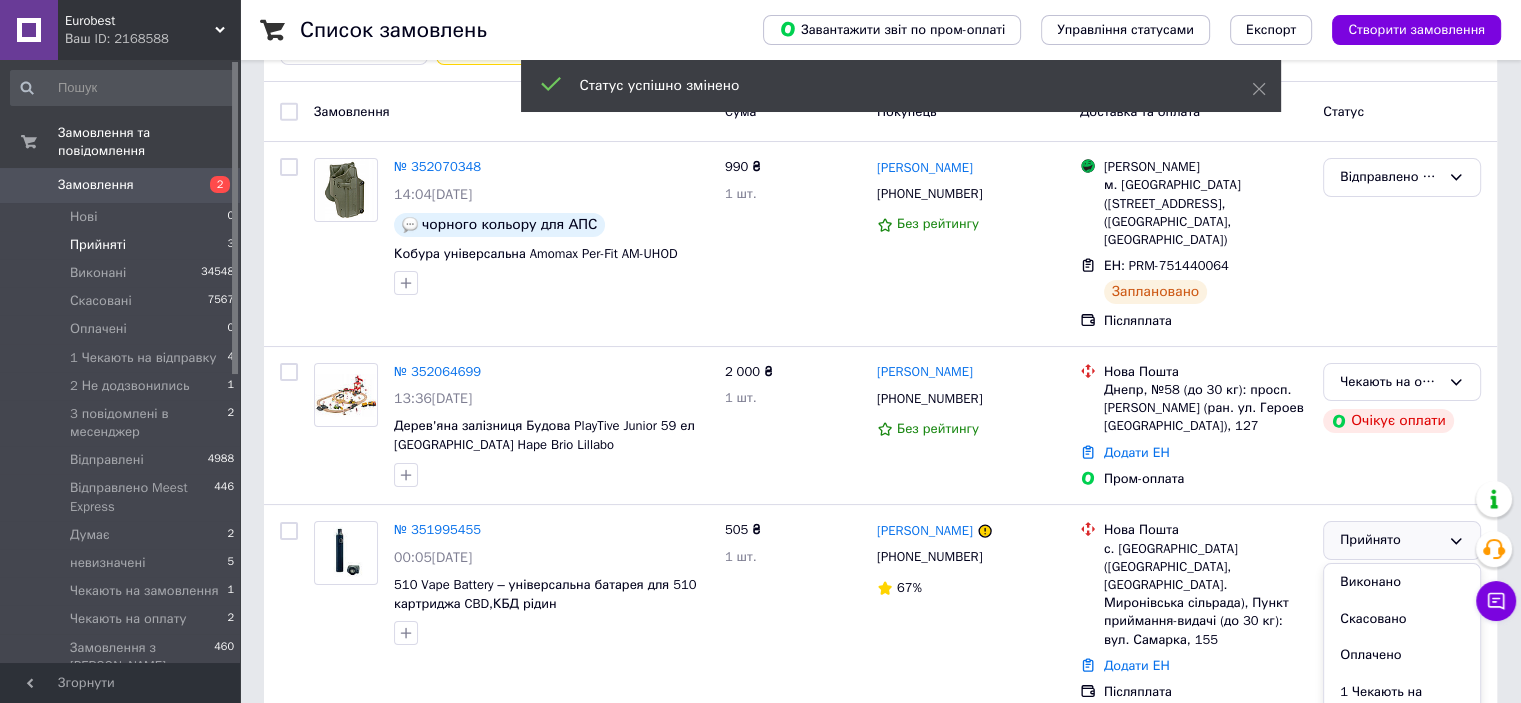 scroll, scrollTop: 152, scrollLeft: 0, axis: vertical 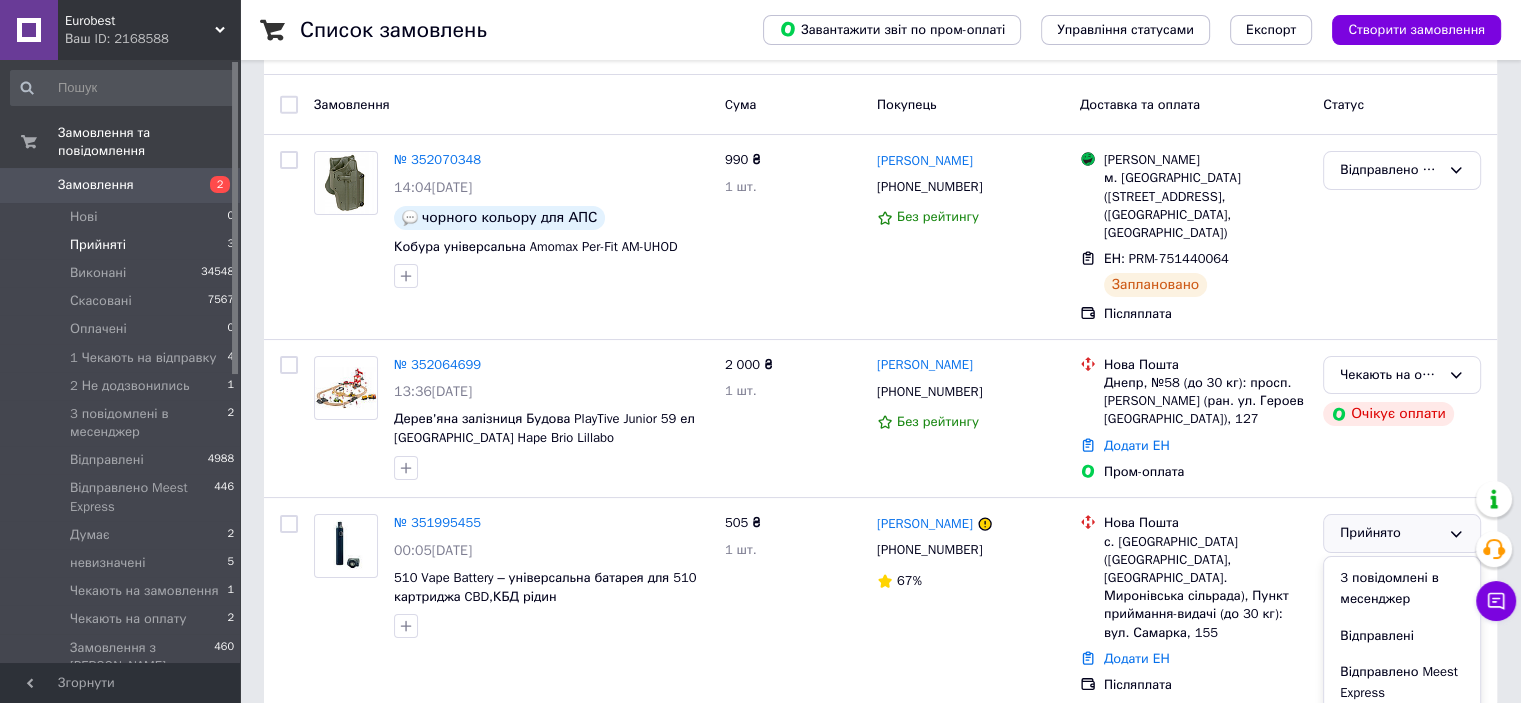 click on "3 повідомлені в месенджер" at bounding box center (1402, 588) 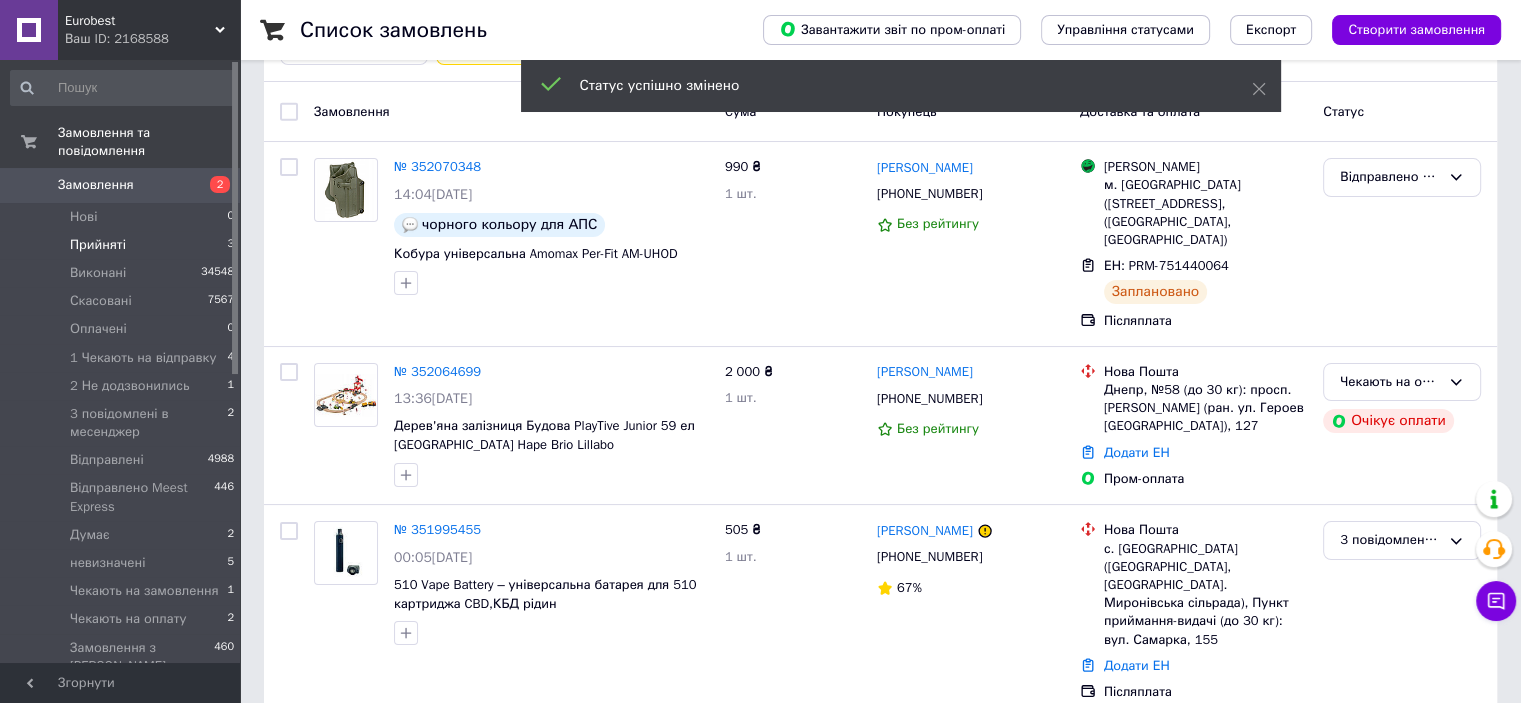 click 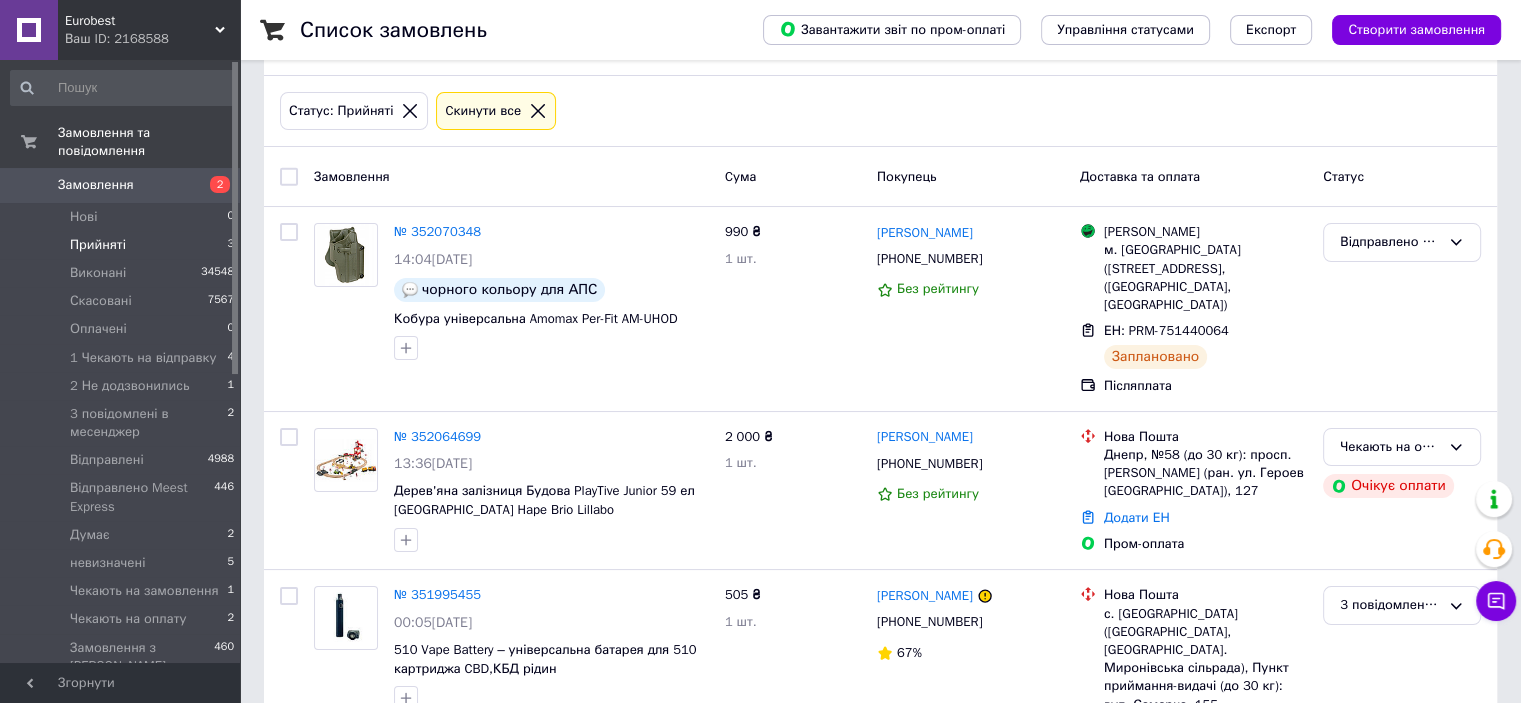 scroll, scrollTop: 45, scrollLeft: 0, axis: vertical 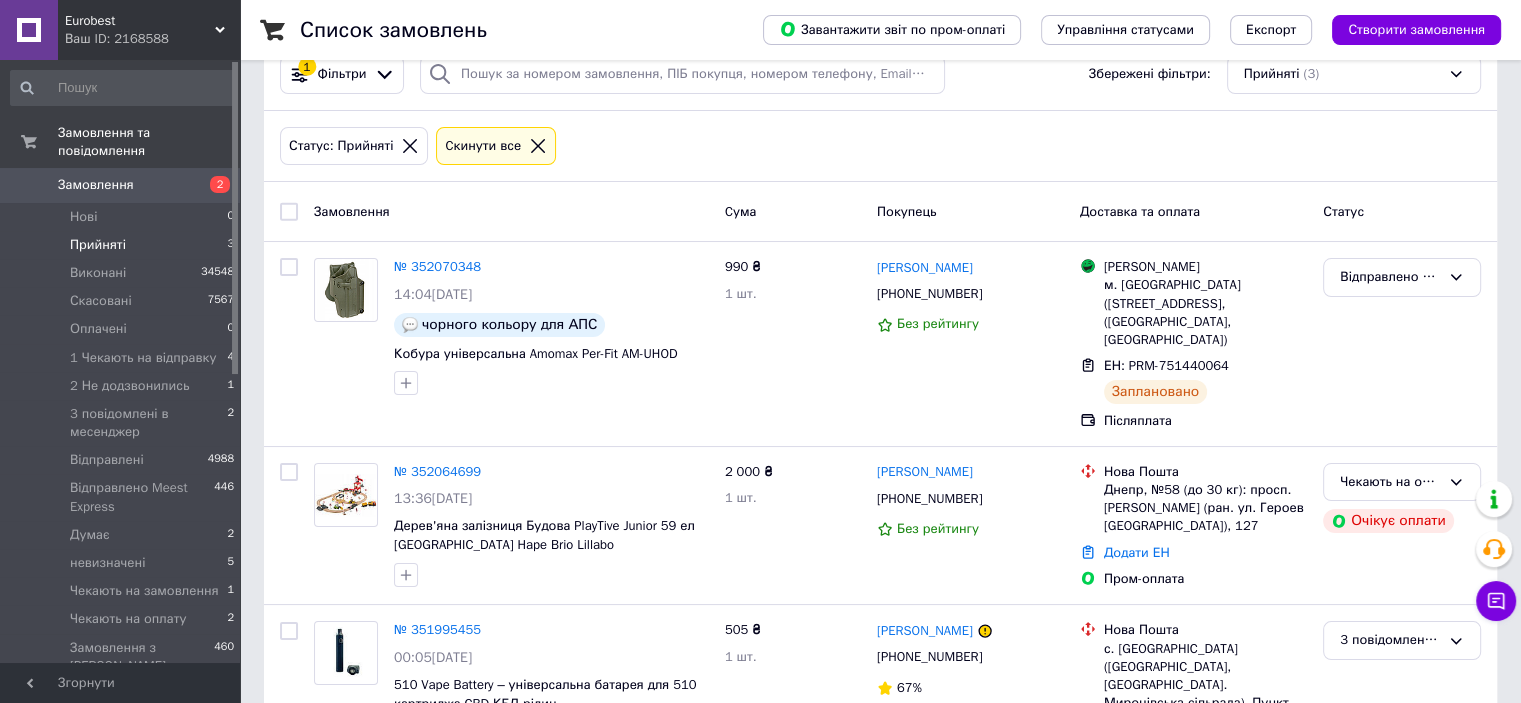 click on "Eurobest" at bounding box center [140, 21] 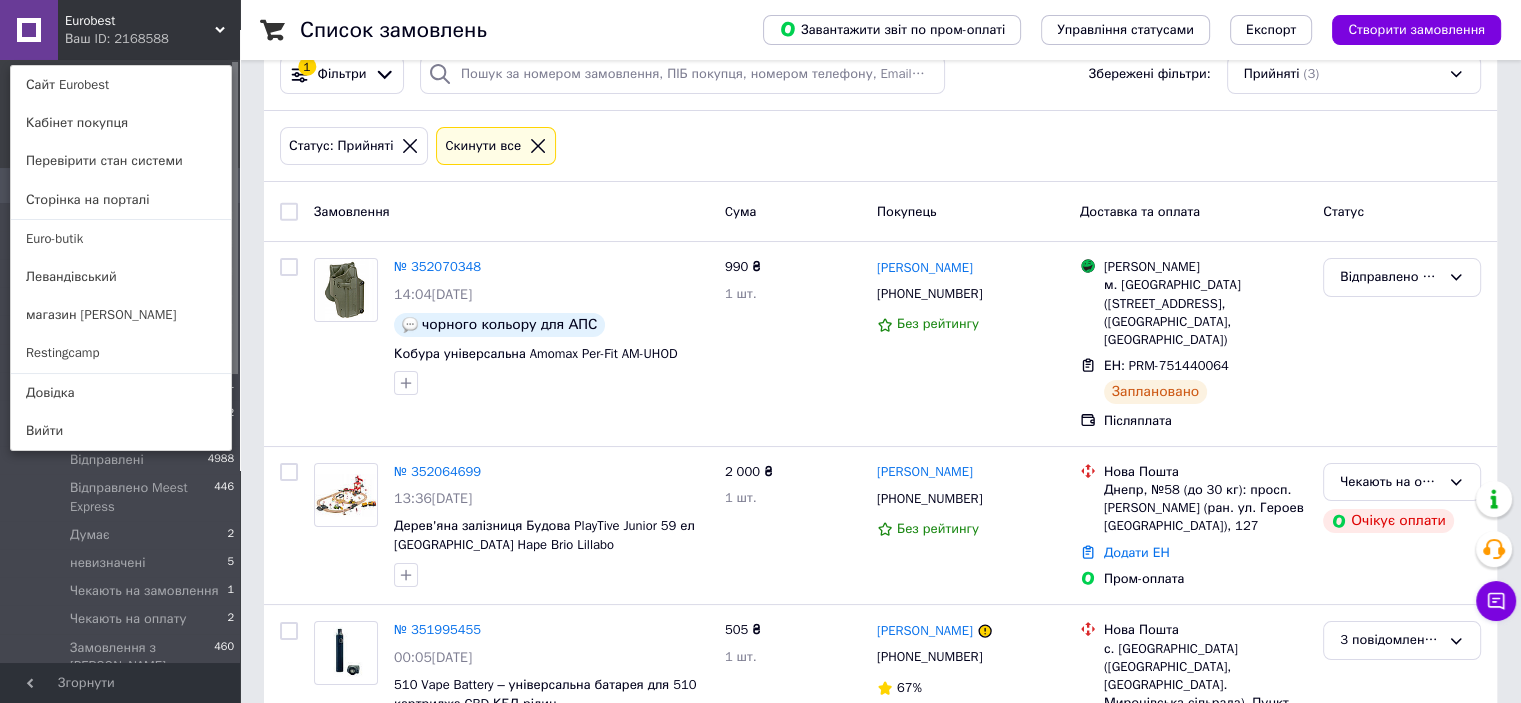 click on "магазин [PERSON_NAME]" at bounding box center [121, 315] 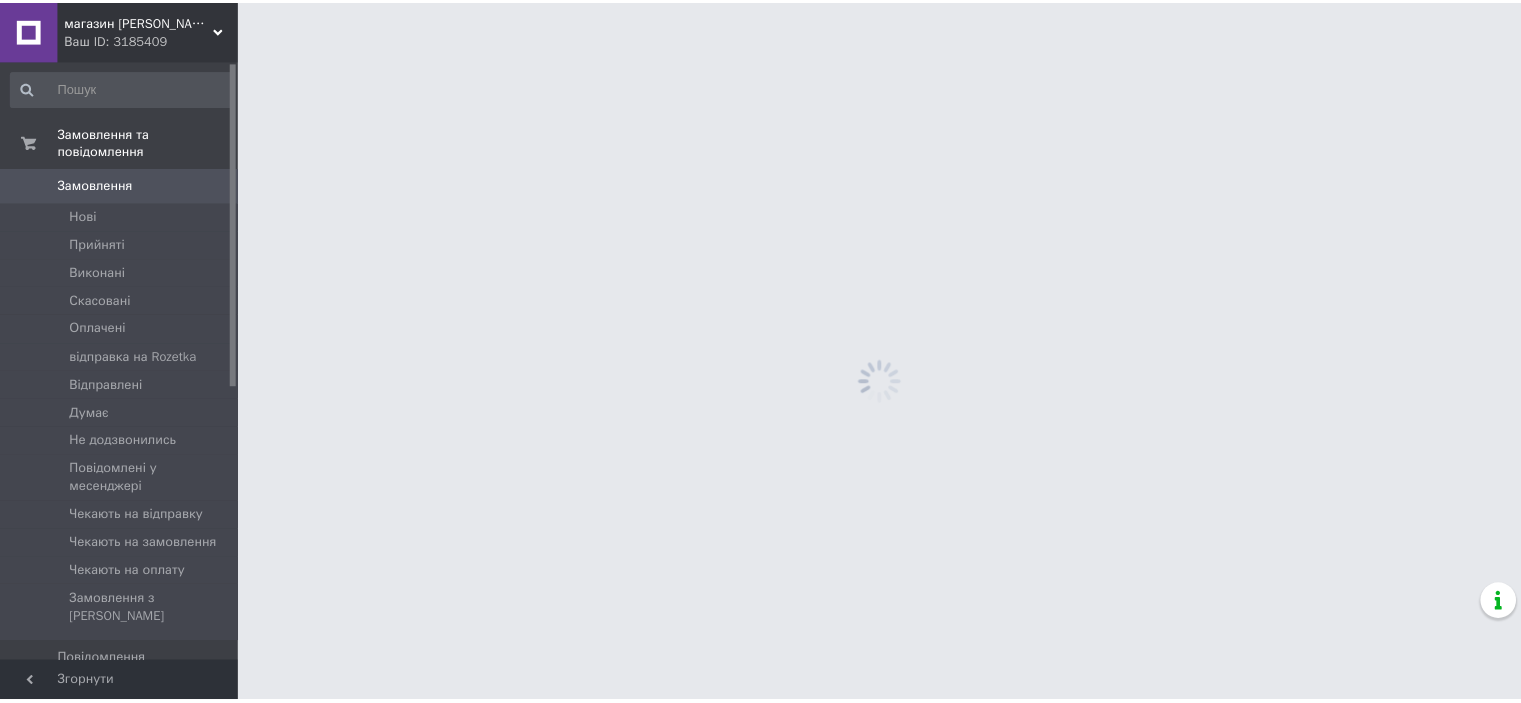 scroll, scrollTop: 0, scrollLeft: 0, axis: both 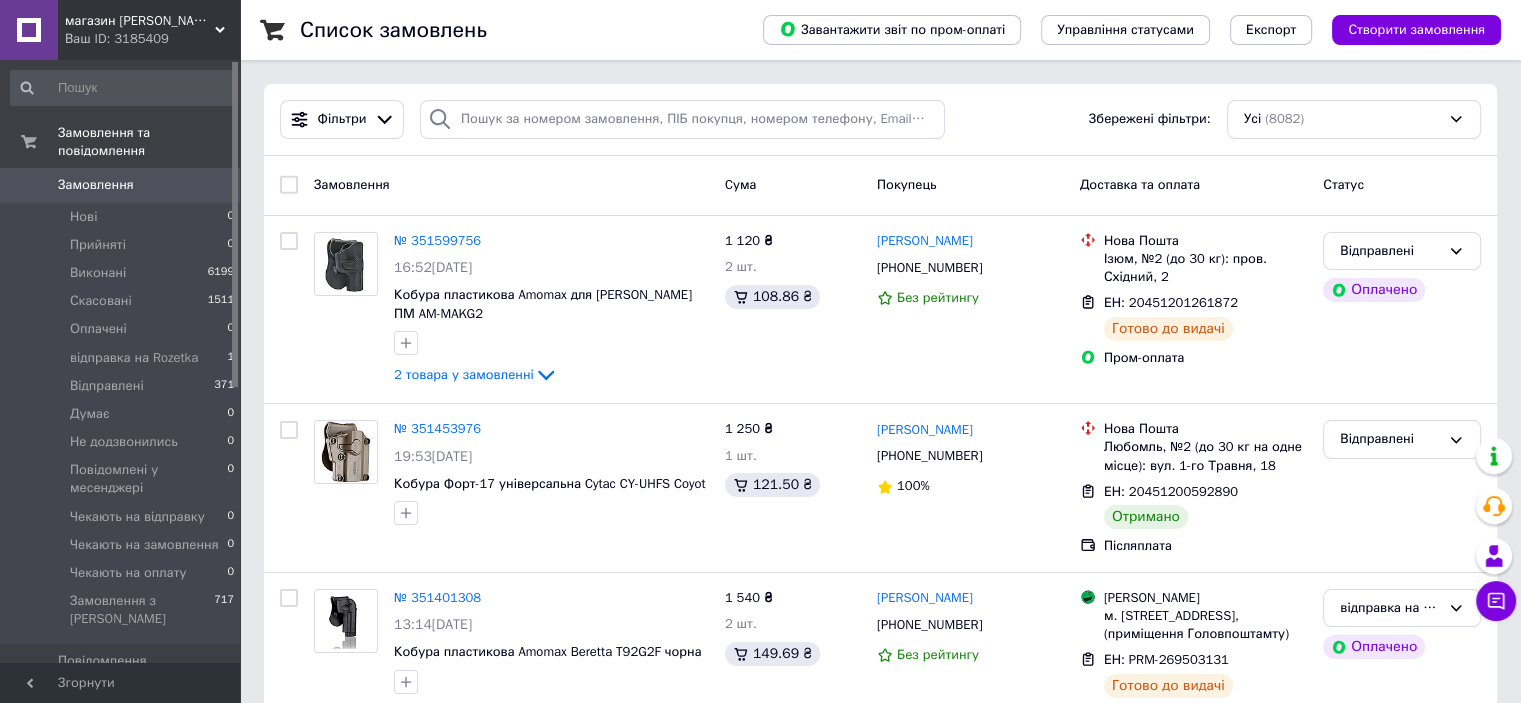 click on "Ваш ID: 3185409" at bounding box center [152, 39] 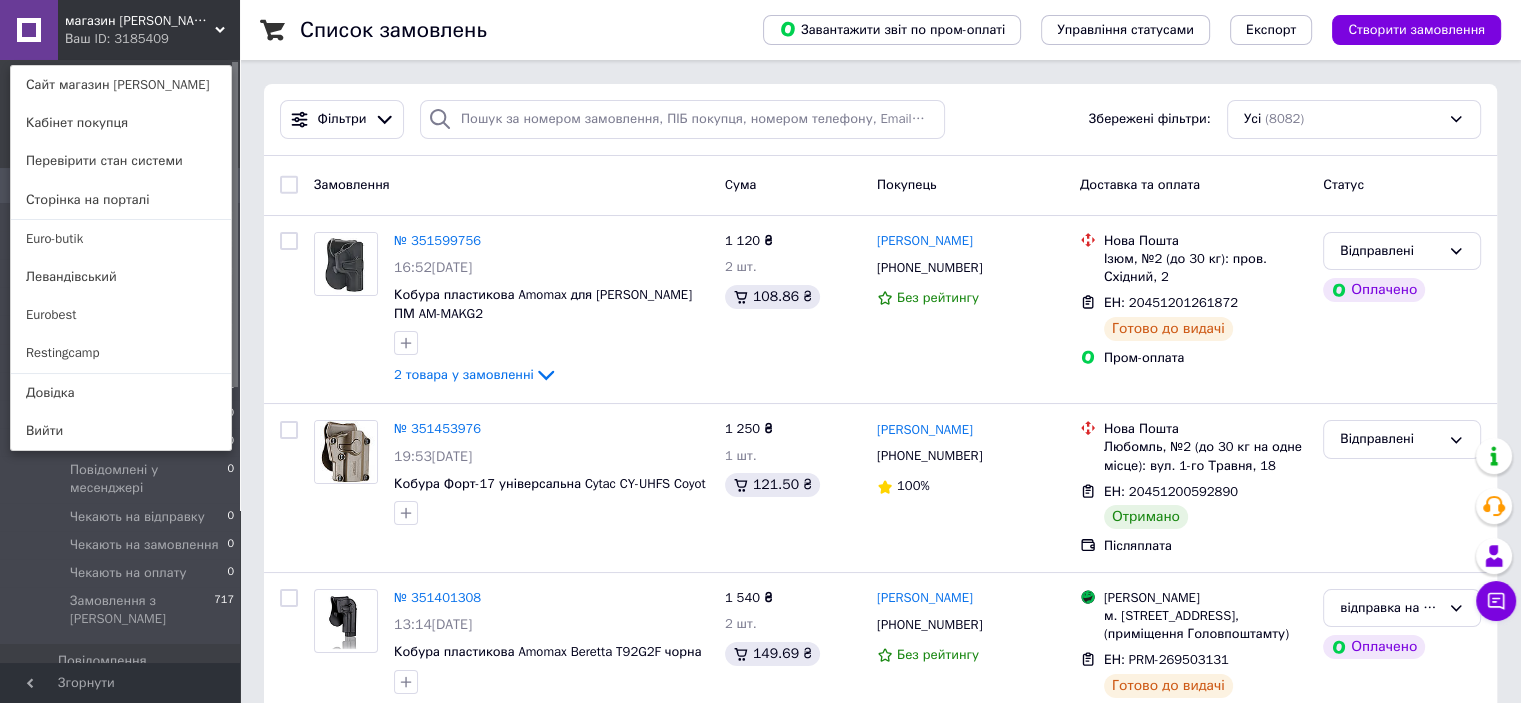 click on "Левандівський" at bounding box center (121, 277) 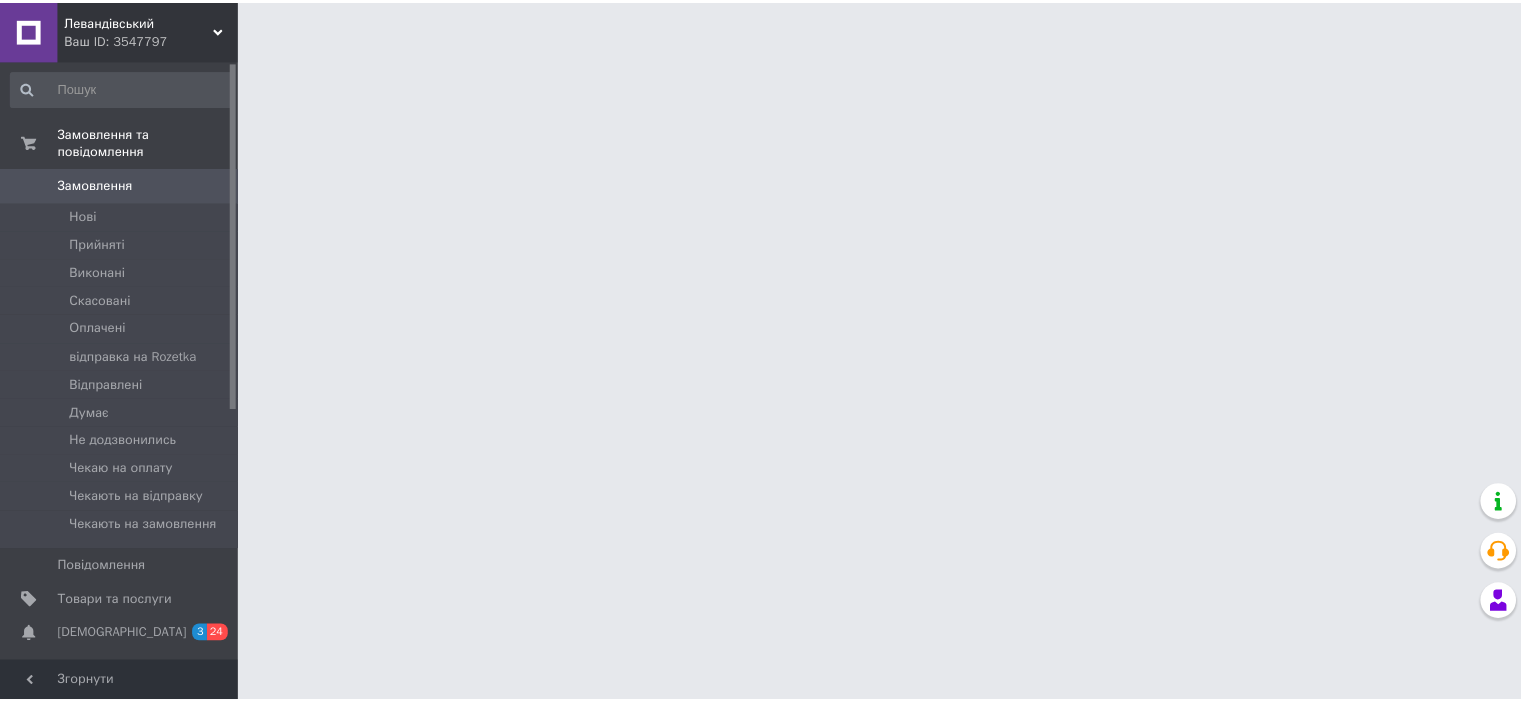 scroll, scrollTop: 0, scrollLeft: 0, axis: both 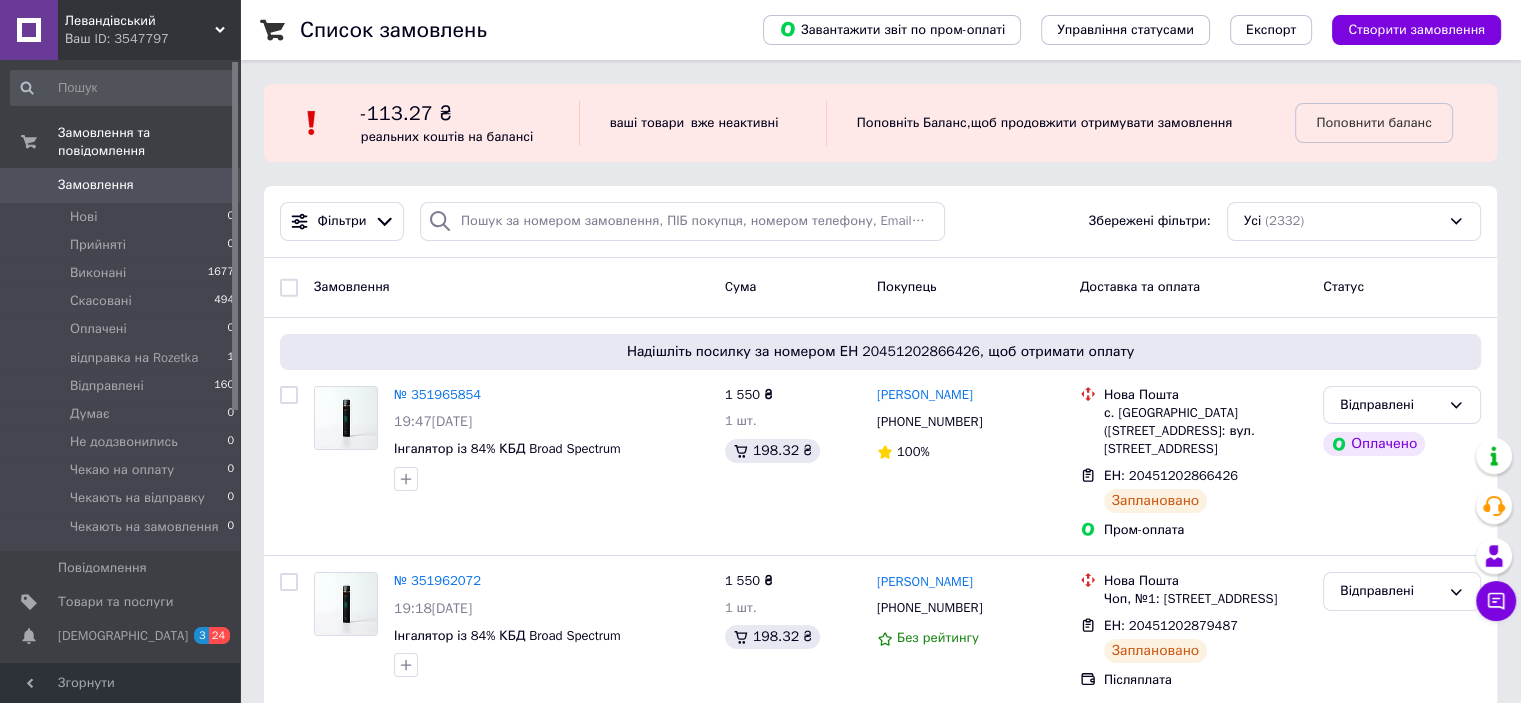 click on "Ваш ID: 3547797" at bounding box center (152, 39) 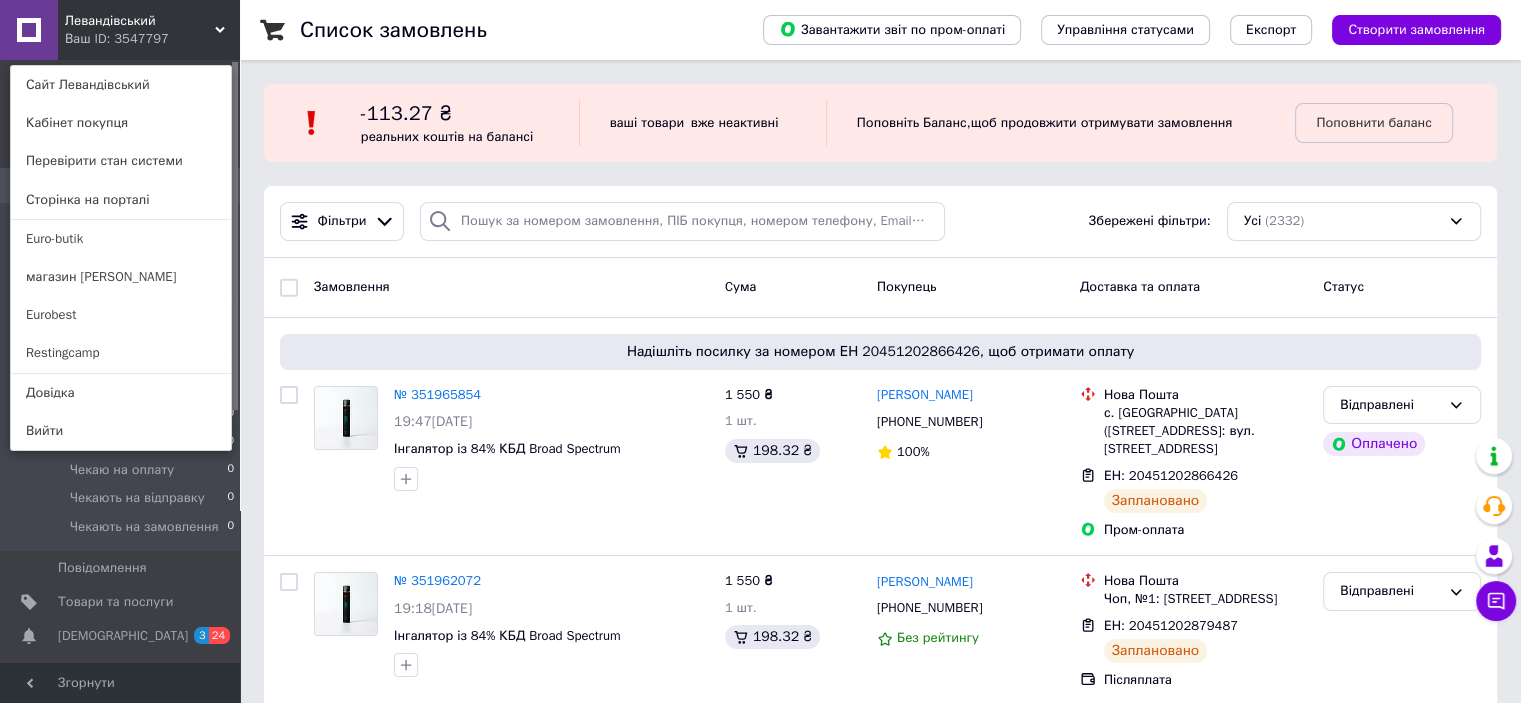 click on "Eurobest" at bounding box center (121, 315) 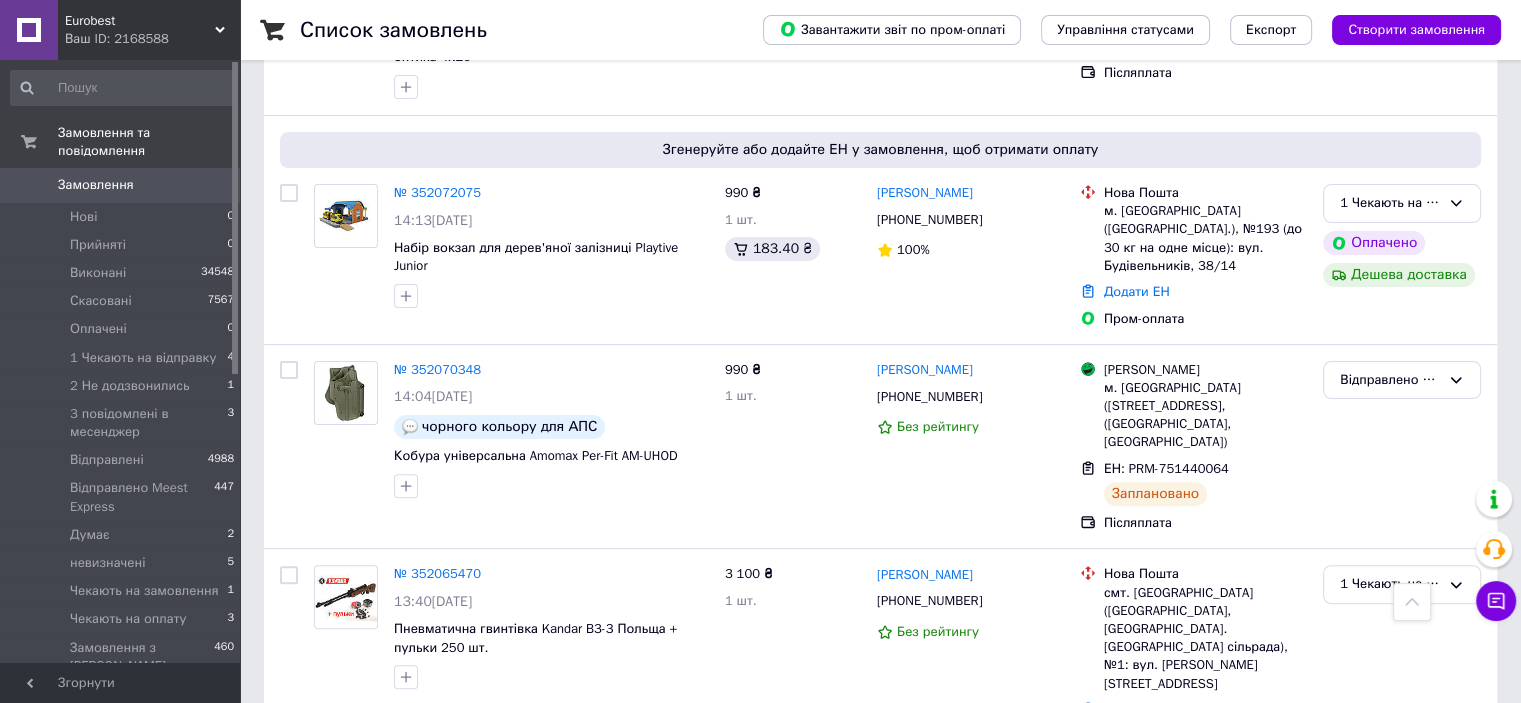 scroll, scrollTop: 600, scrollLeft: 0, axis: vertical 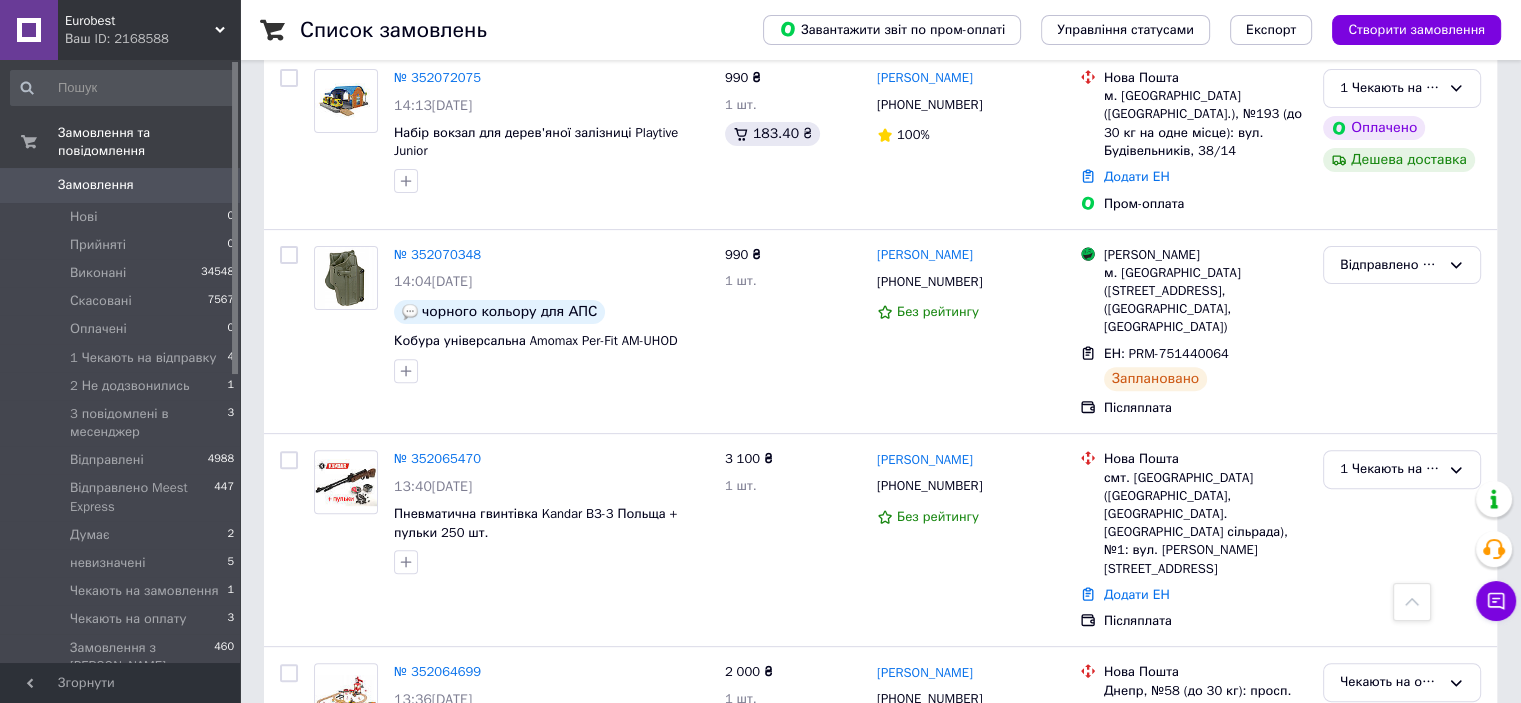 click on "Чекають на оплату" at bounding box center [128, 619] 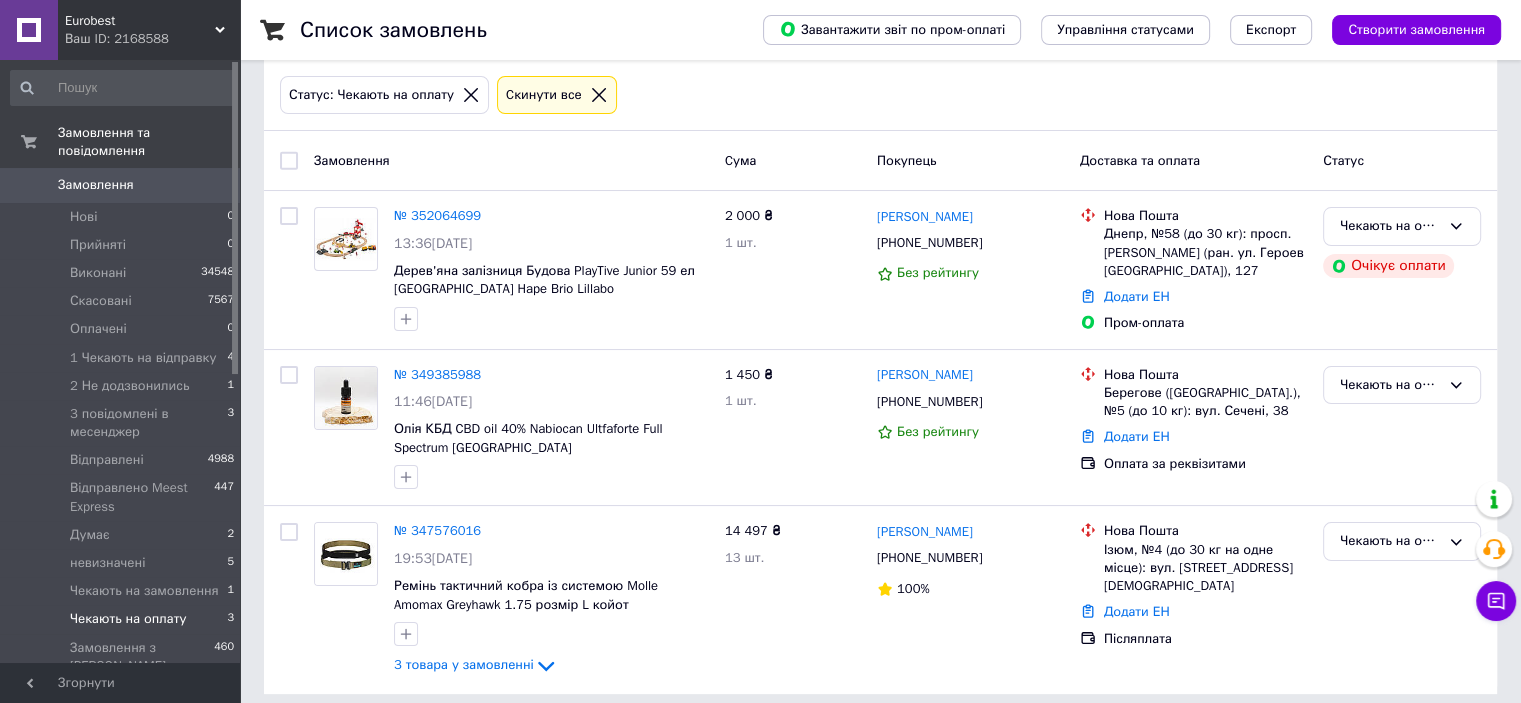 scroll, scrollTop: 109, scrollLeft: 0, axis: vertical 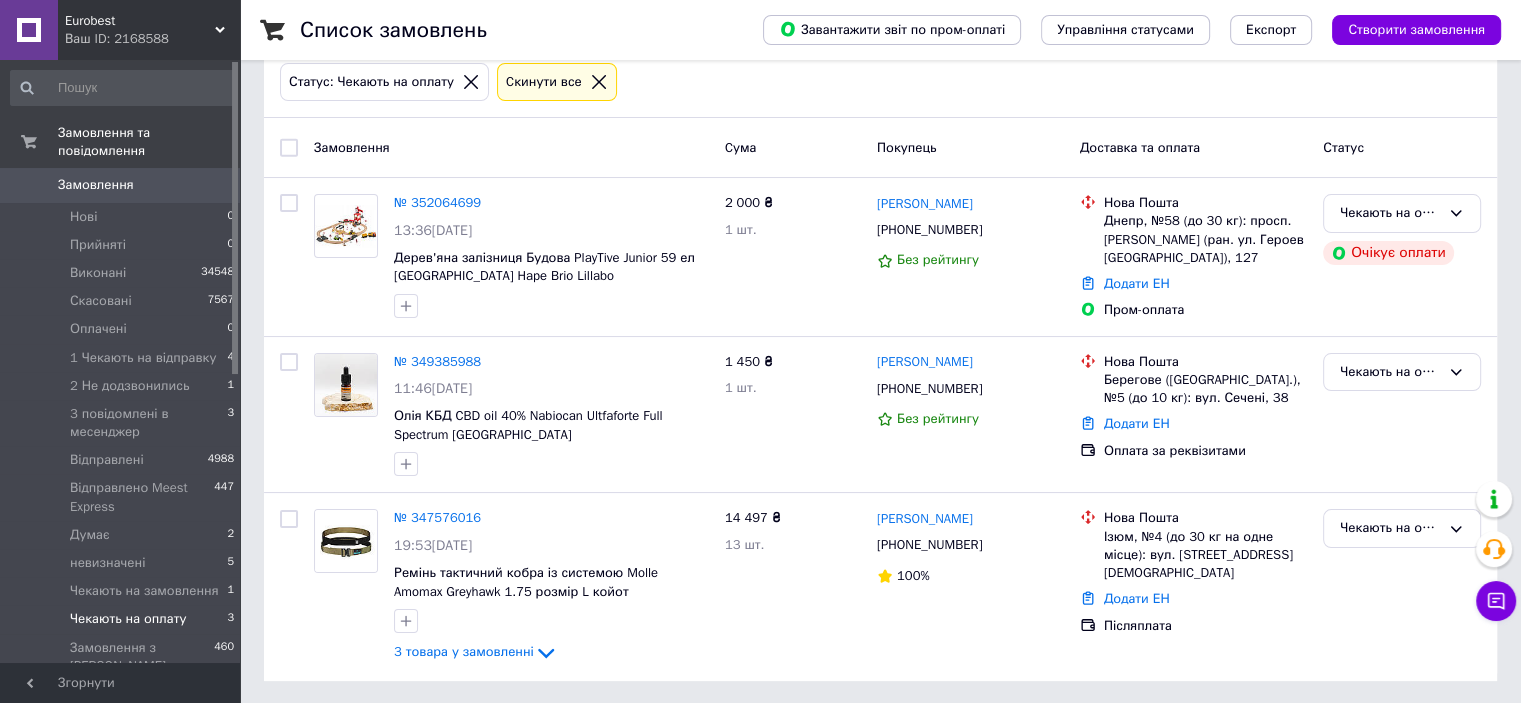click on "№ 352064699" at bounding box center [437, 202] 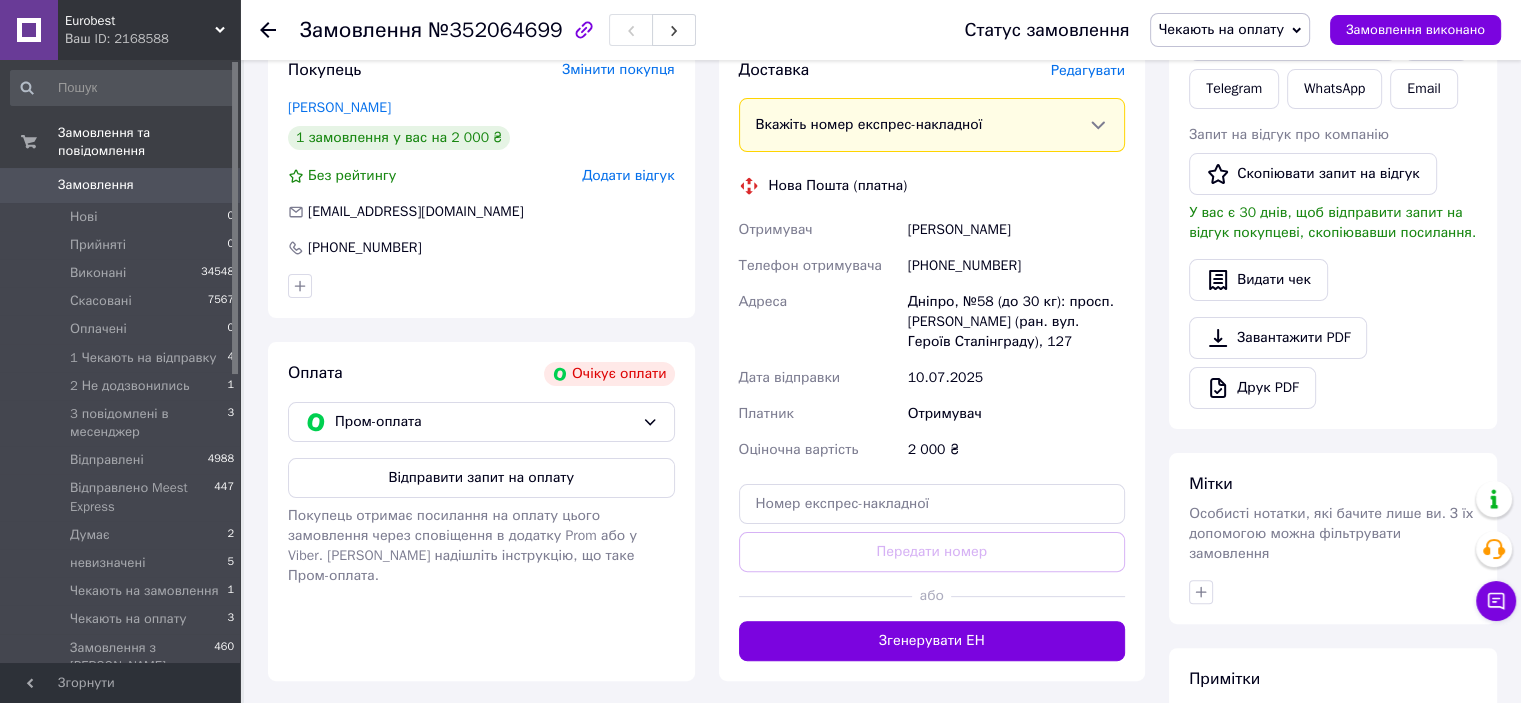 scroll, scrollTop: 600, scrollLeft: 0, axis: vertical 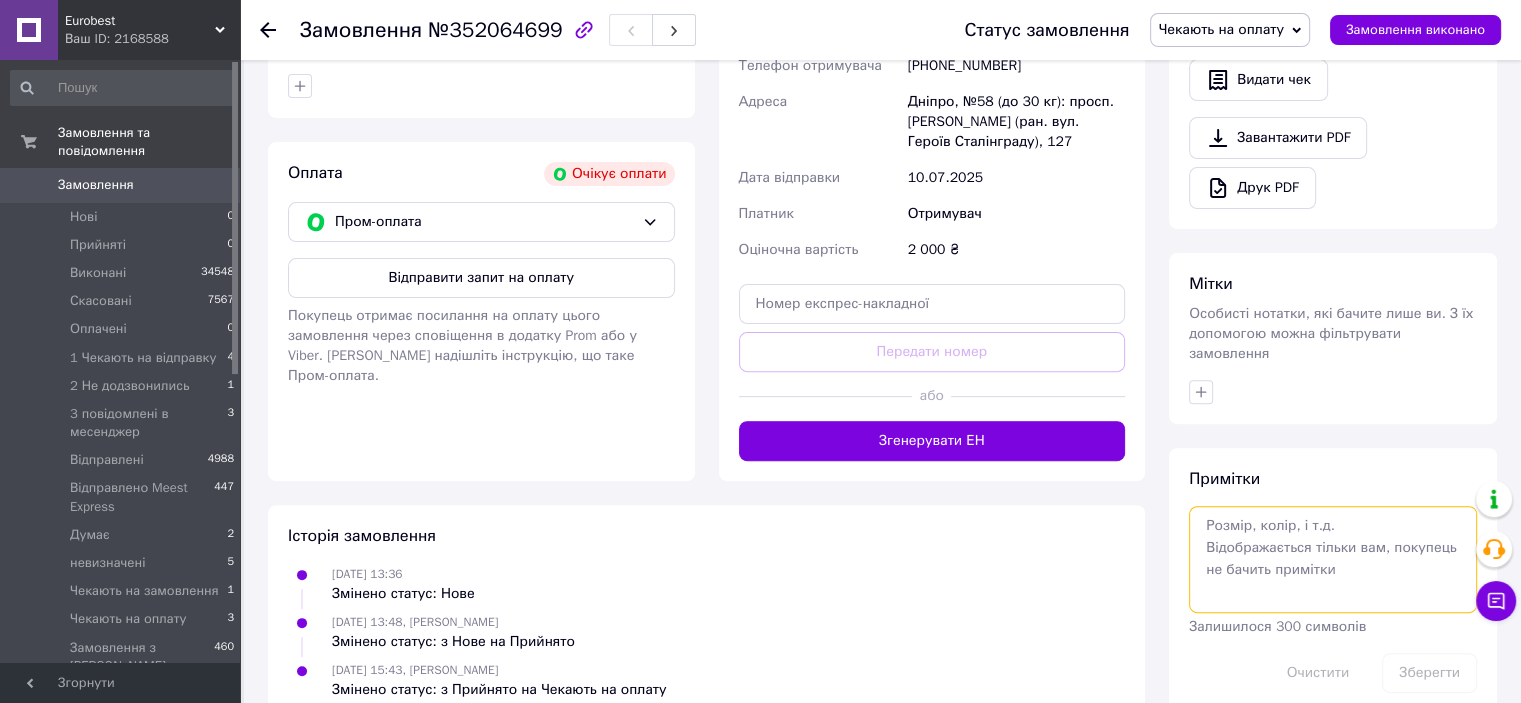 click at bounding box center [1333, 559] 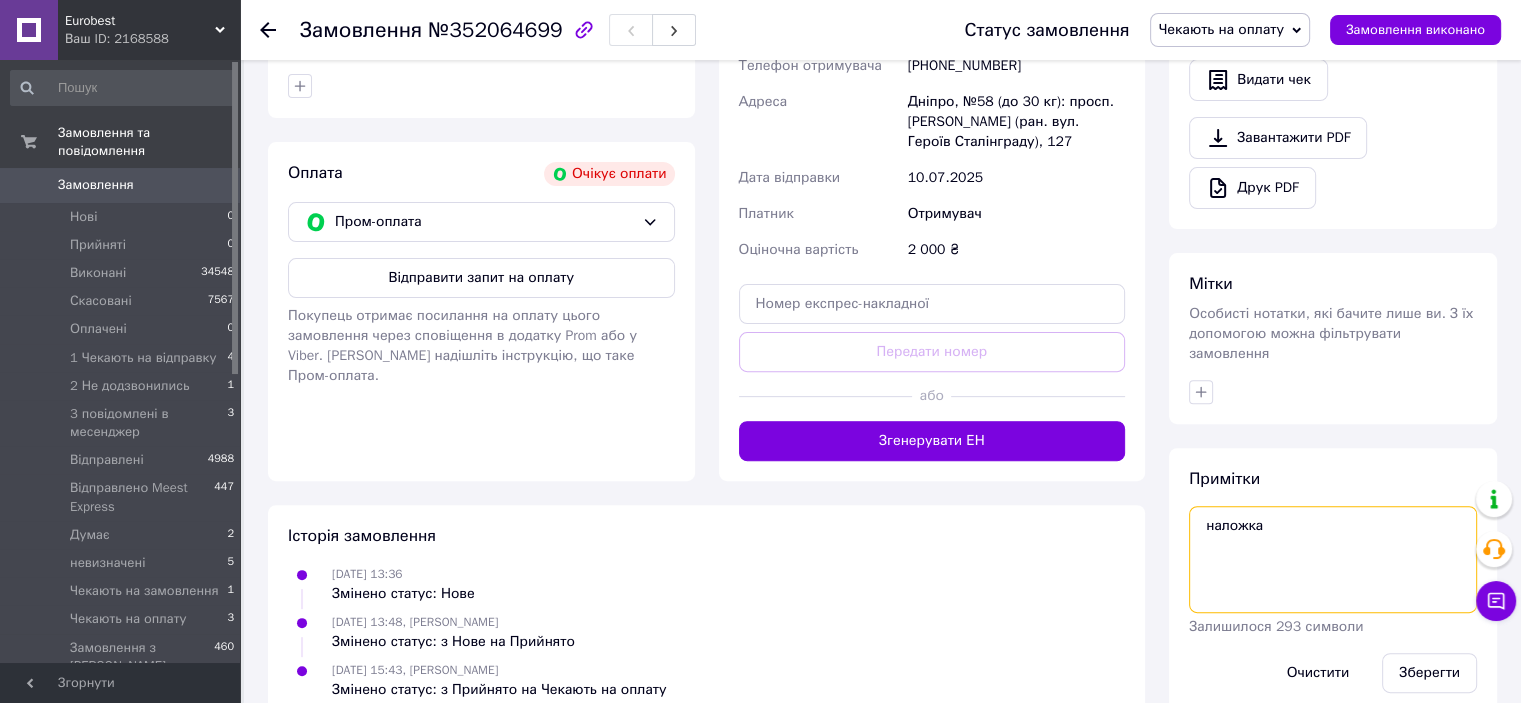 type on "наложка" 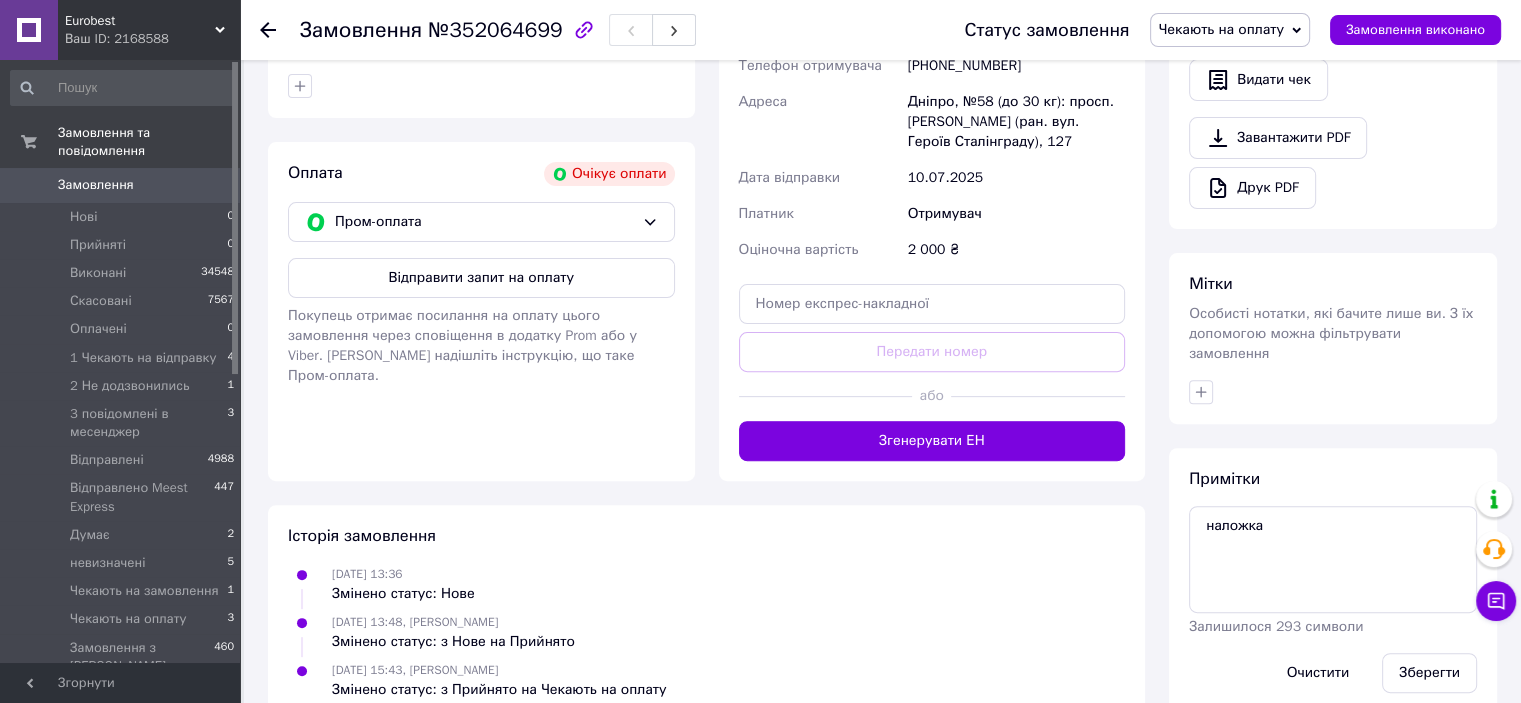 click on "Зберегти" at bounding box center [1429, 673] 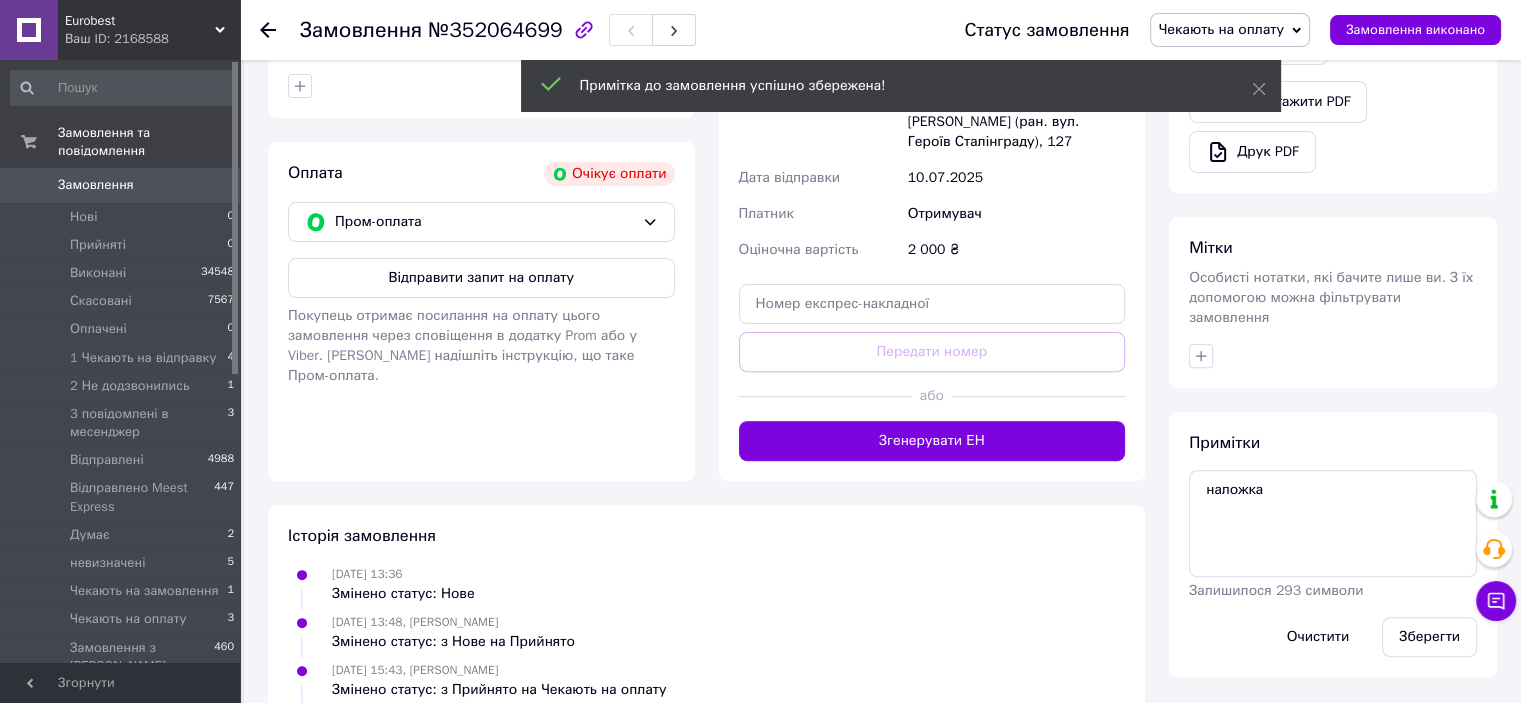 scroll, scrollTop: 200, scrollLeft: 0, axis: vertical 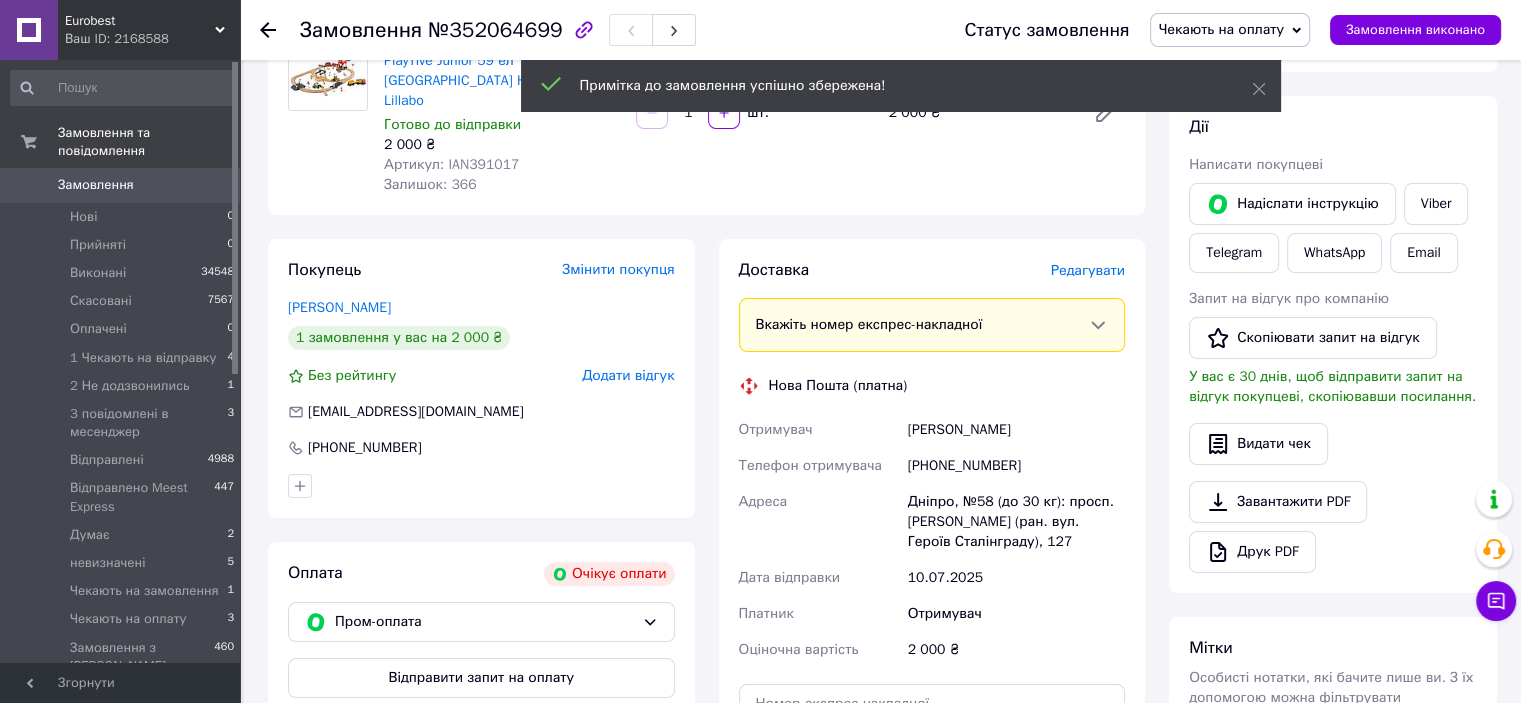 click on "Чекають на оплату" at bounding box center (1230, 30) 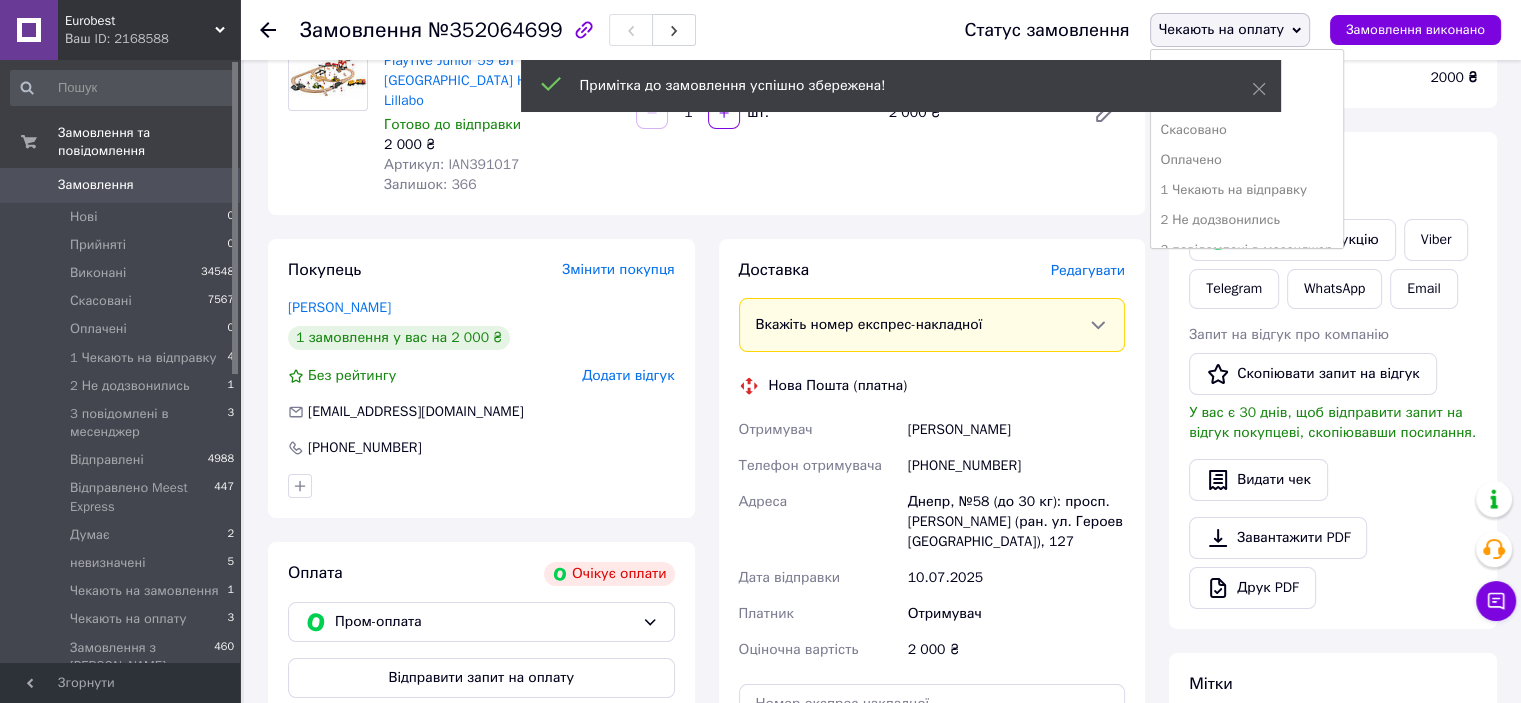 click on "1 Чекають на відправку" at bounding box center (1247, 190) 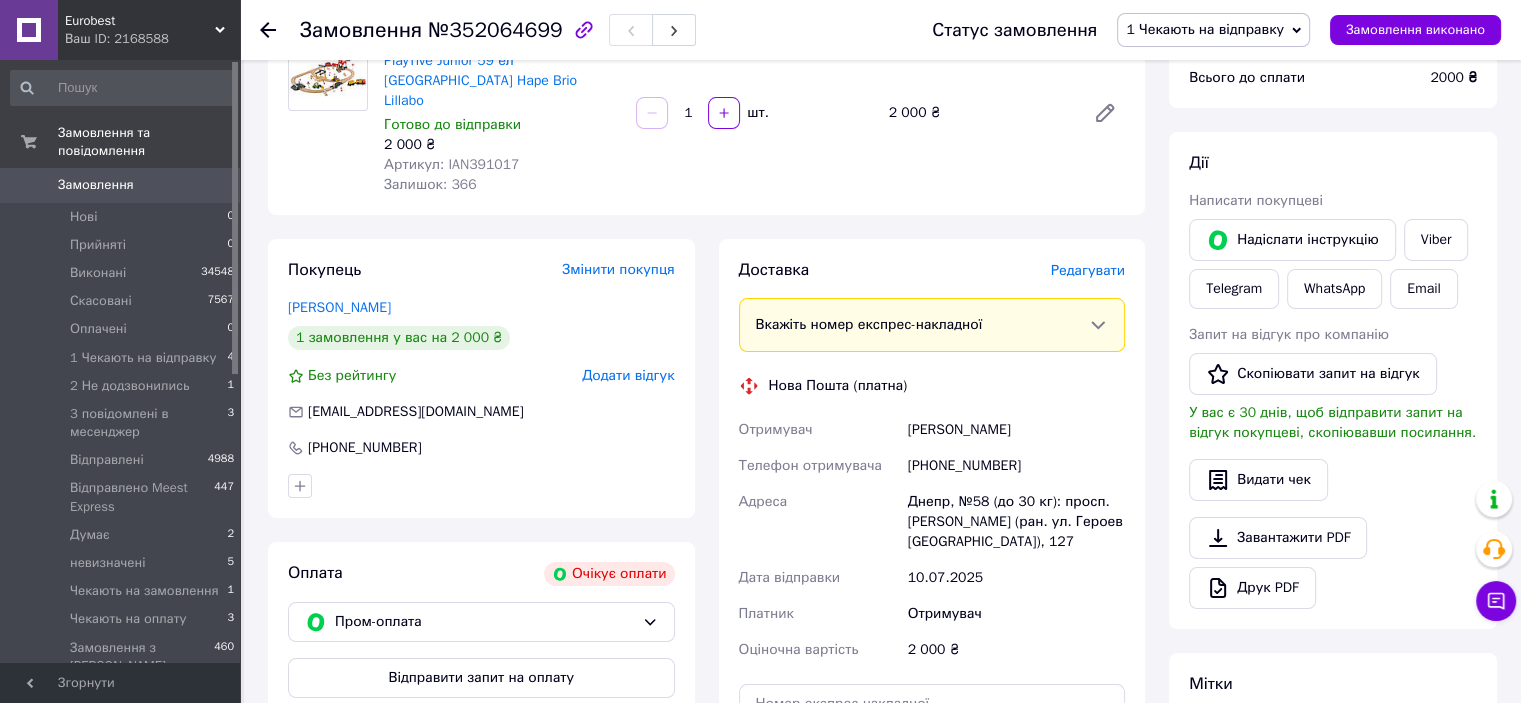 click on "Ваш ID: 2168588" at bounding box center (152, 39) 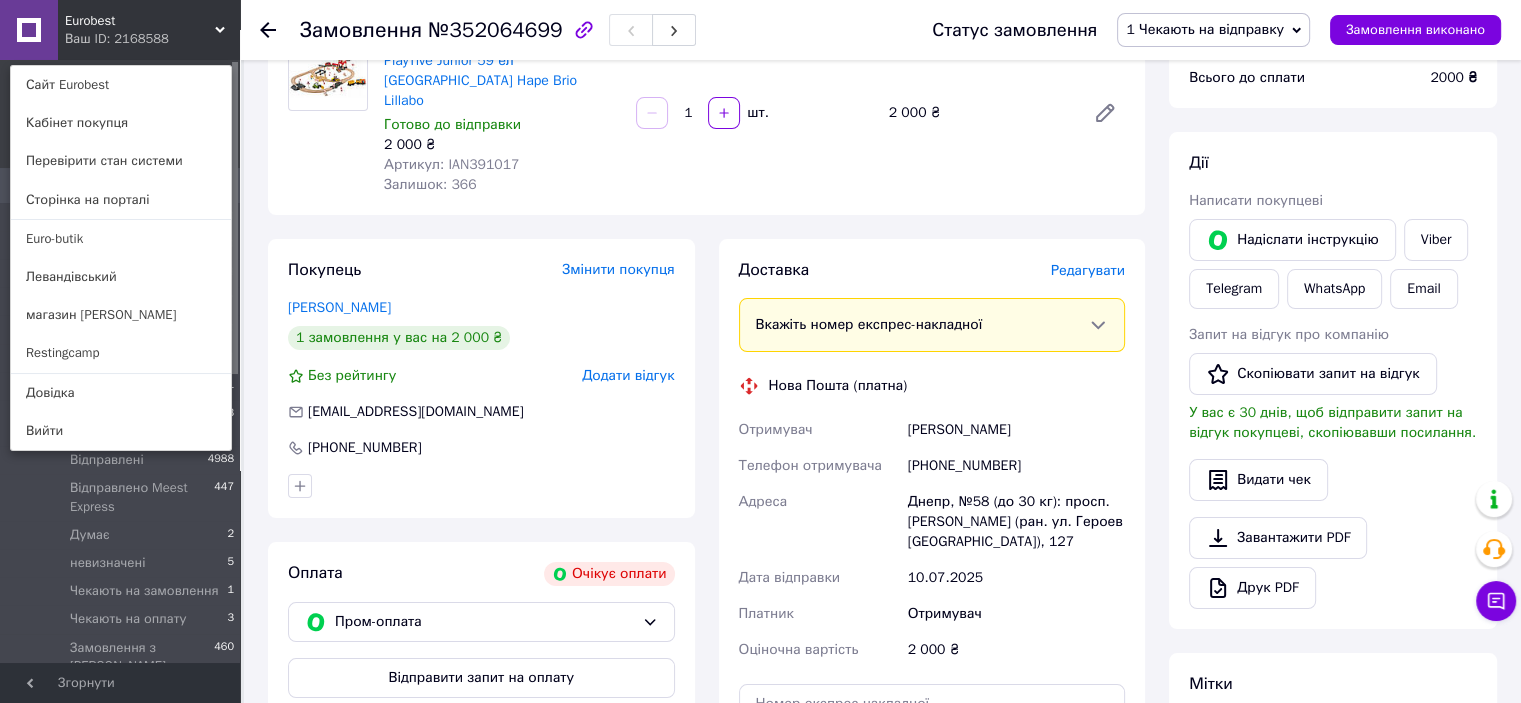 click on "Сайт Eurobest" at bounding box center (121, 85) 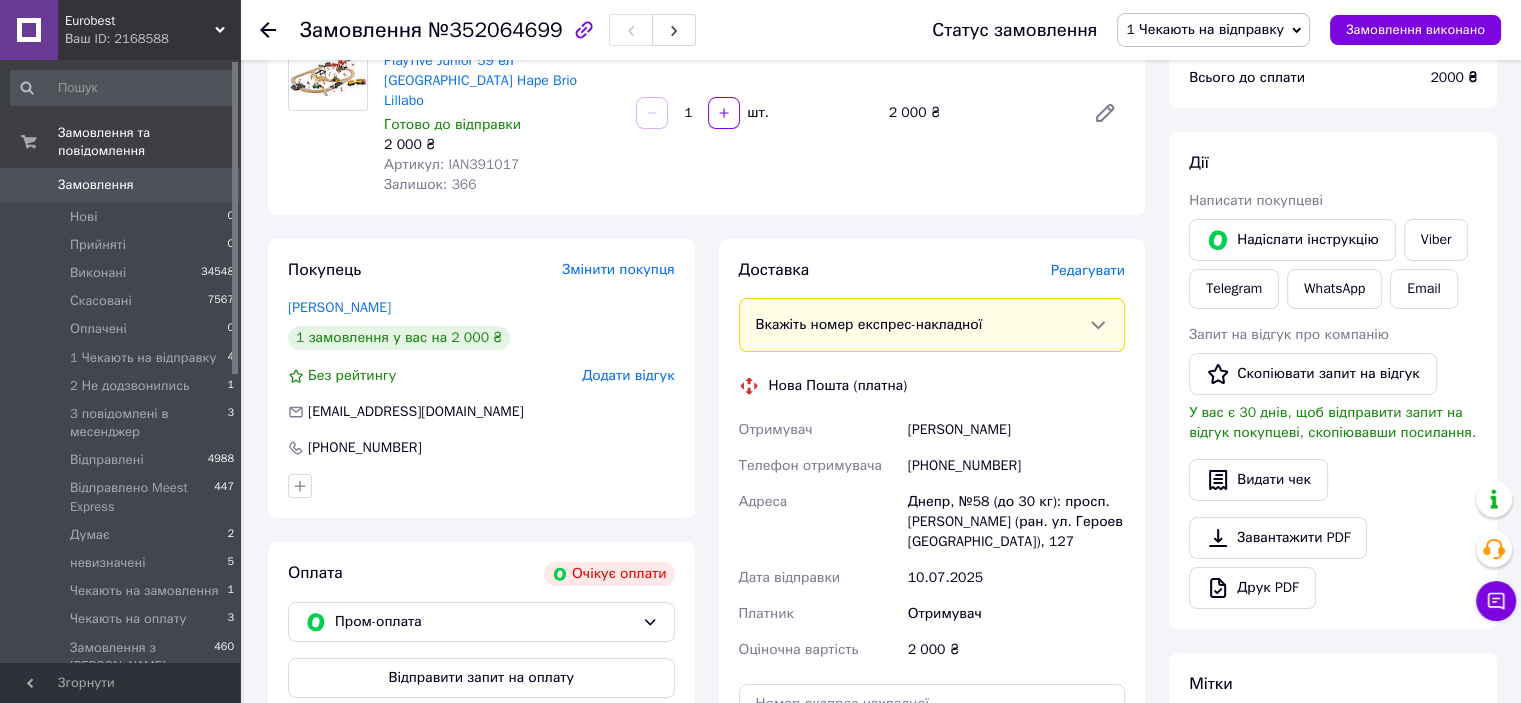 click on "1 Чекають на відправку" at bounding box center (143, 358) 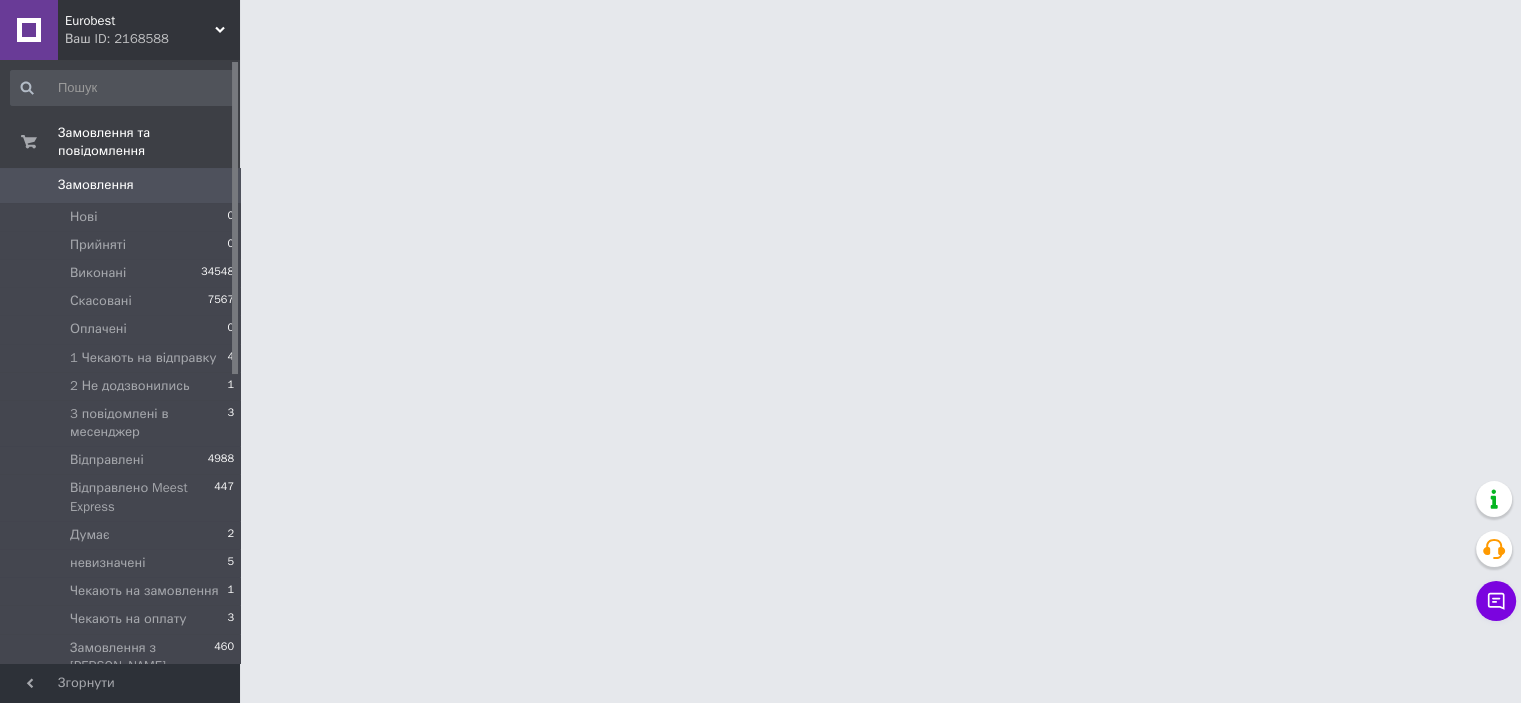 scroll, scrollTop: 0, scrollLeft: 0, axis: both 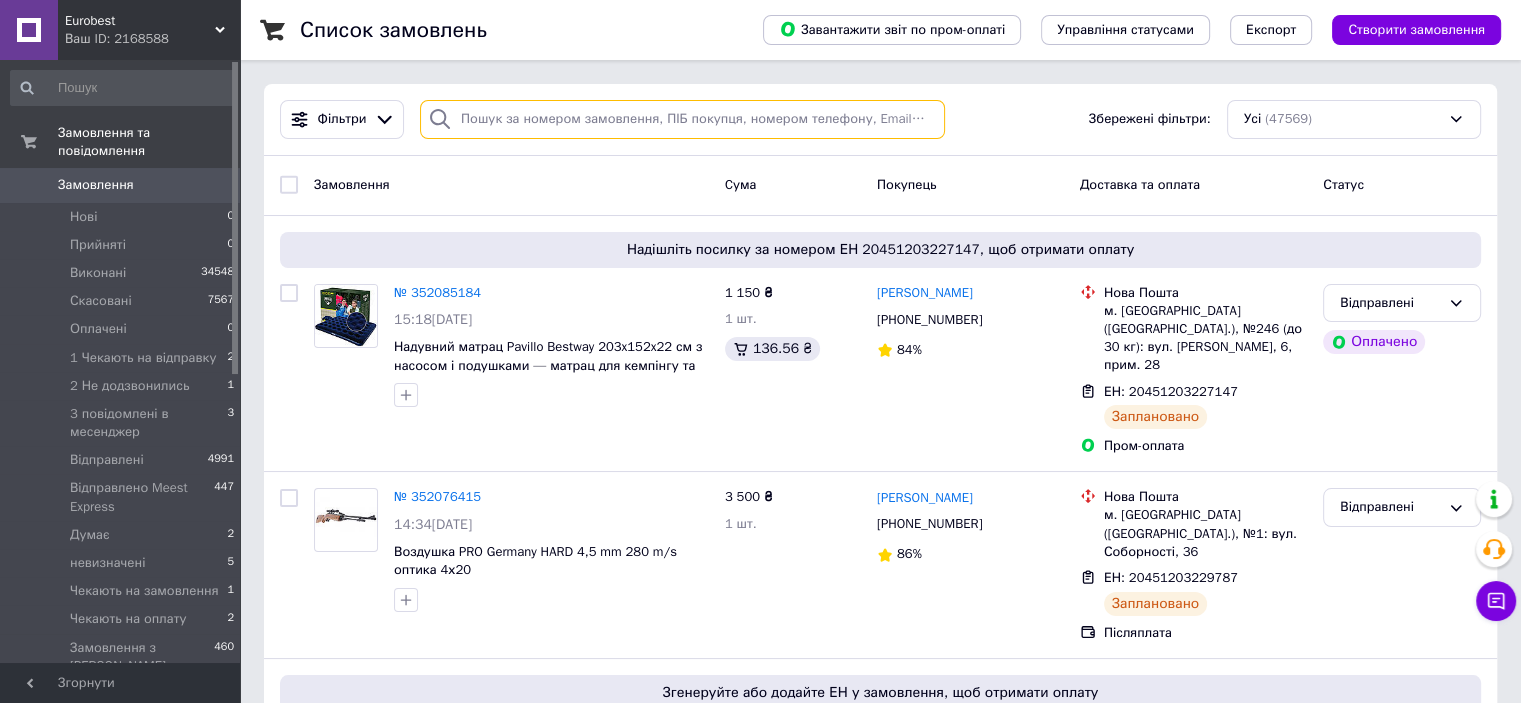 click at bounding box center [682, 119] 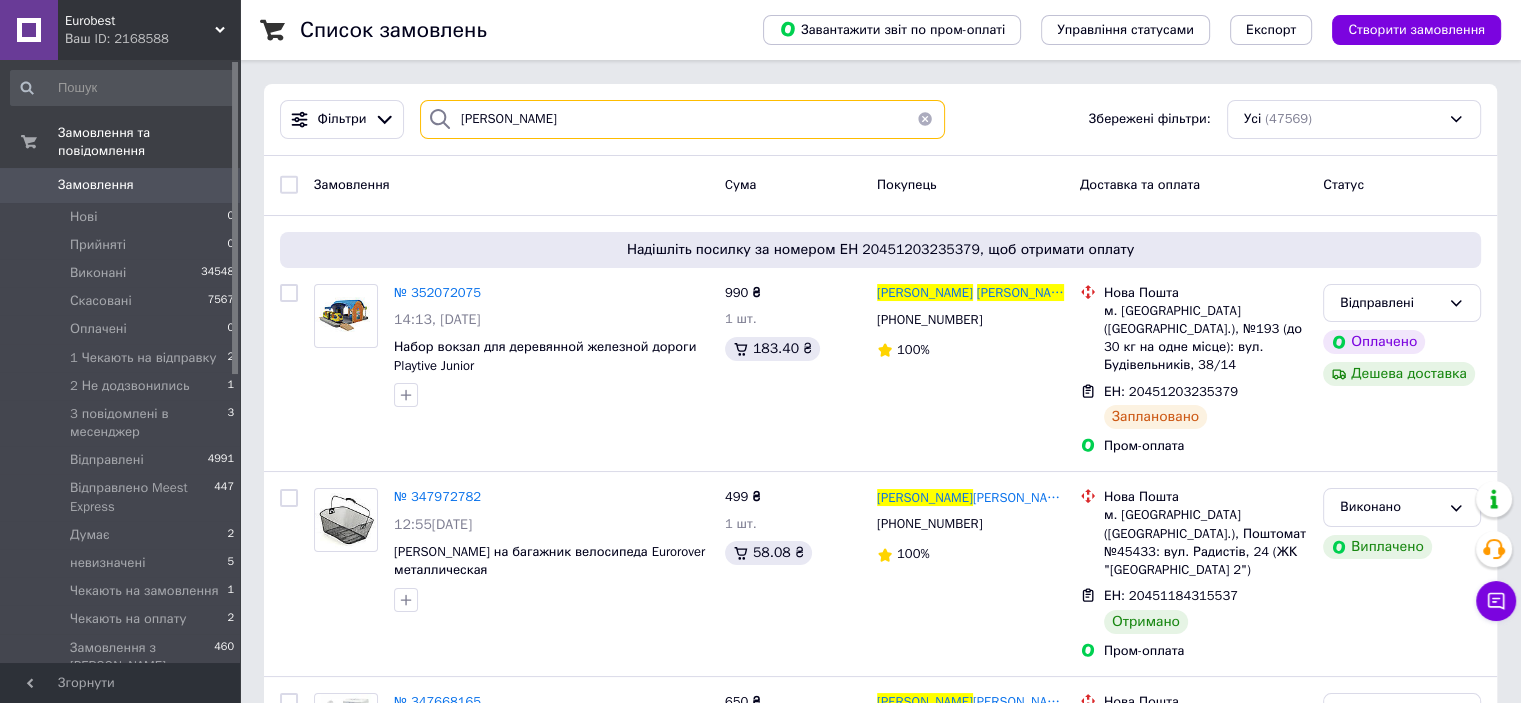 type on "[PERSON_NAME]" 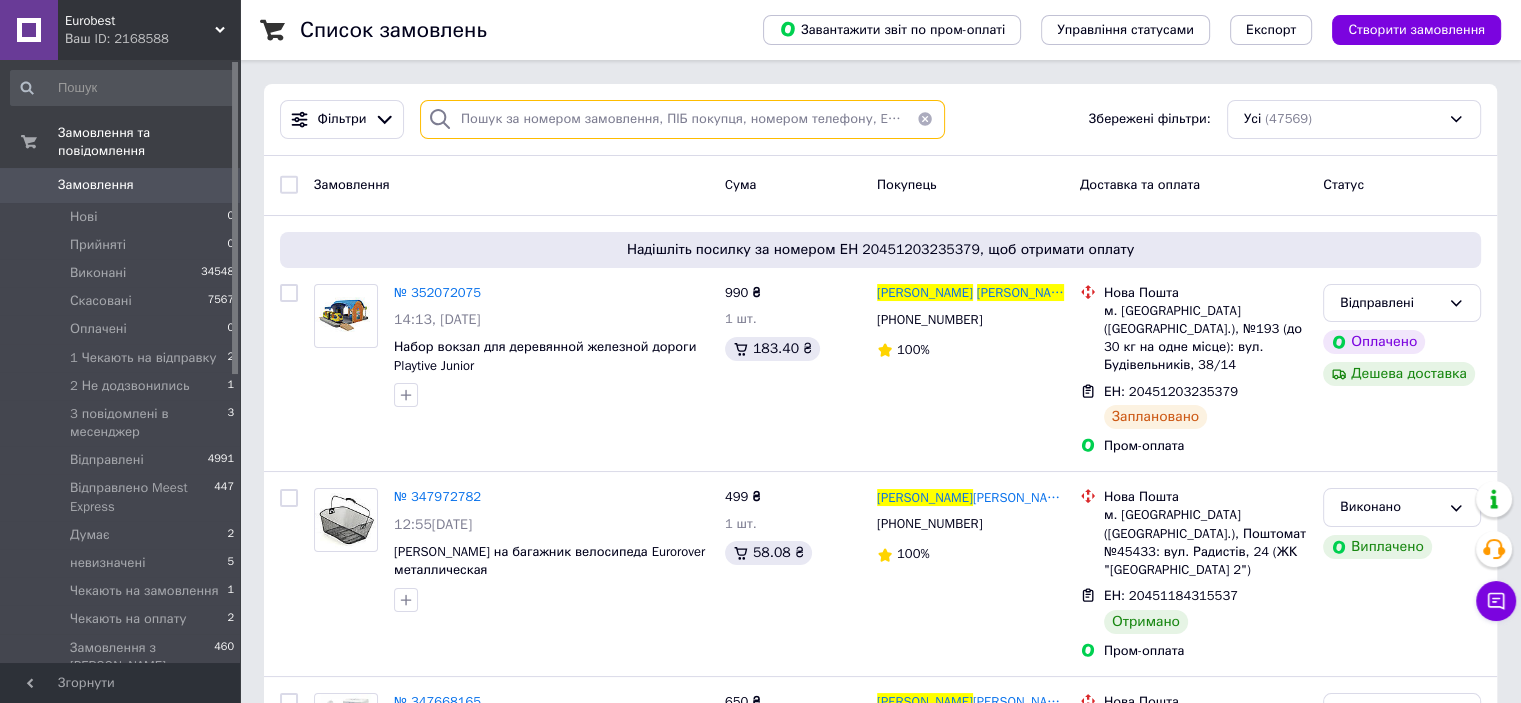 paste on "[PERSON_NAME]" 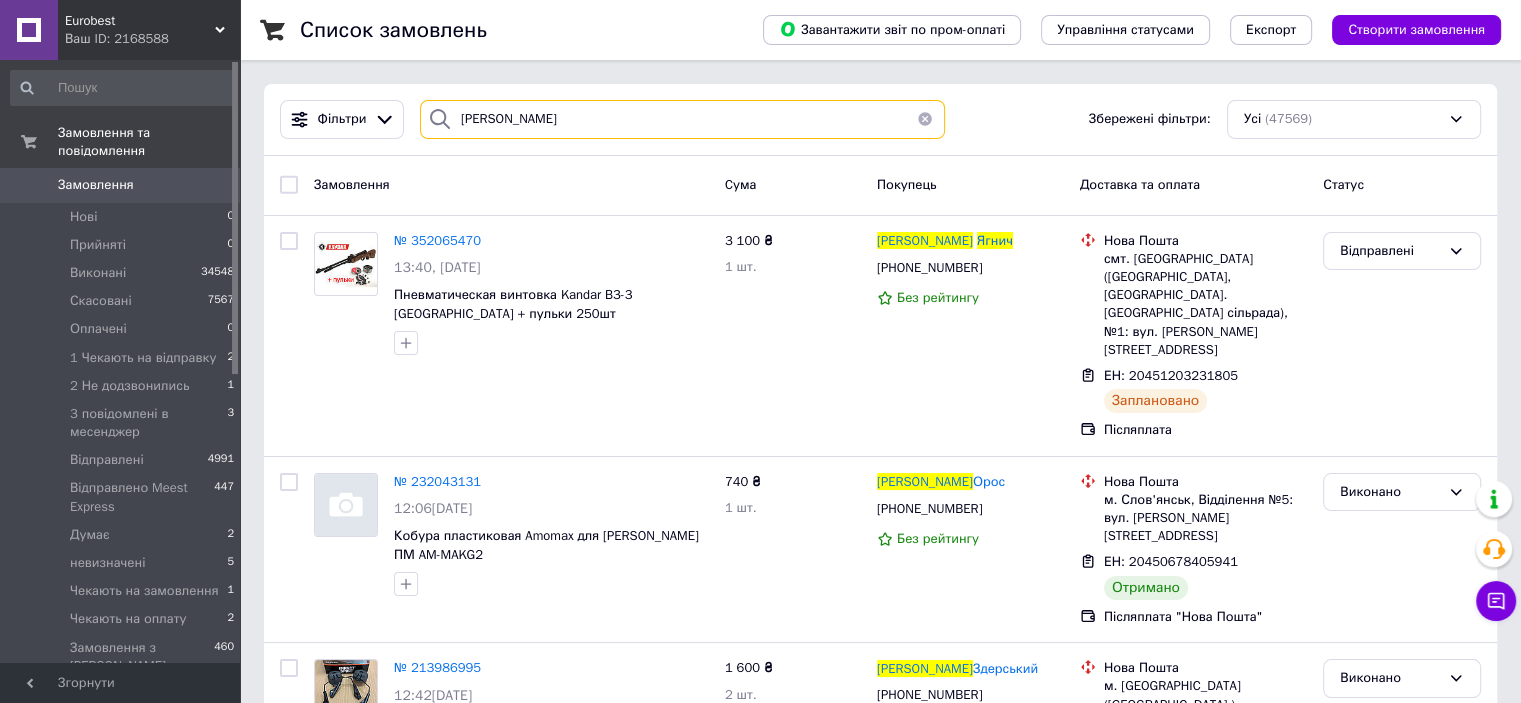 type on "[PERSON_NAME]" 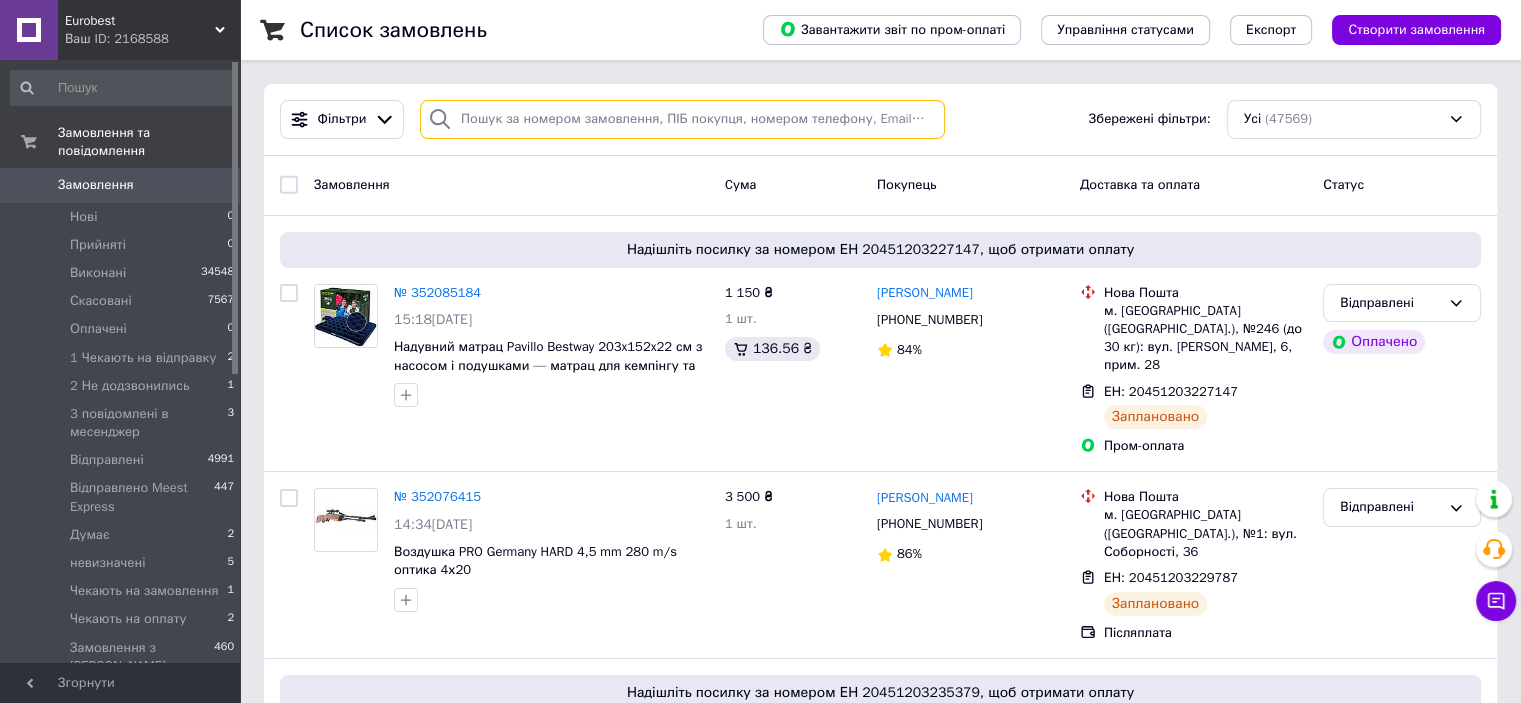 type 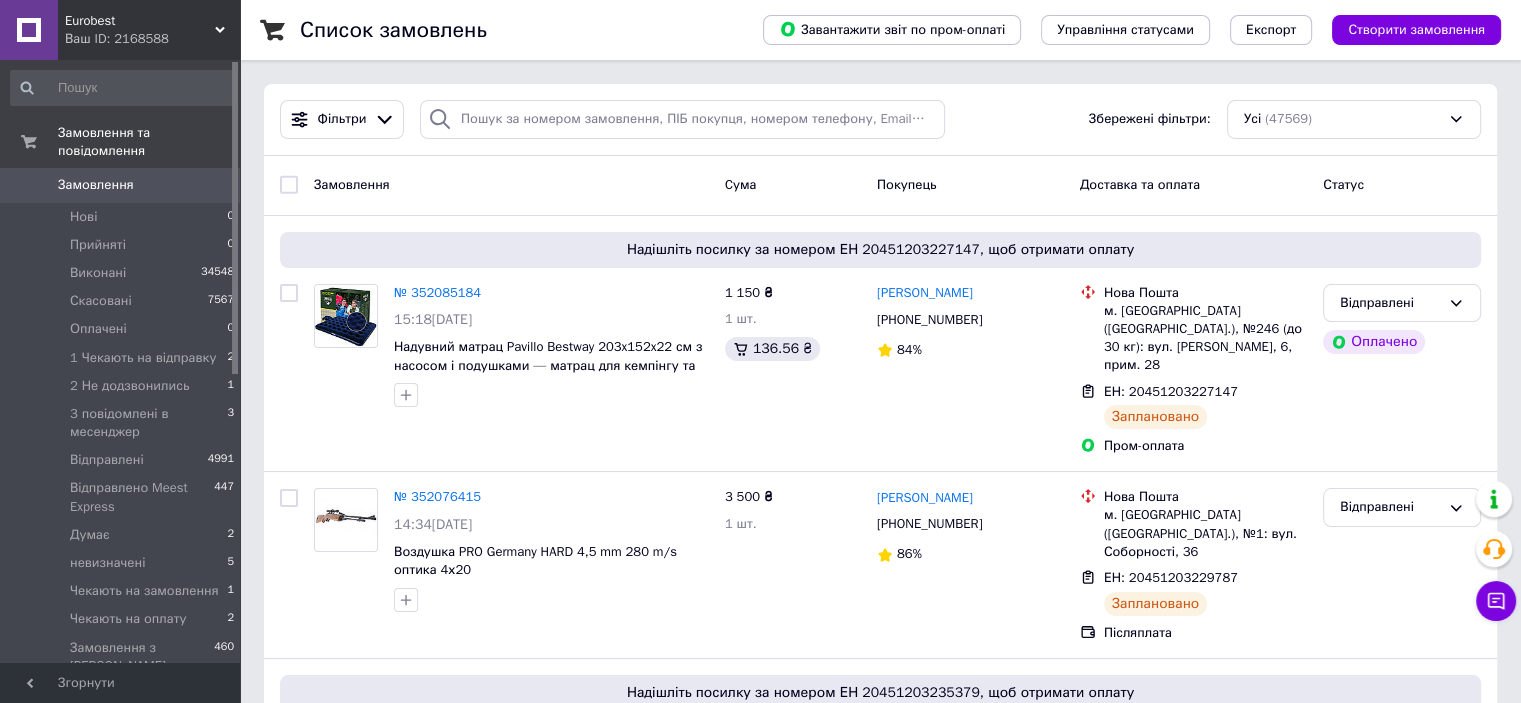 click on "№ 352085184" at bounding box center (437, 292) 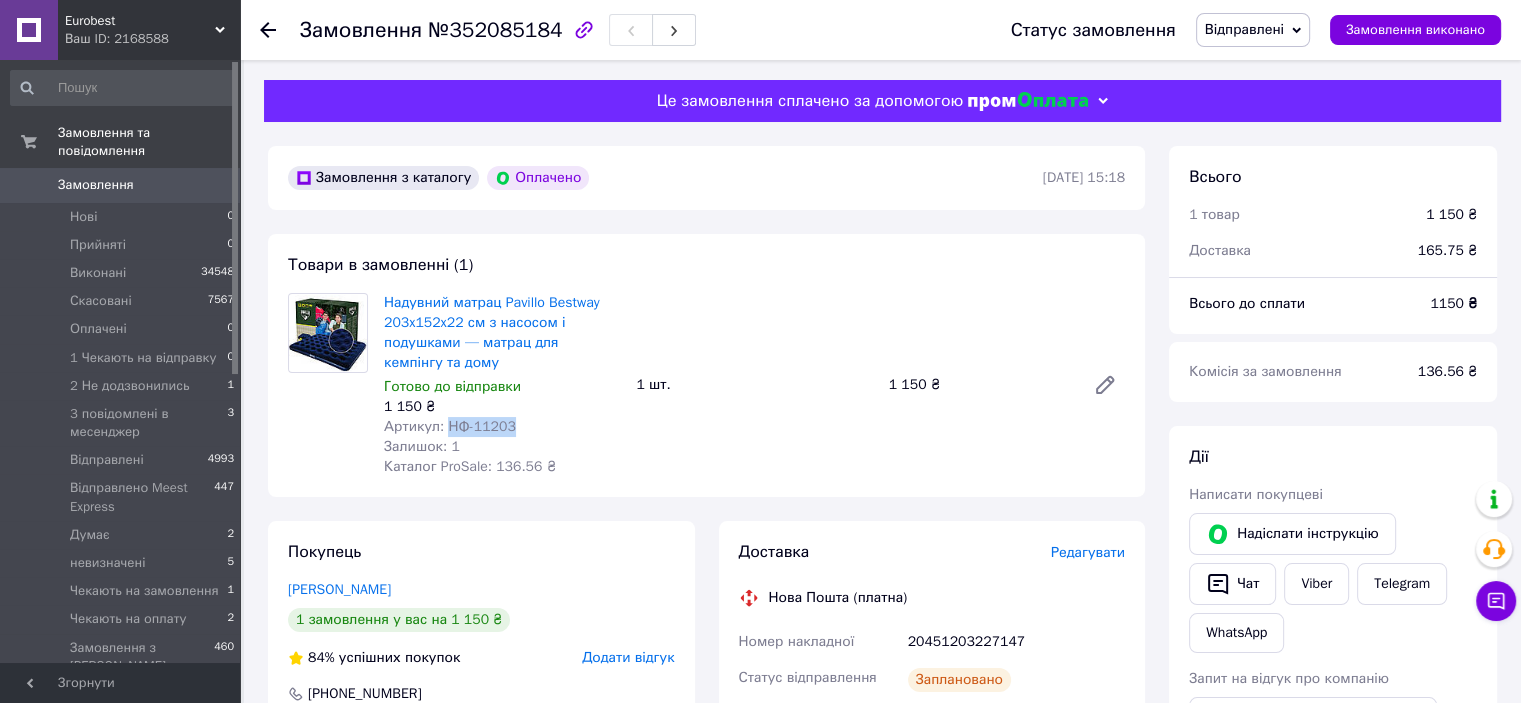 drag, startPoint x: 482, startPoint y: 428, endPoint x: 444, endPoint y: 431, distance: 38.118237 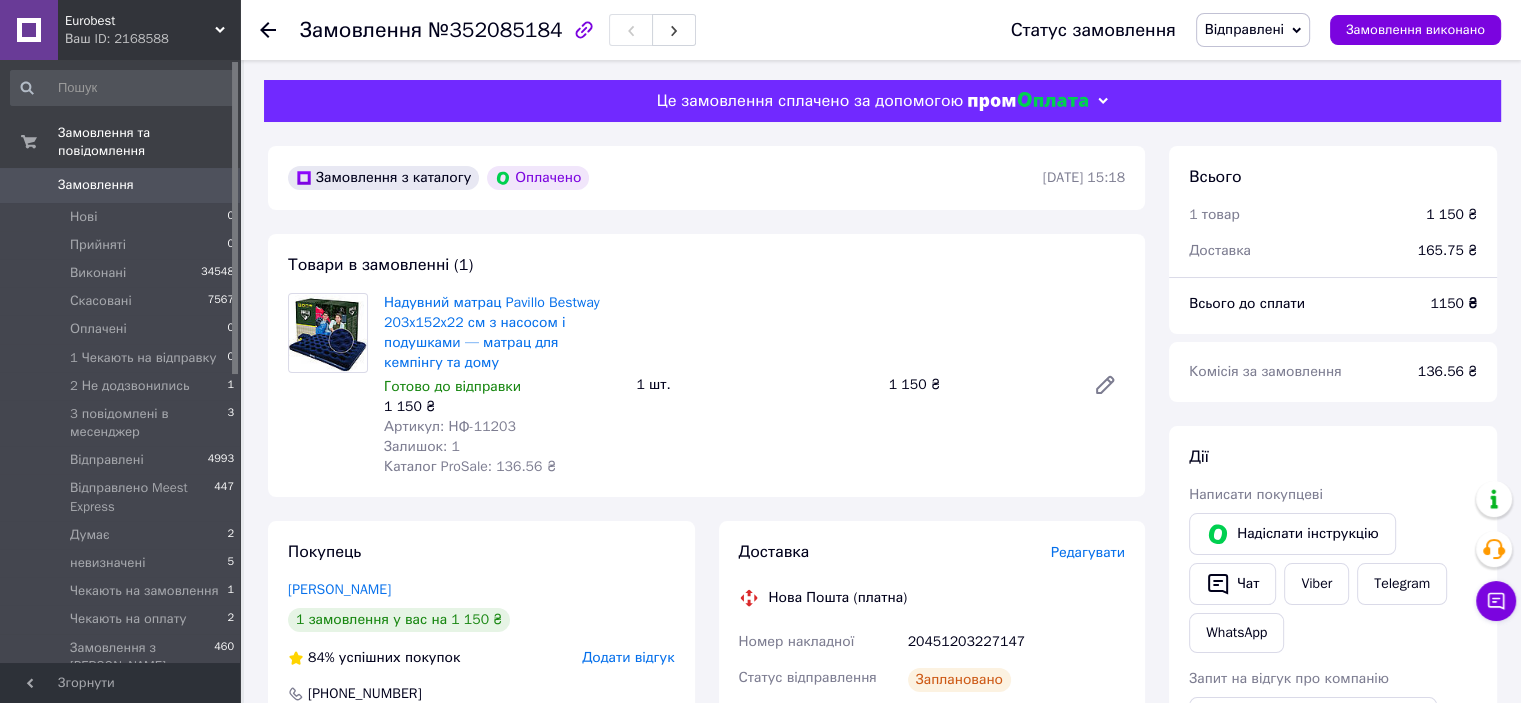 click on "Ваш ID: 2168588" at bounding box center (152, 39) 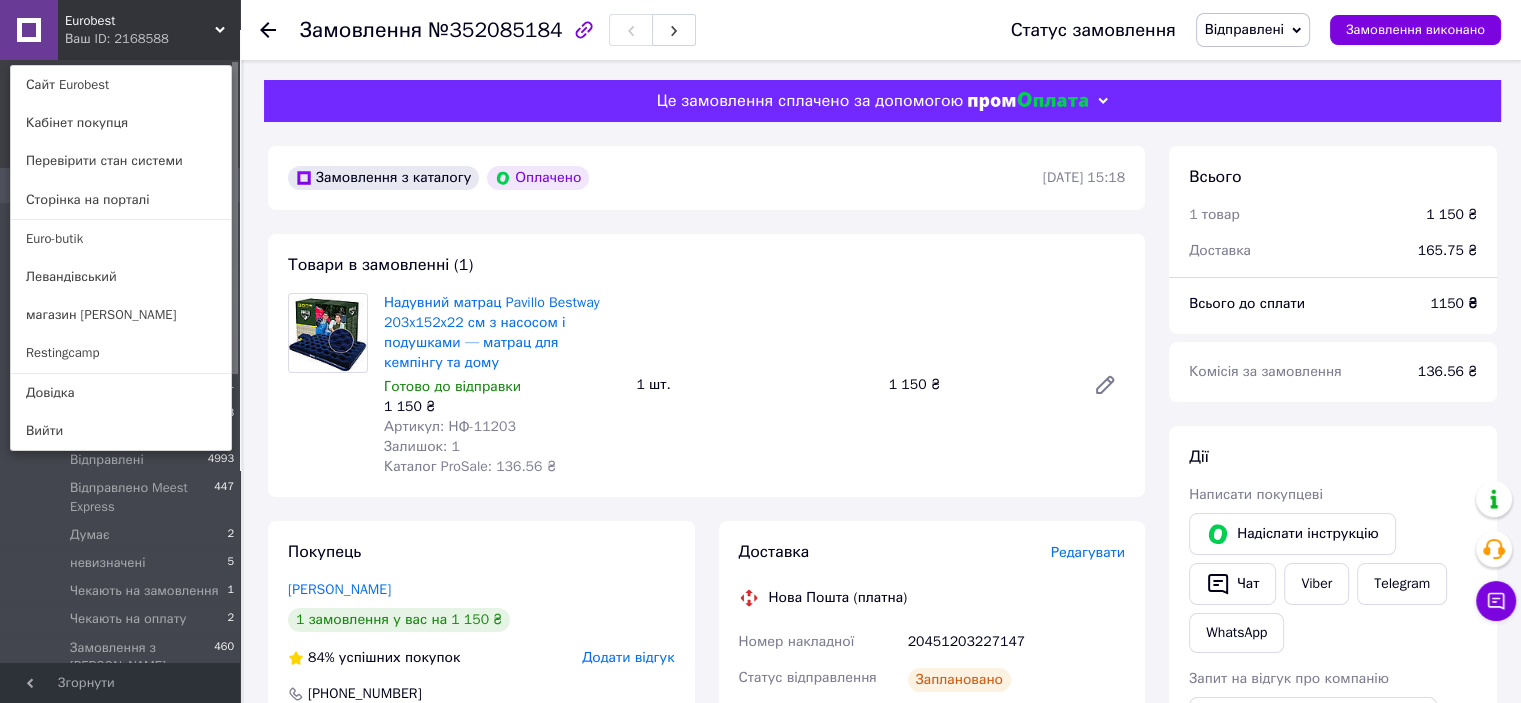 click on "Сайт Eurobest" at bounding box center (121, 85) 